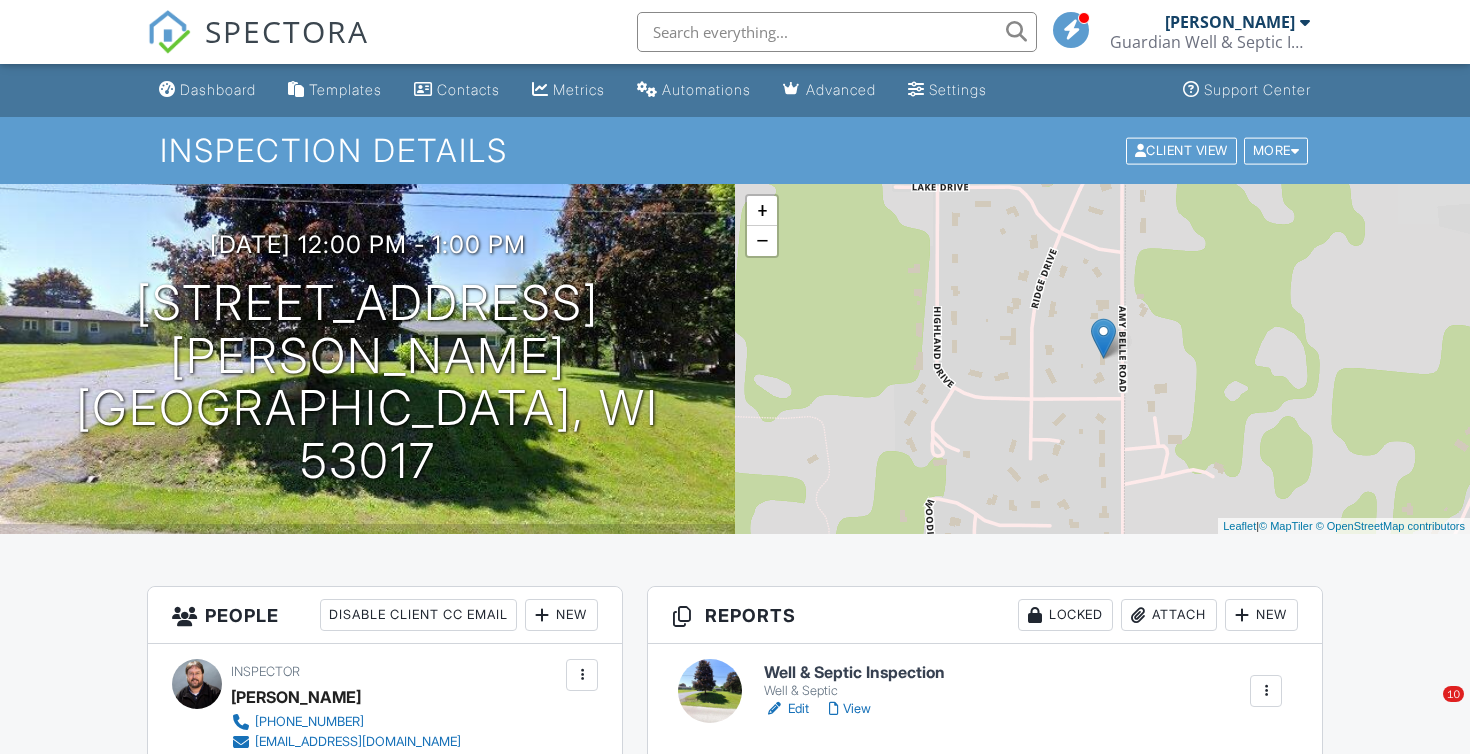 scroll, scrollTop: 0, scrollLeft: 0, axis: both 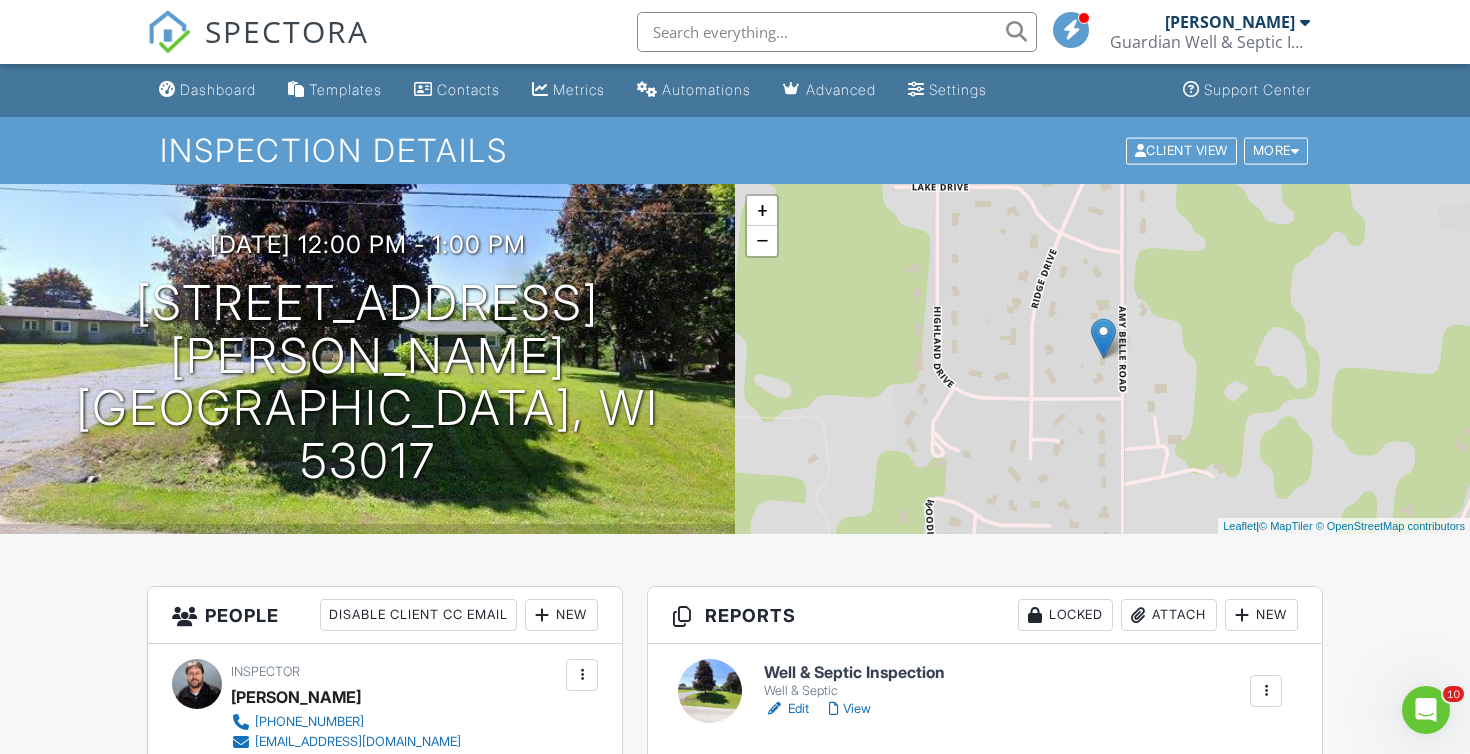 click at bounding box center (837, 32) 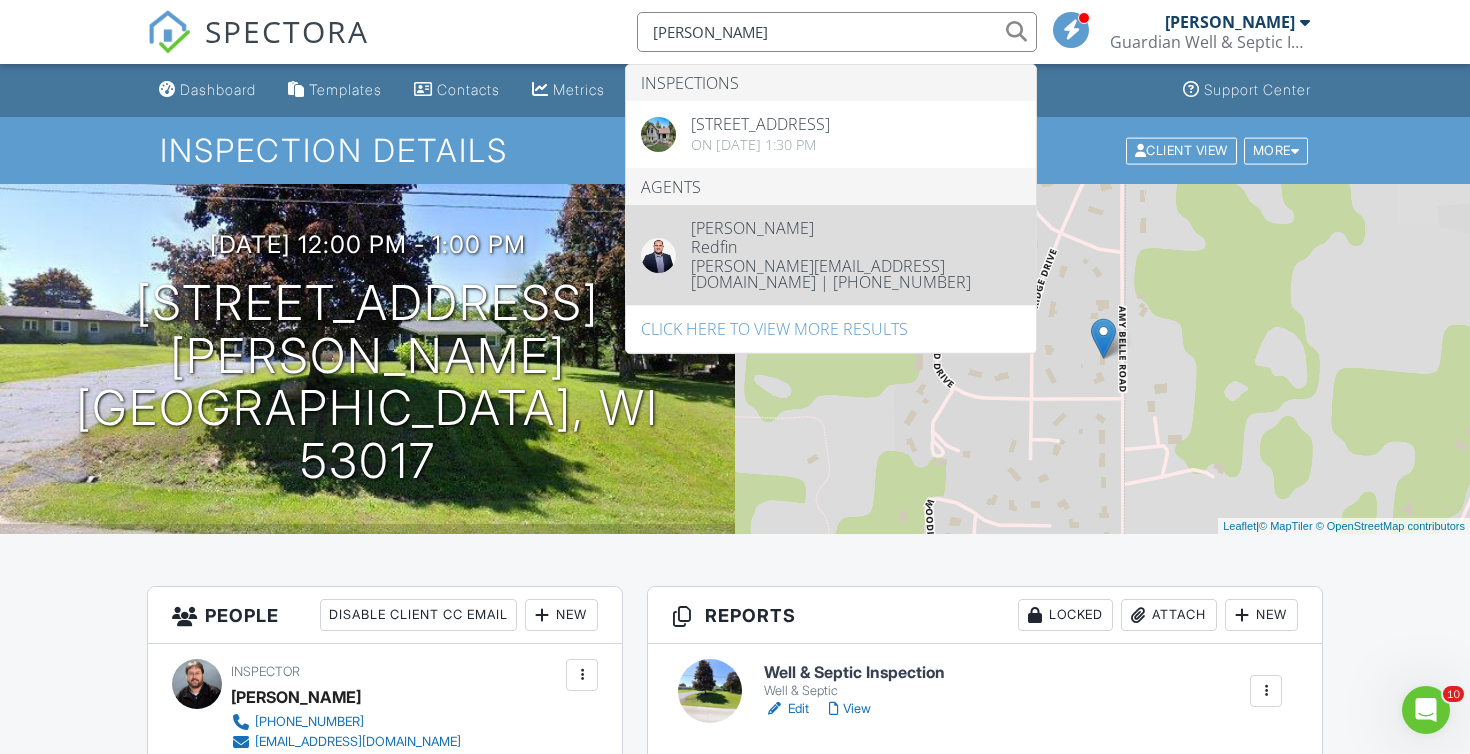 type on "[PERSON_NAME]" 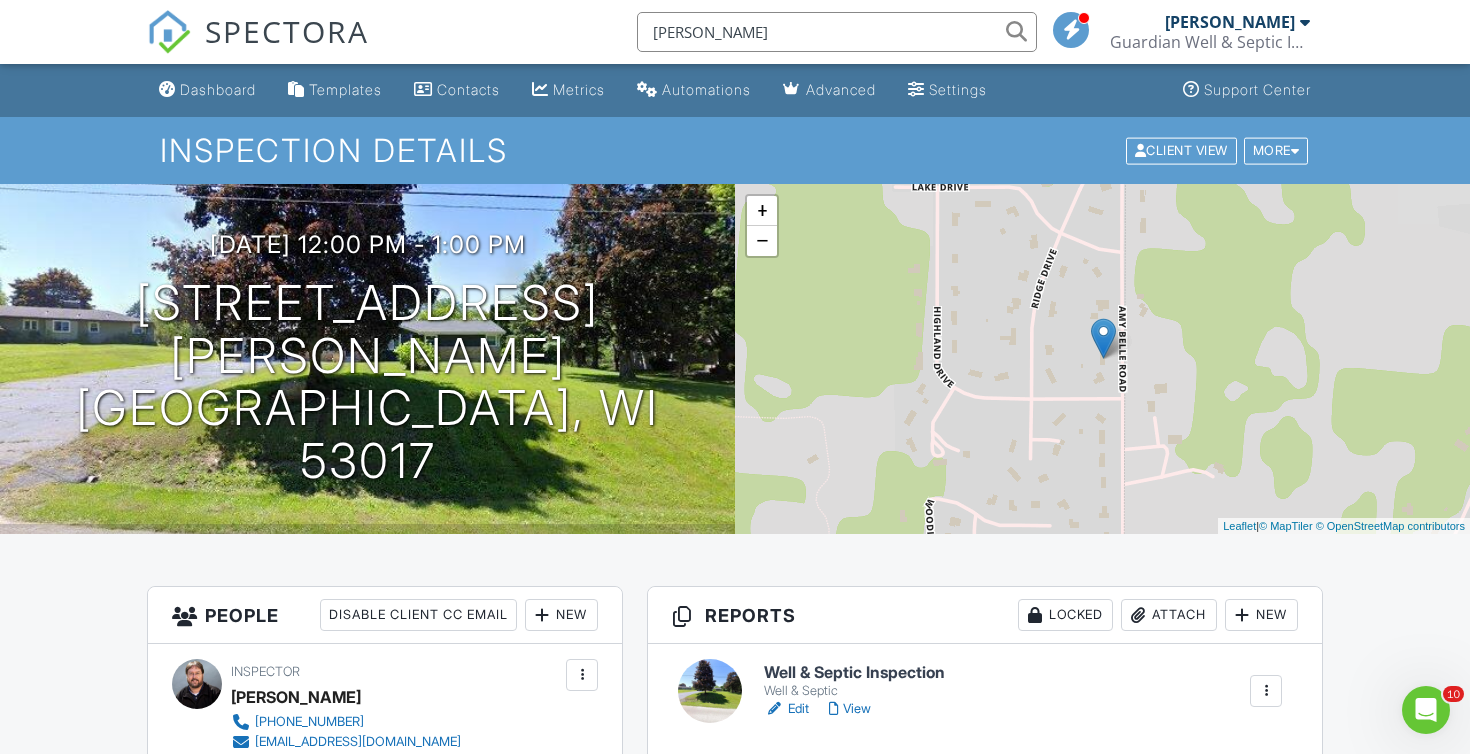 type 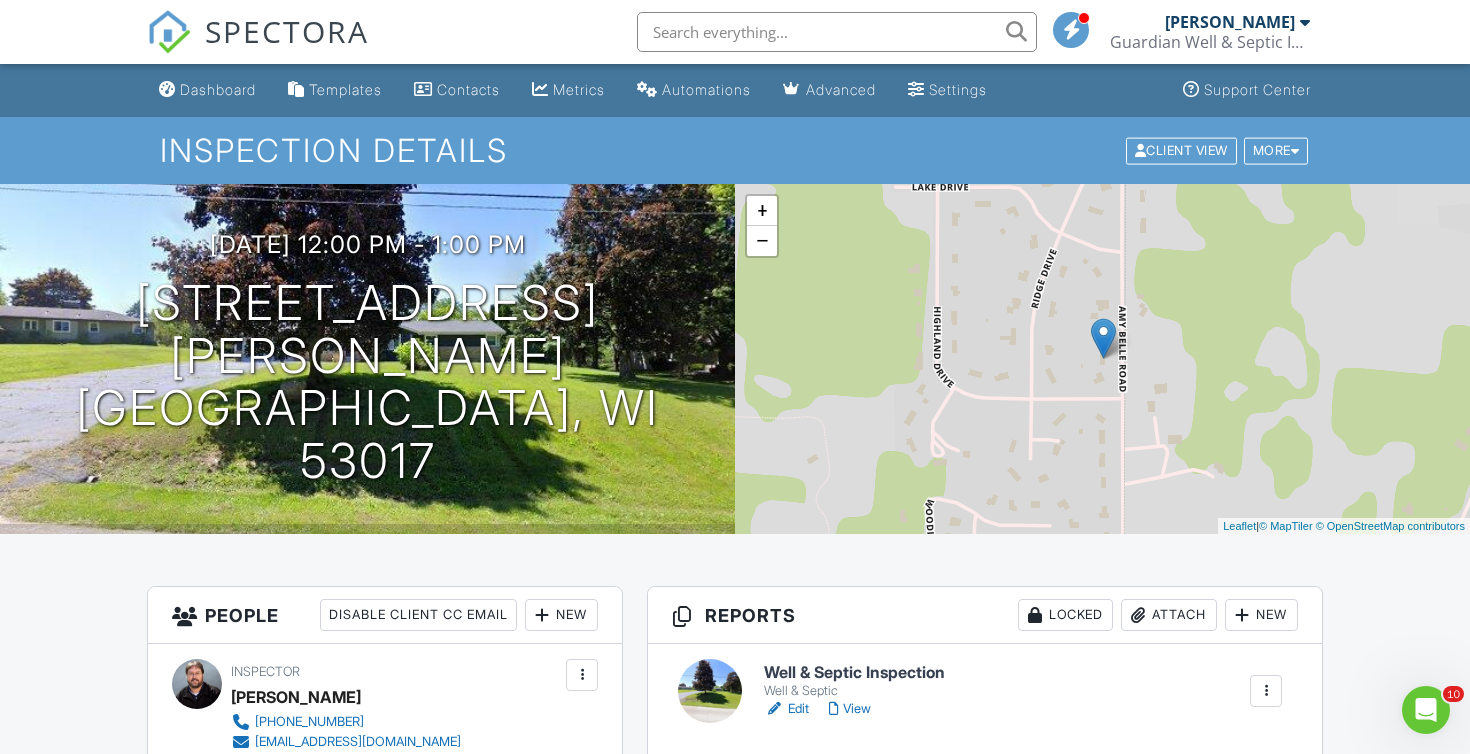 click at bounding box center (169, 32) 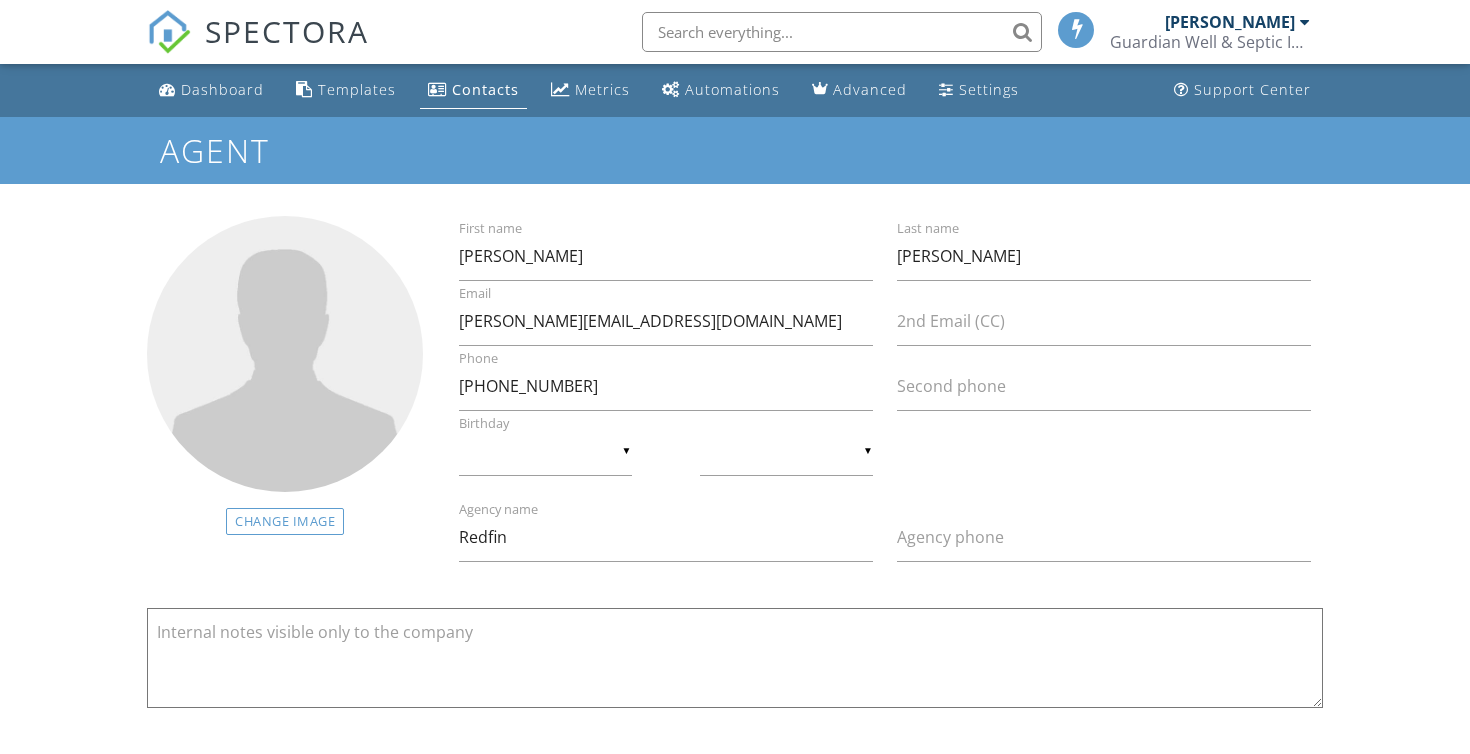 scroll, scrollTop: 0, scrollLeft: 0, axis: both 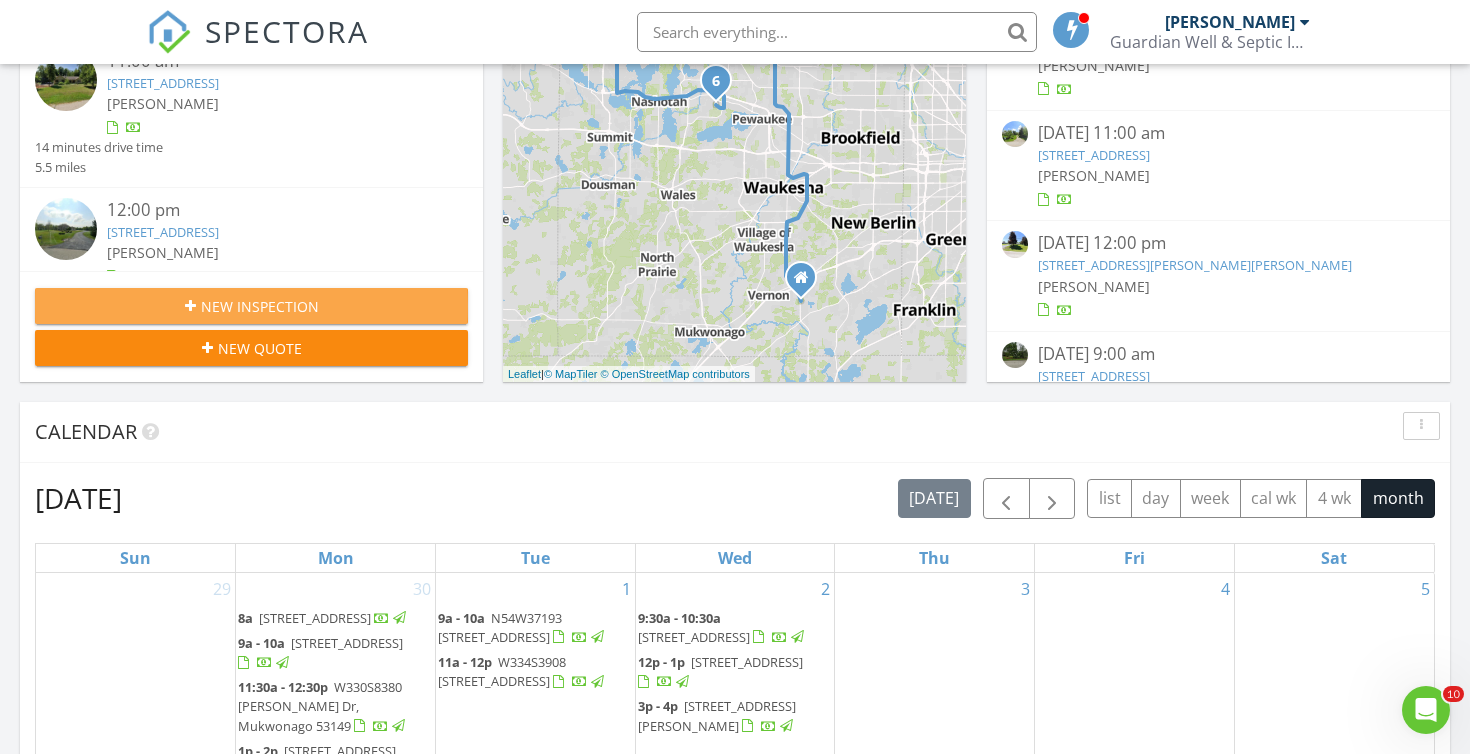click on "New Inspection" at bounding box center [260, 306] 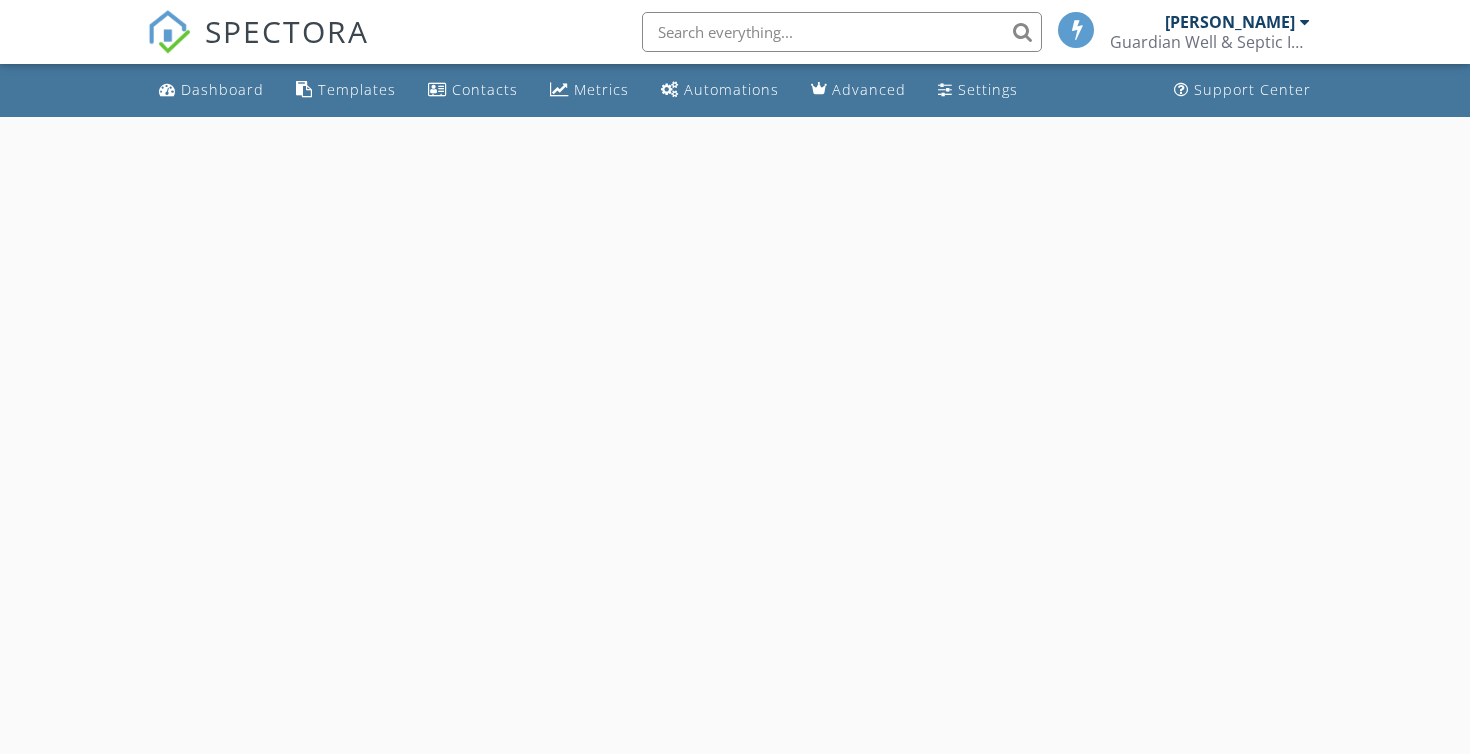scroll, scrollTop: 0, scrollLeft: 0, axis: both 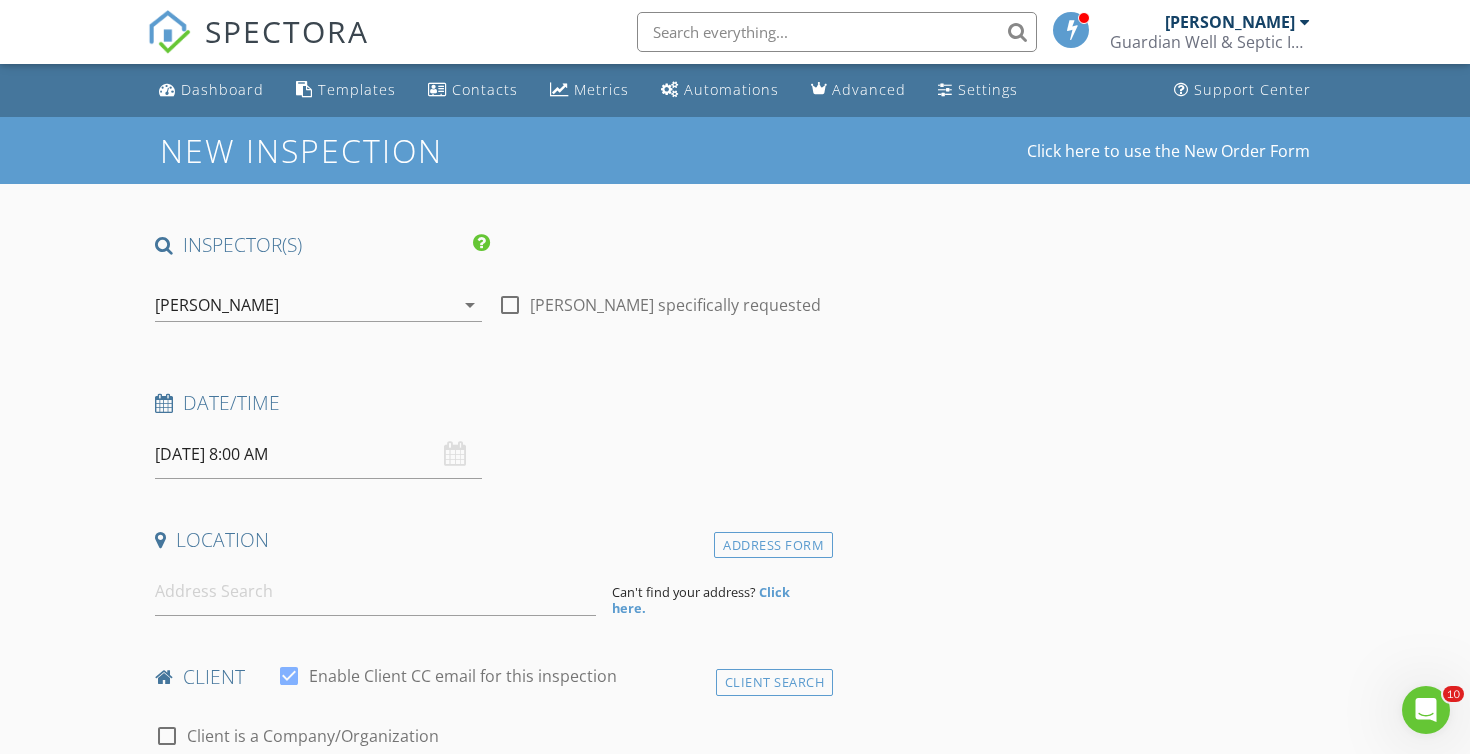 click on "07/11/2025 8:00 AM" at bounding box center (318, 454) 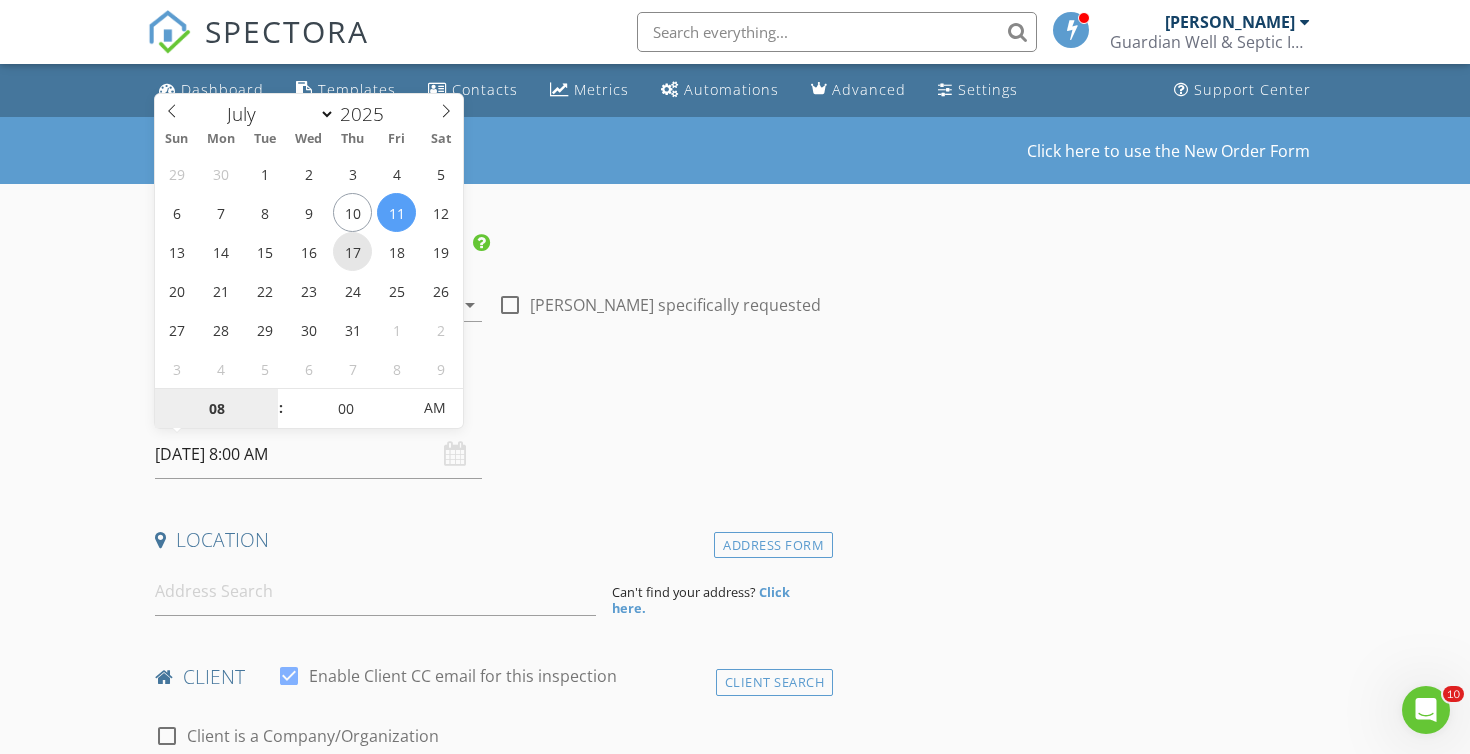 type on "07/17/2025 8:00 AM" 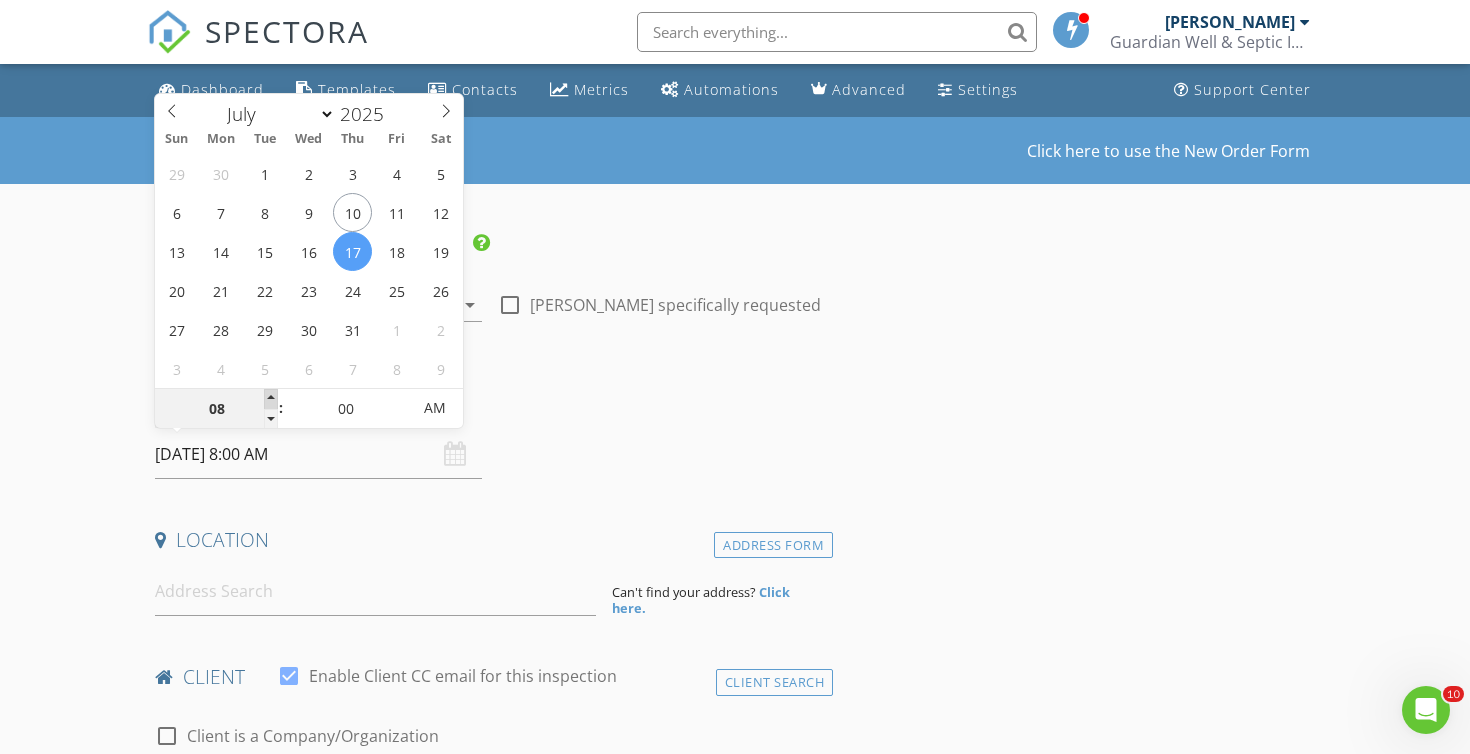 type on "09" 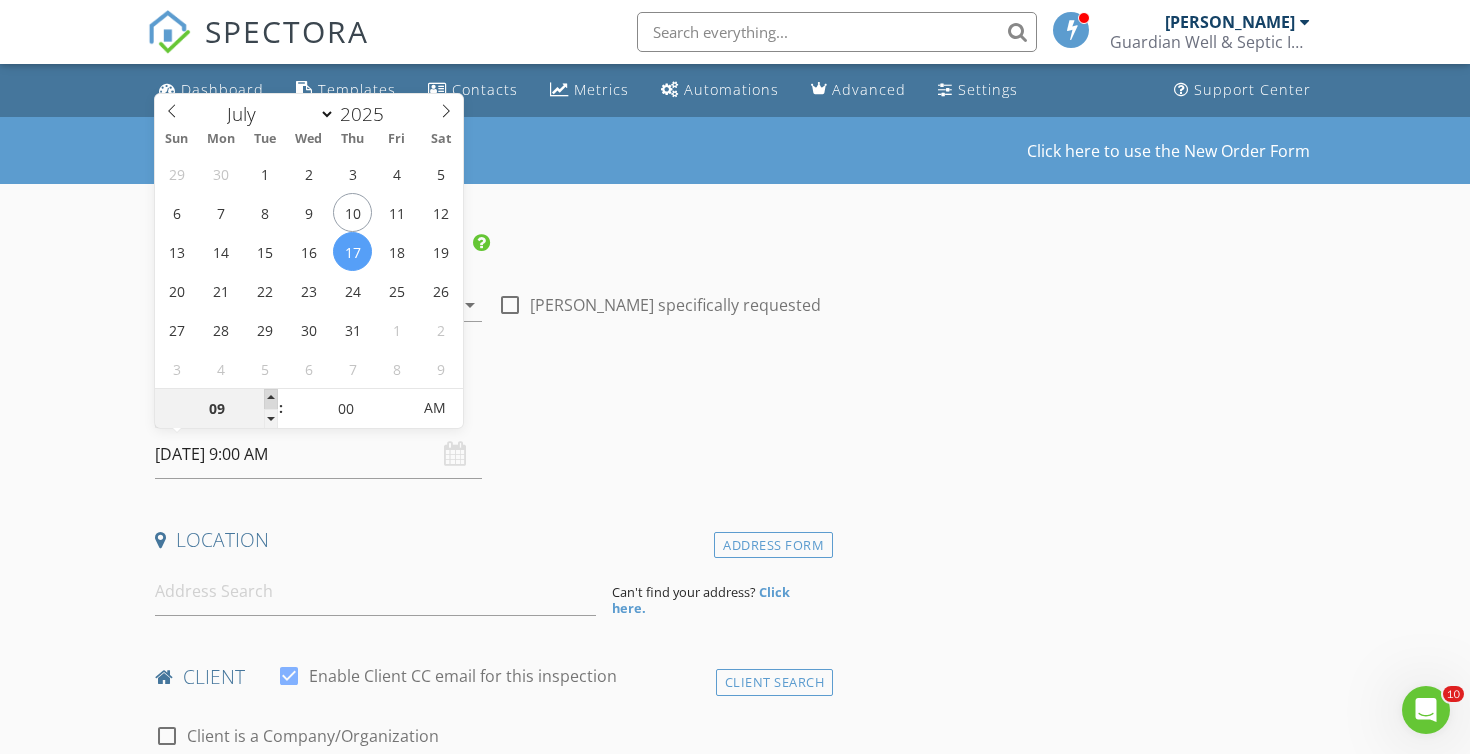 click at bounding box center (271, 399) 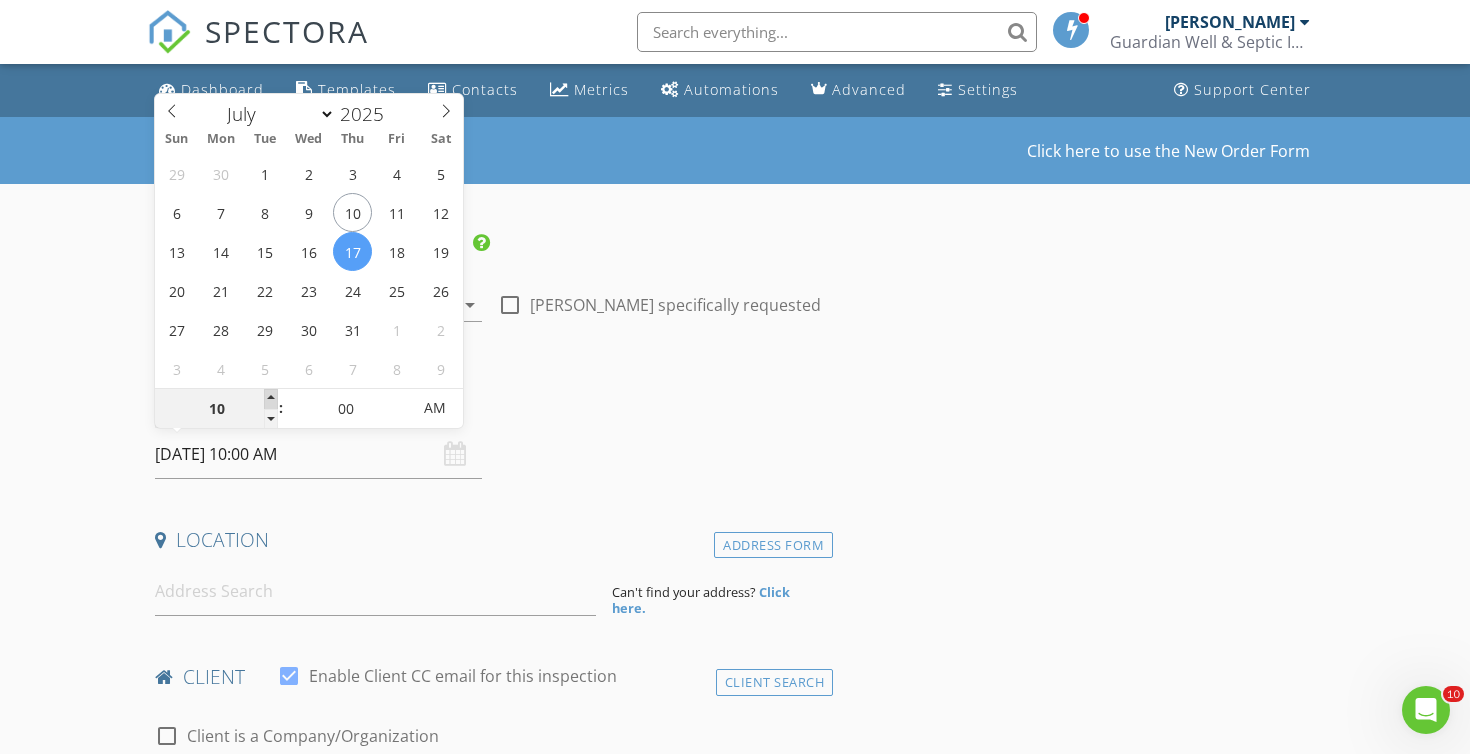 click at bounding box center (271, 399) 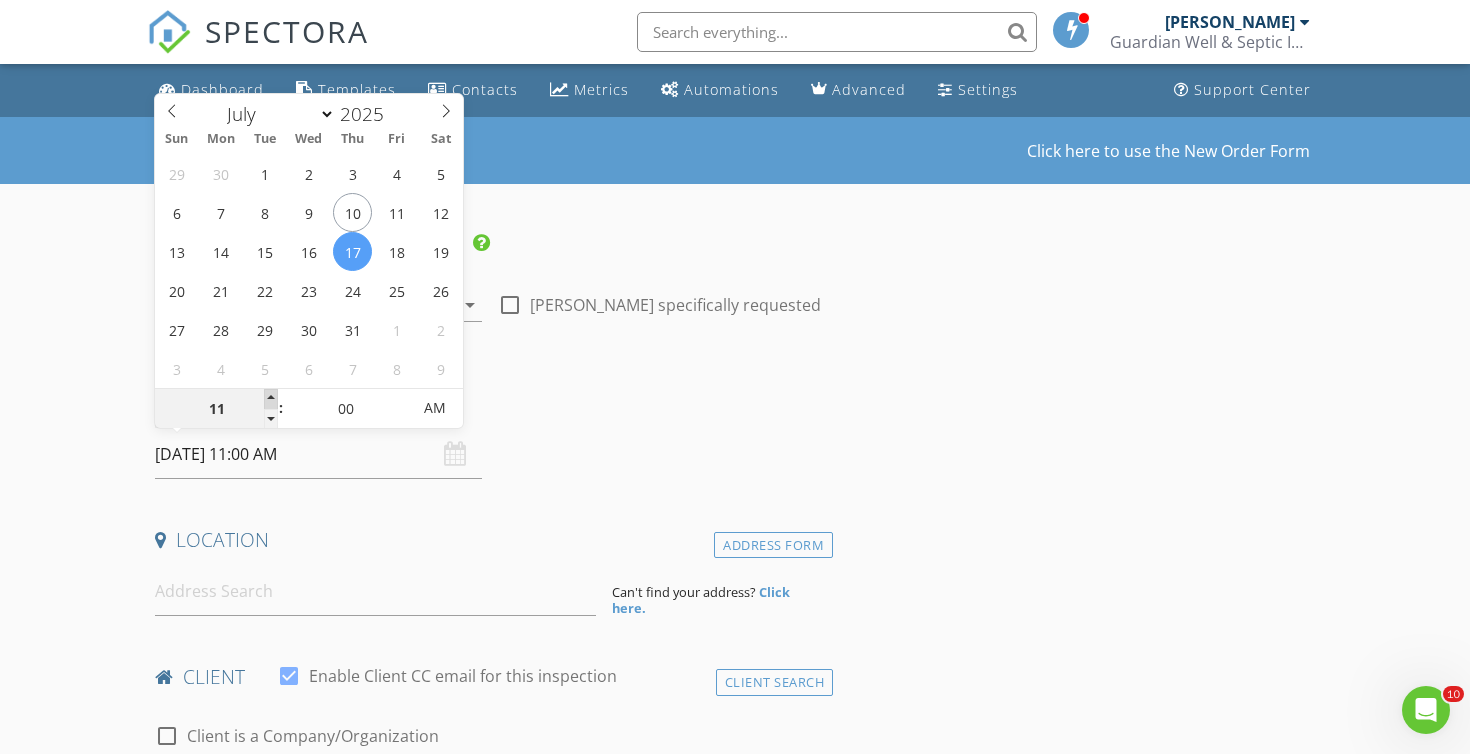 click at bounding box center [271, 399] 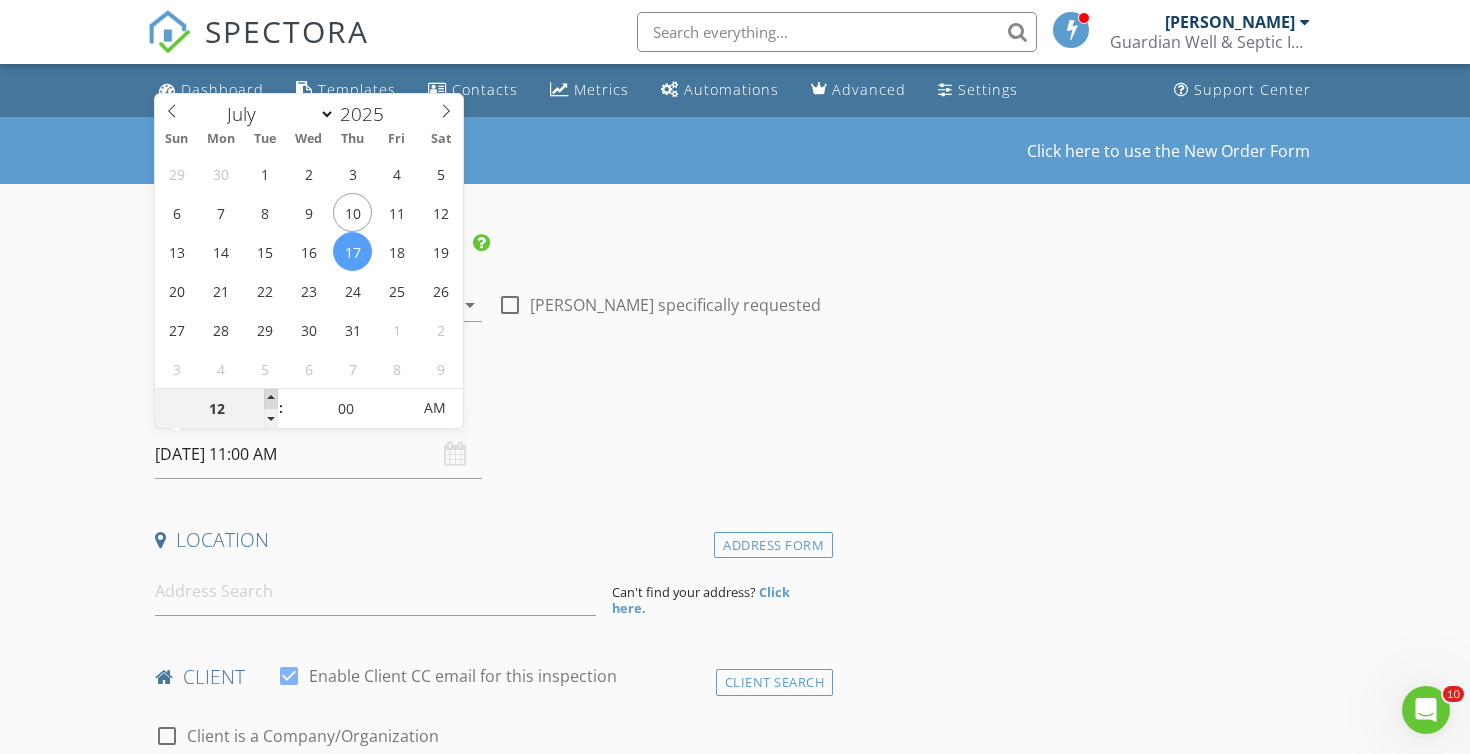 type on "07/17/2025 12:00 PM" 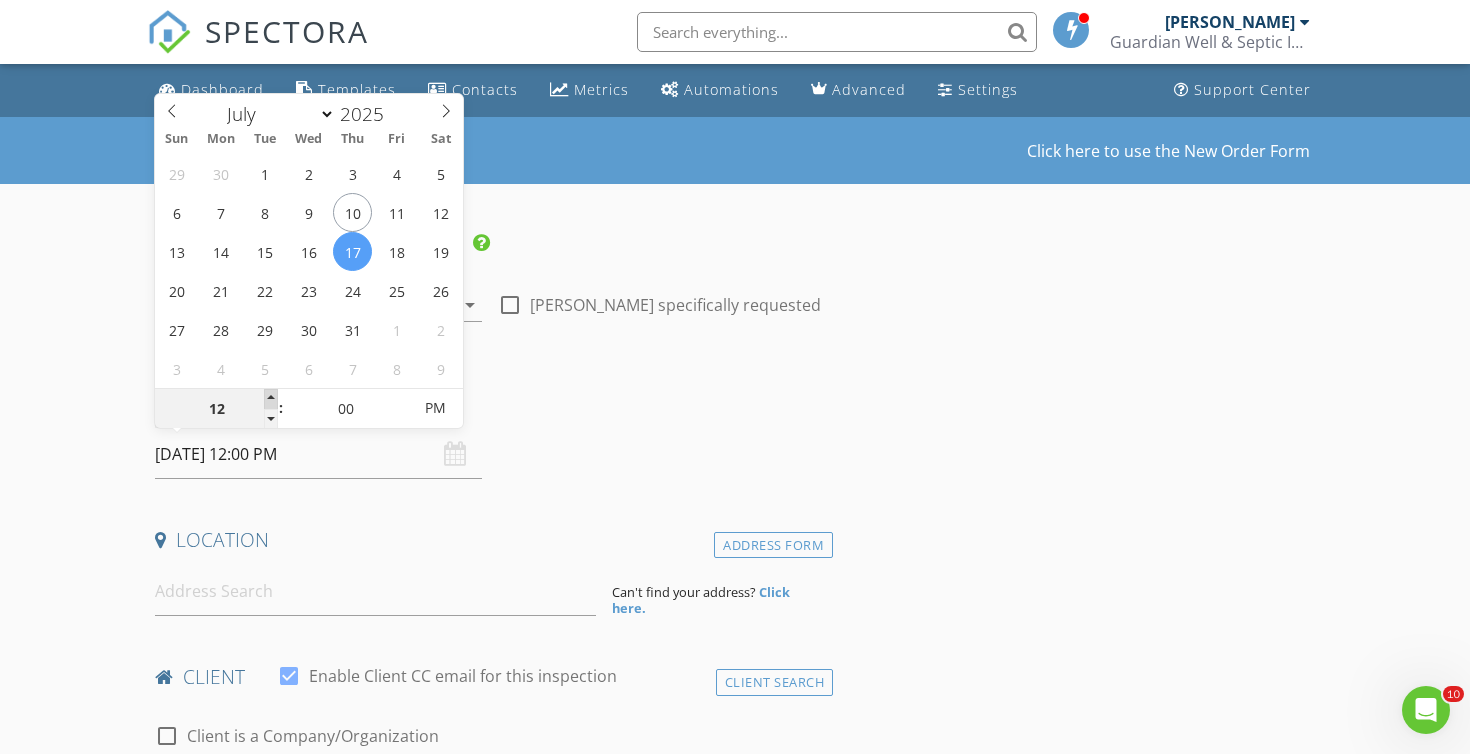 click at bounding box center [271, 399] 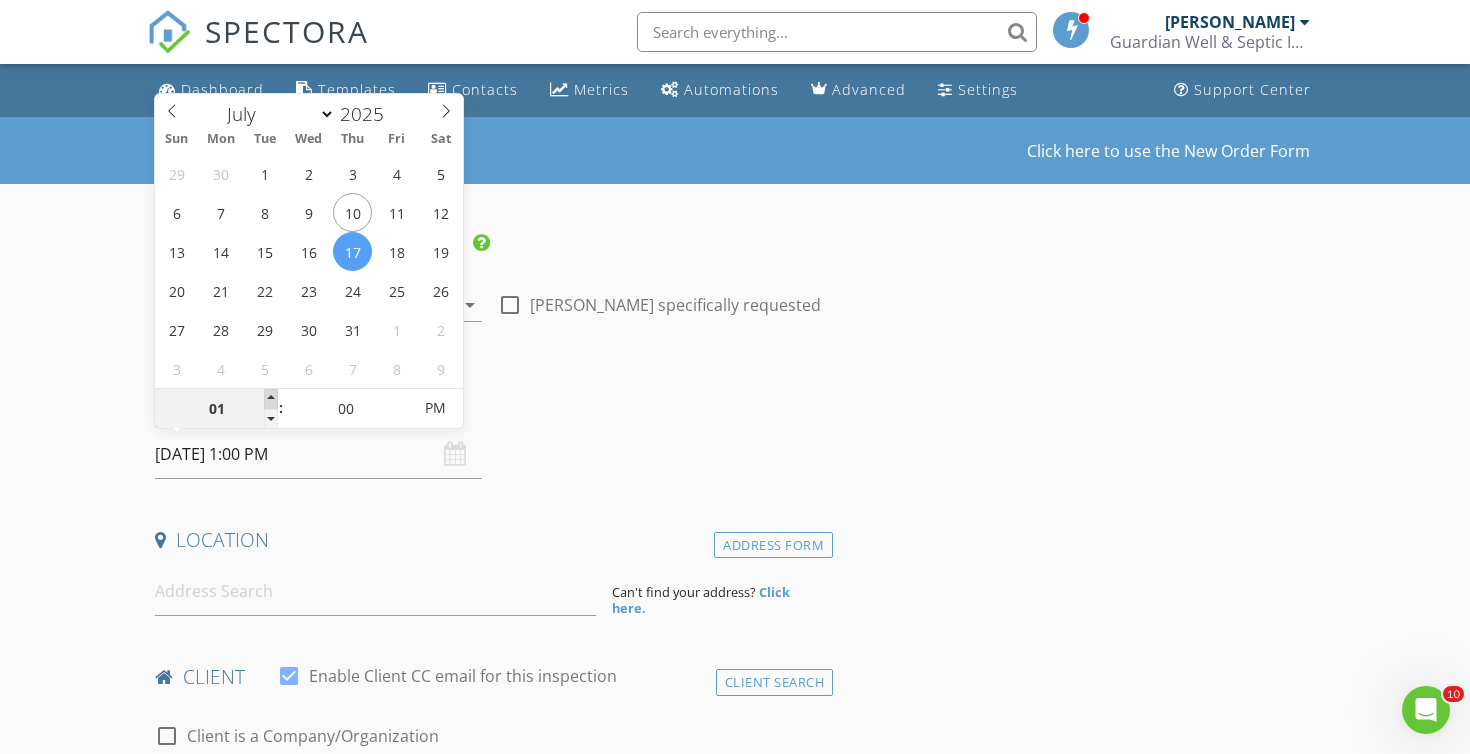 click at bounding box center [271, 399] 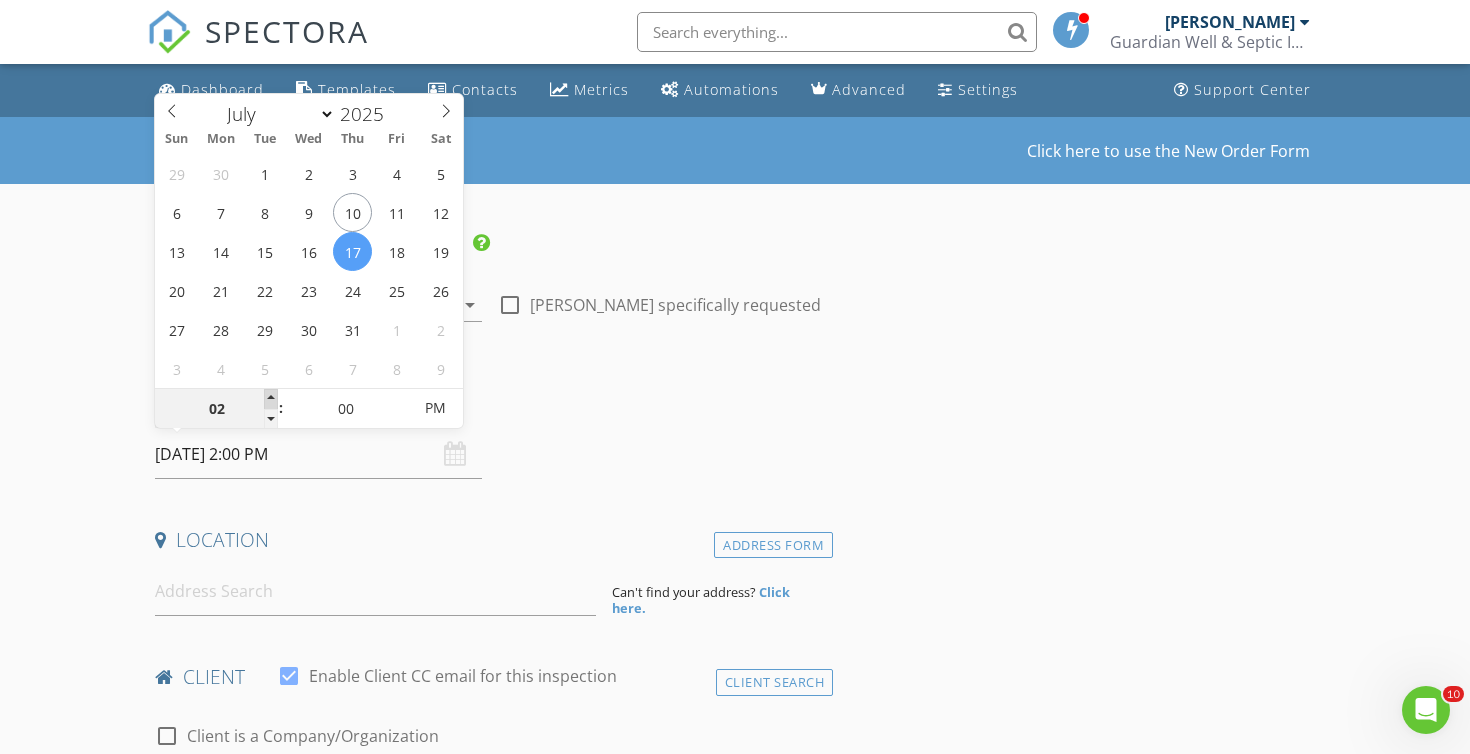 click at bounding box center [271, 399] 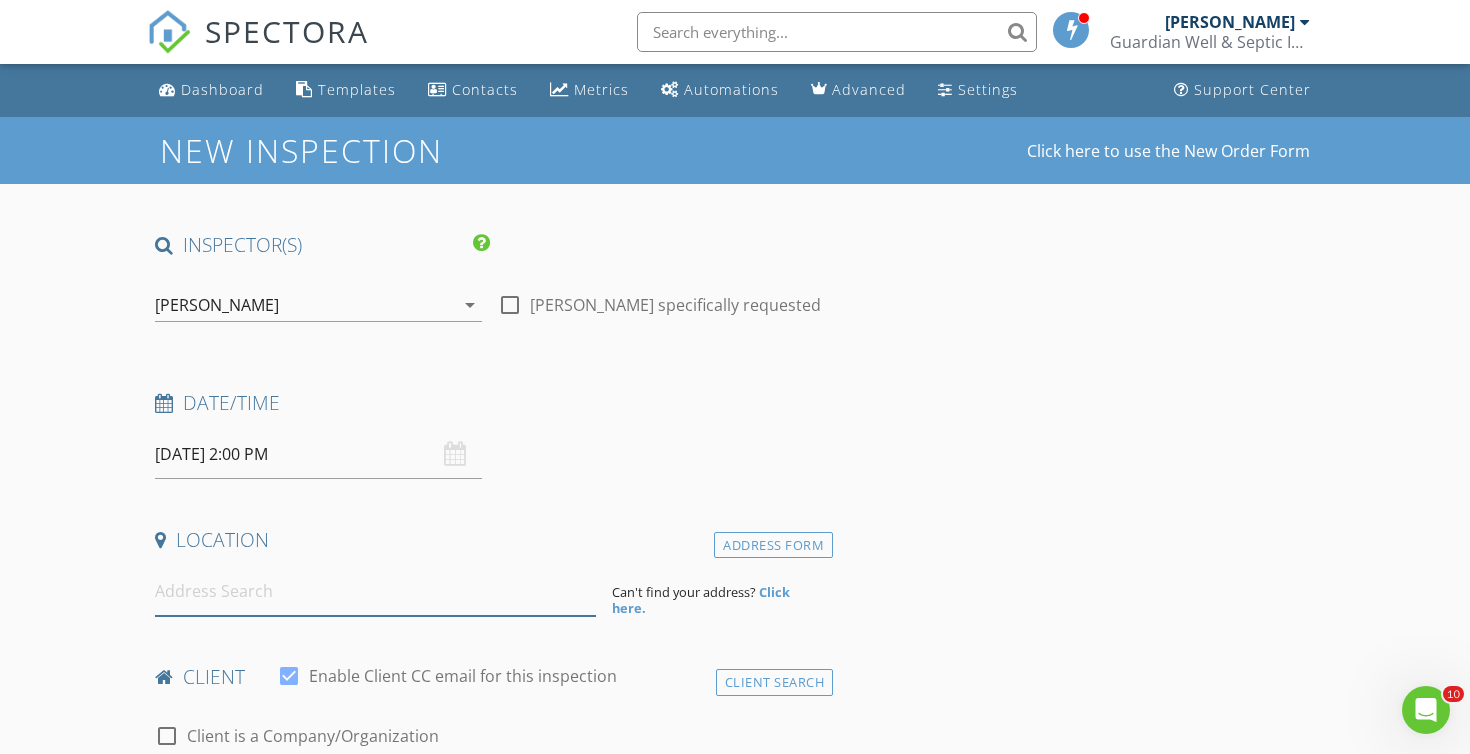 click at bounding box center (375, 591) 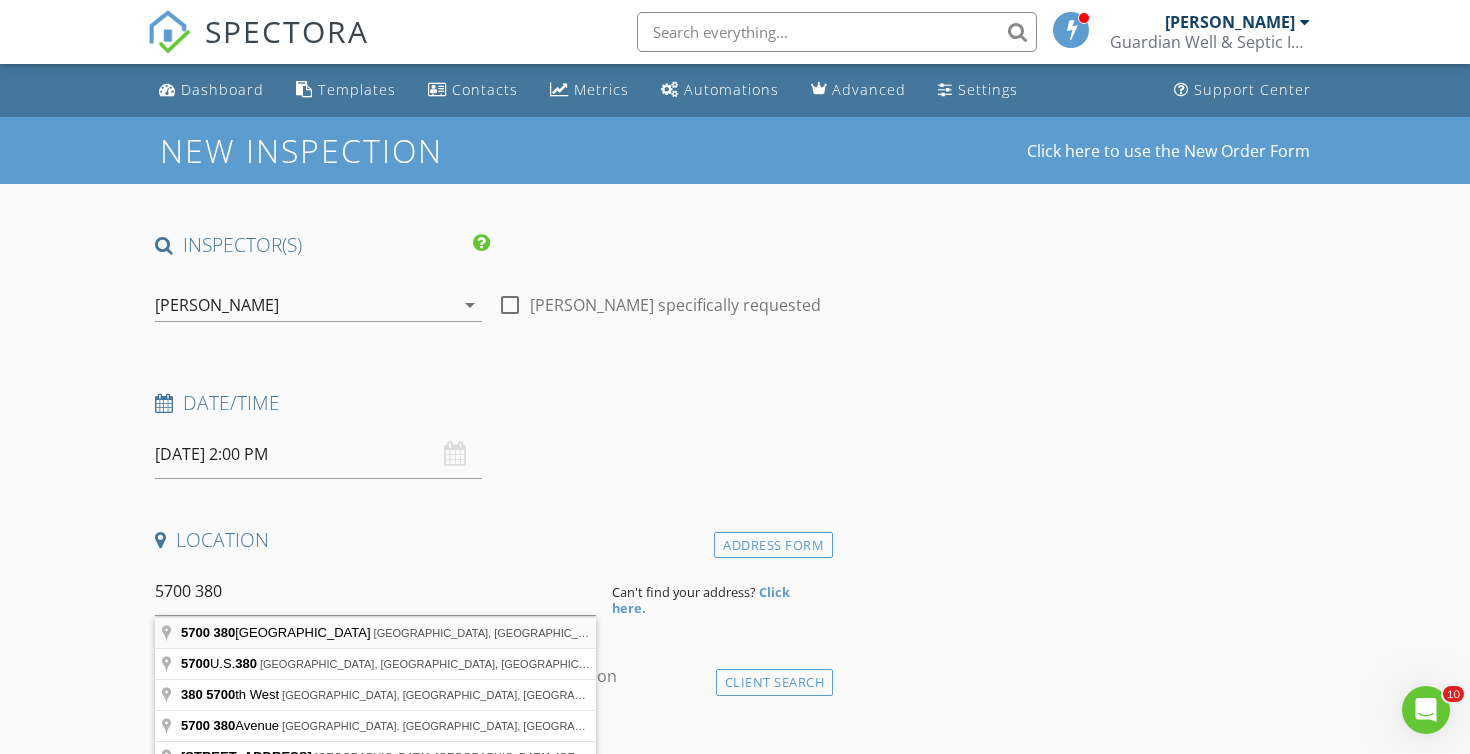 type on "5700 380th Avenue, Burlington, WI, USA" 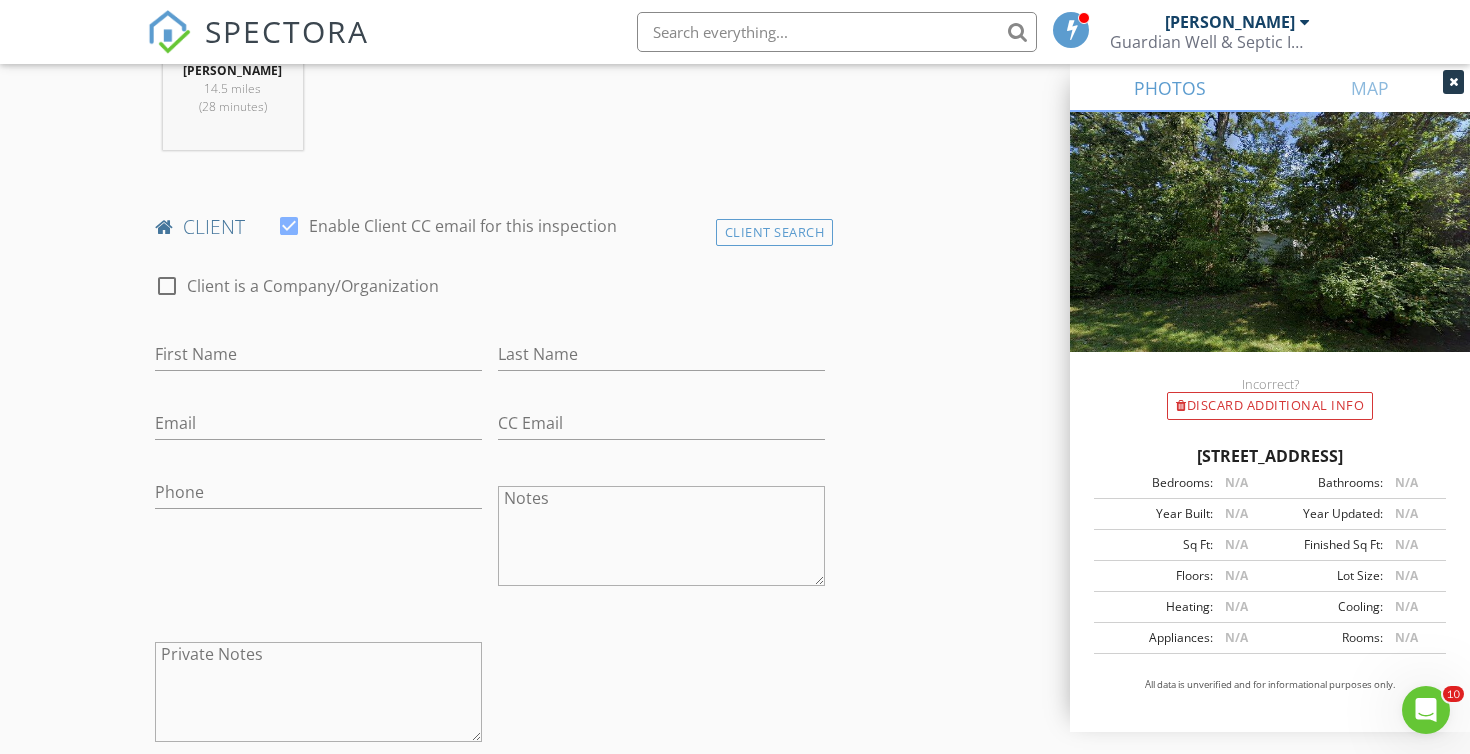 scroll, scrollTop: 909, scrollLeft: 0, axis: vertical 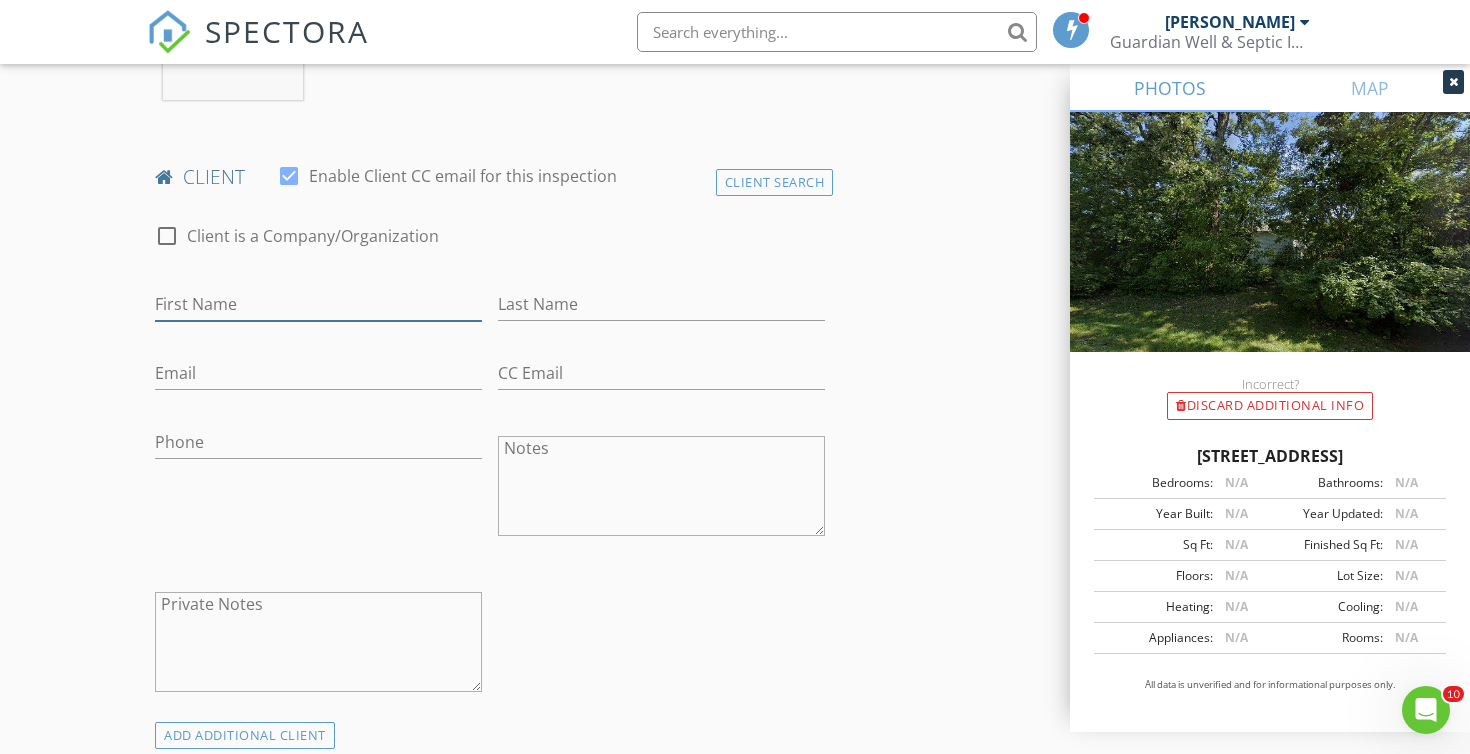 click on "First Name" at bounding box center (318, 304) 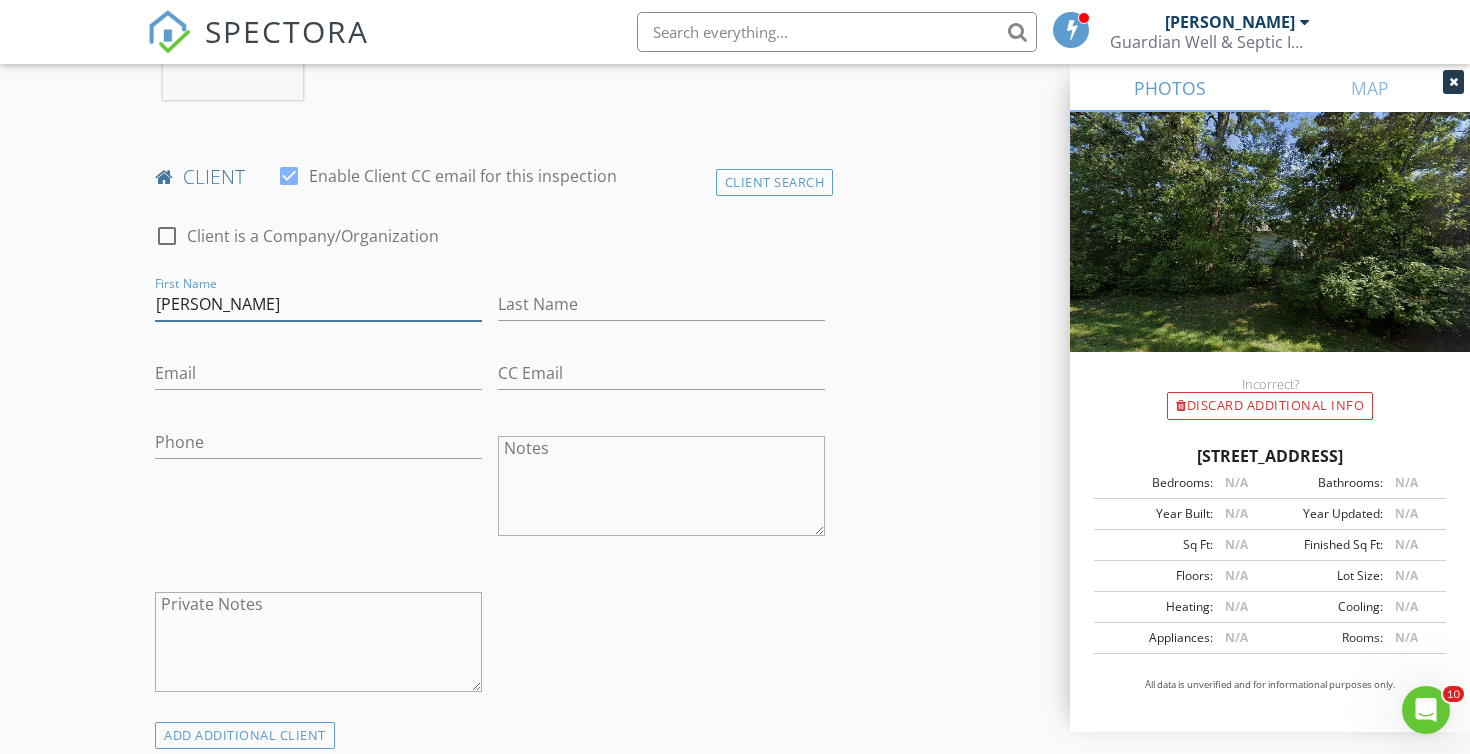 type on "Mike" 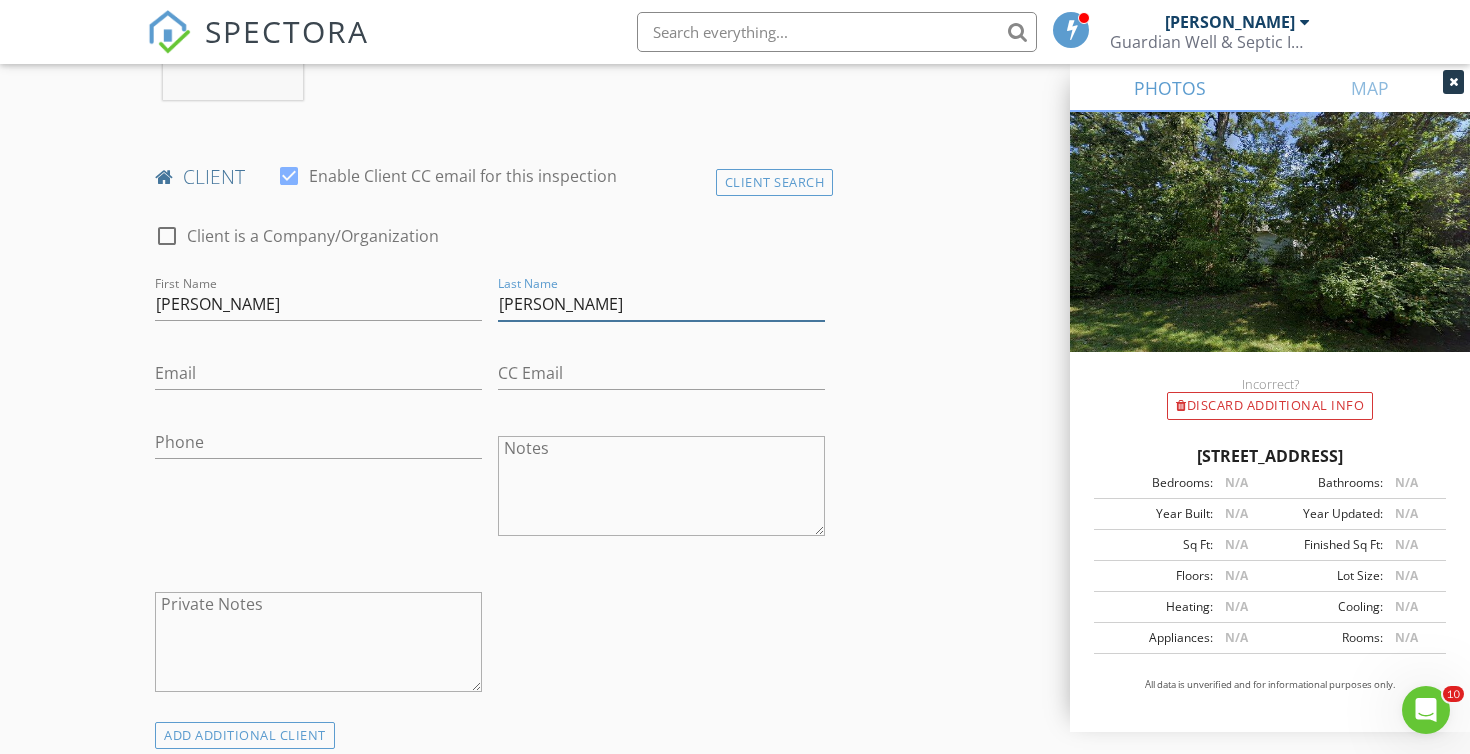 type on "Kuzniak" 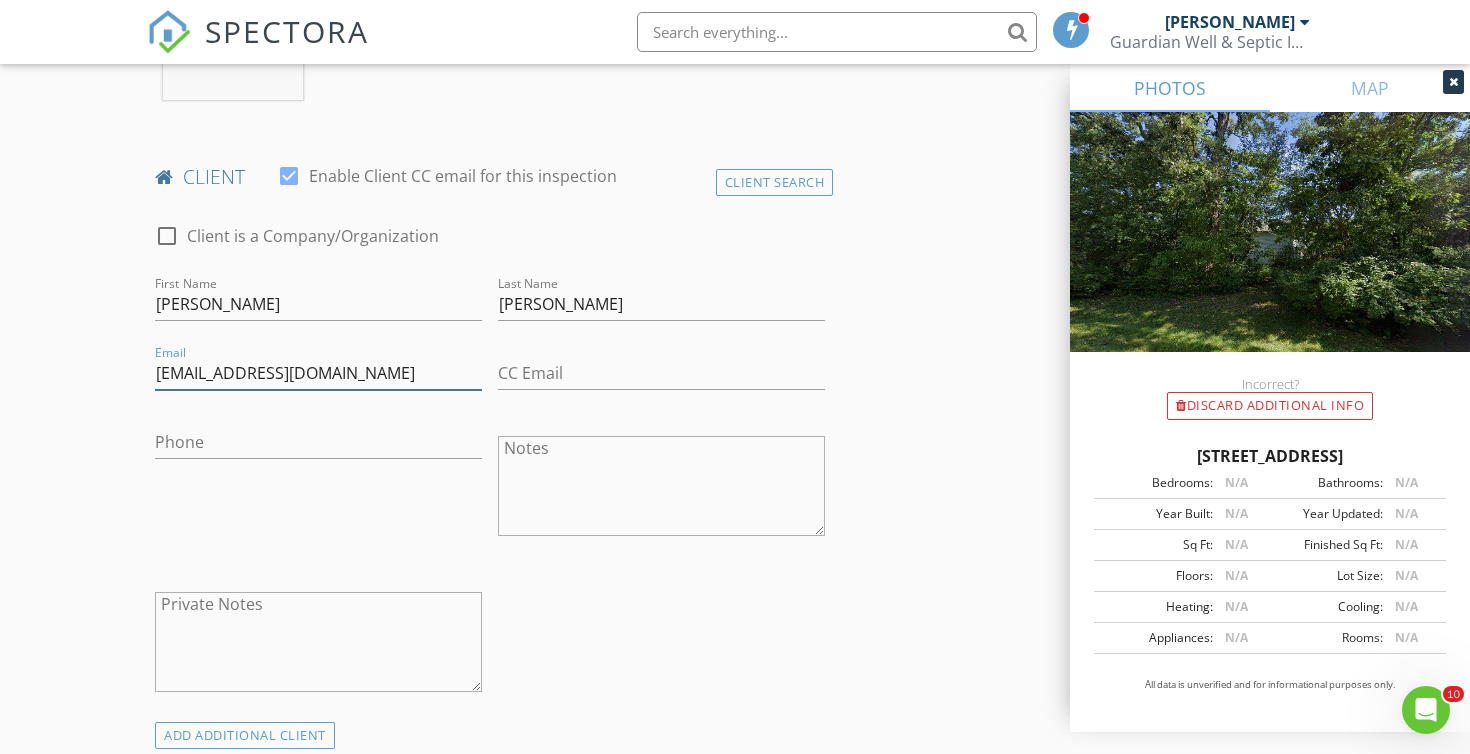 type on "mkuze@wi.rr.com" 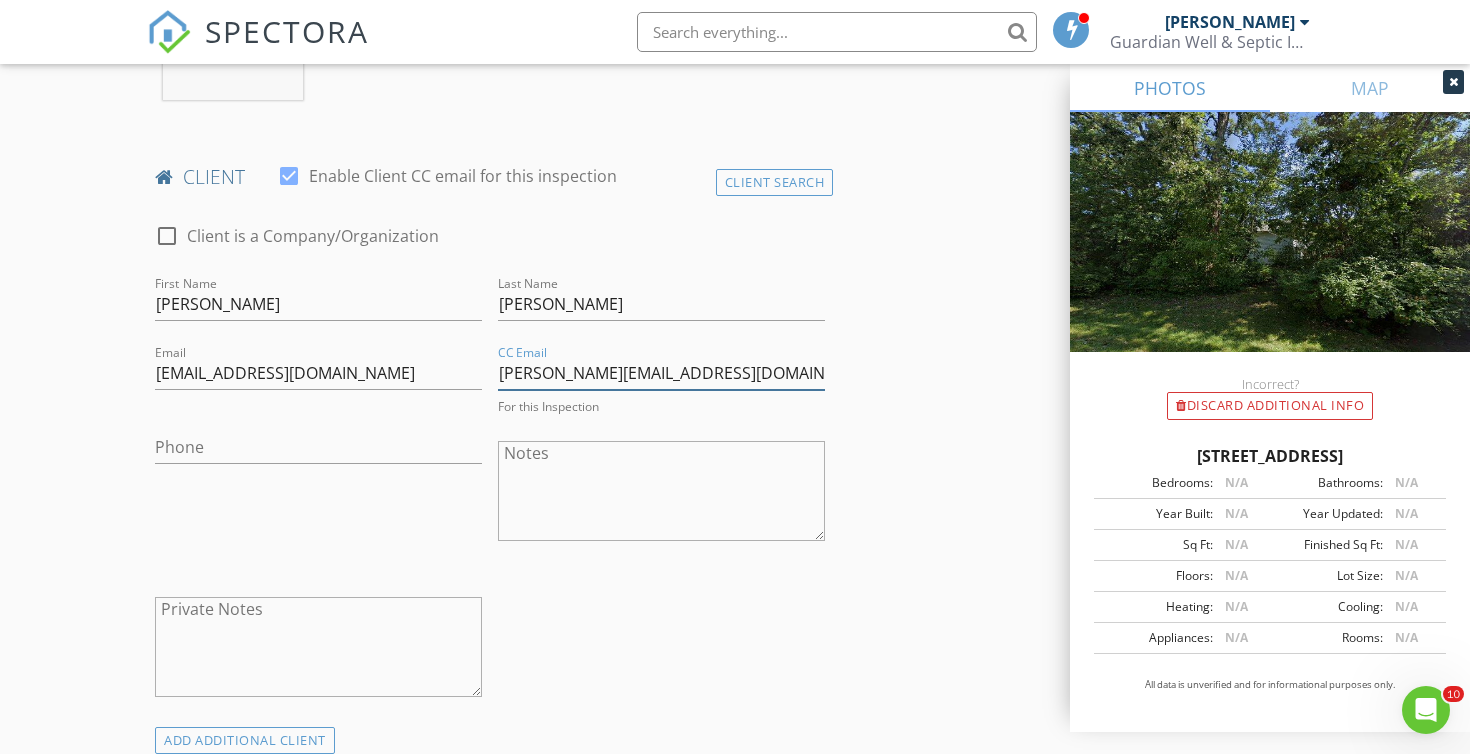 type on "w.j.eulberg@redfin.com" 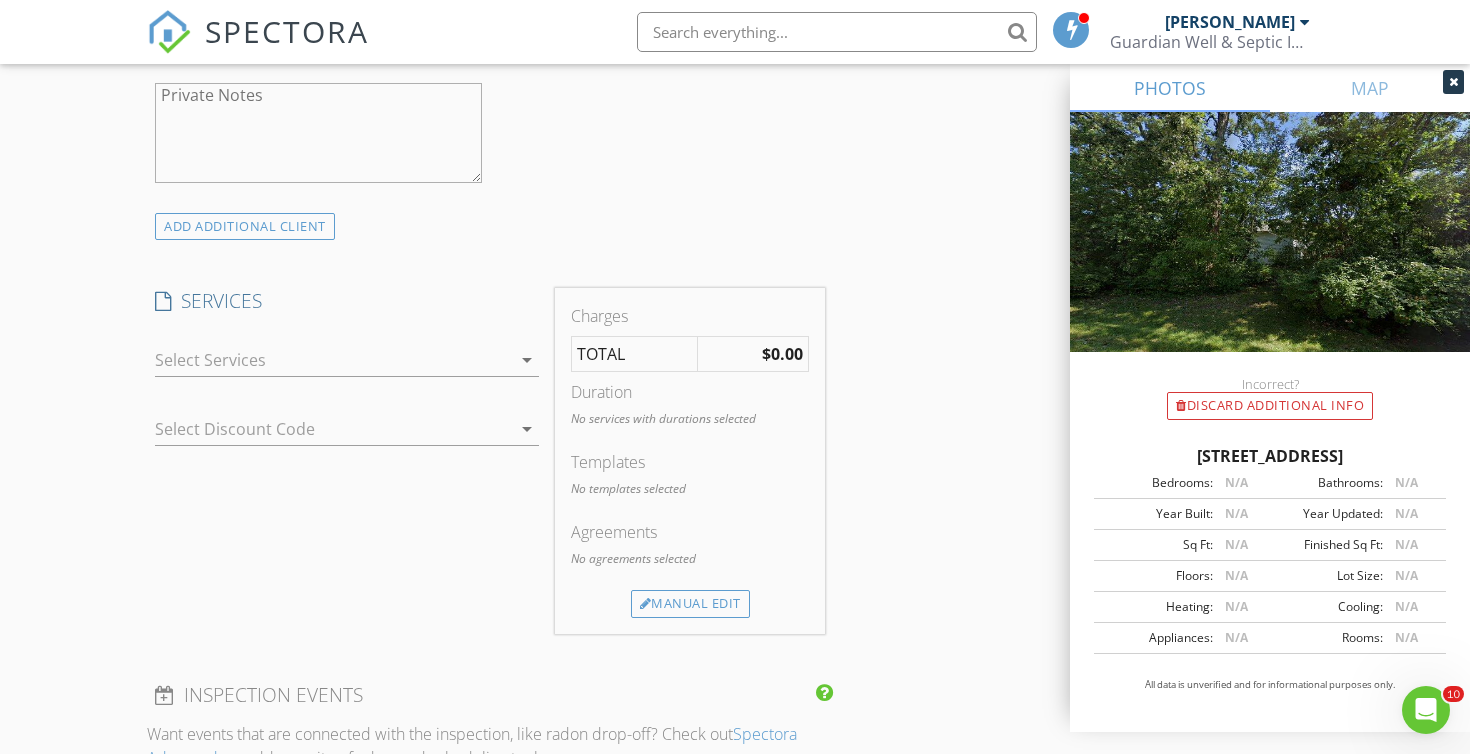 scroll, scrollTop: 1437, scrollLeft: 0, axis: vertical 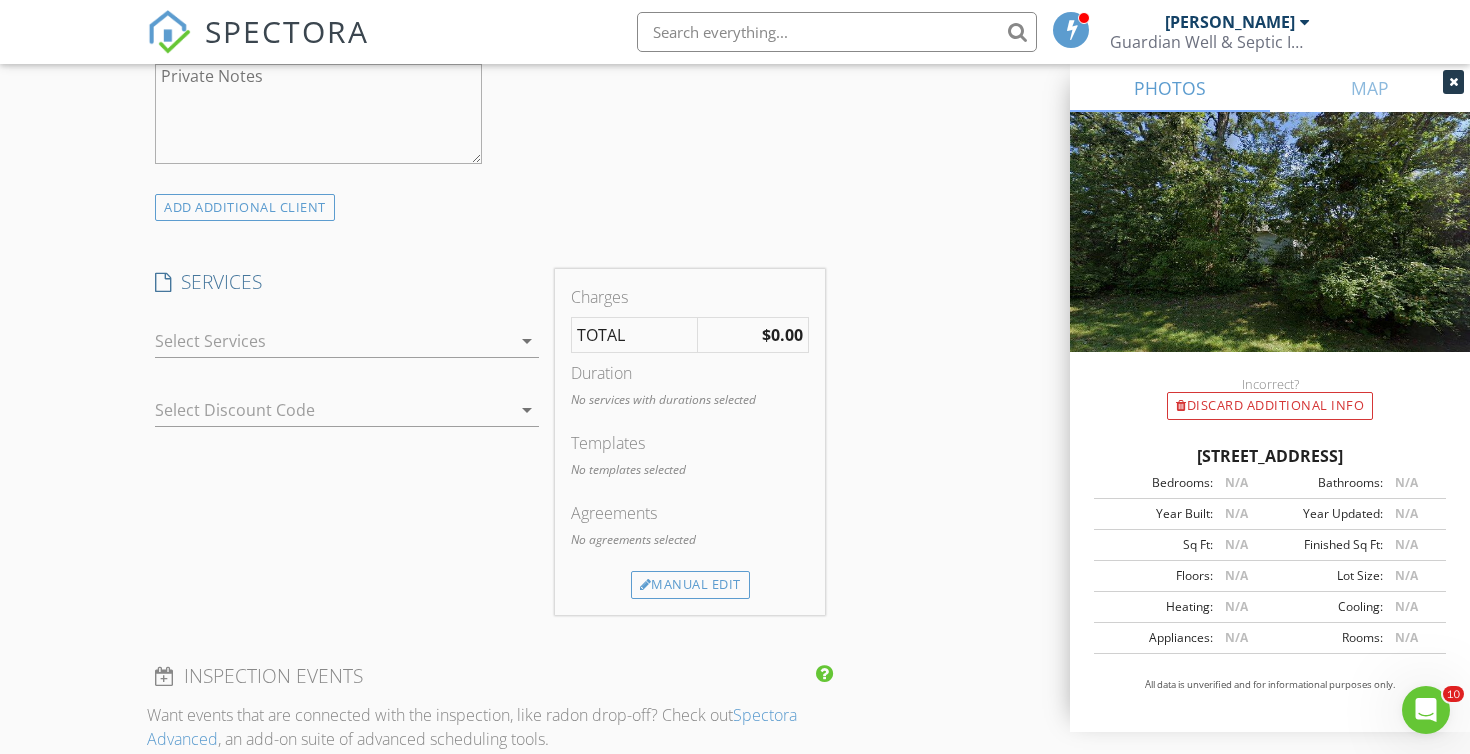 type on "262-716-9561" 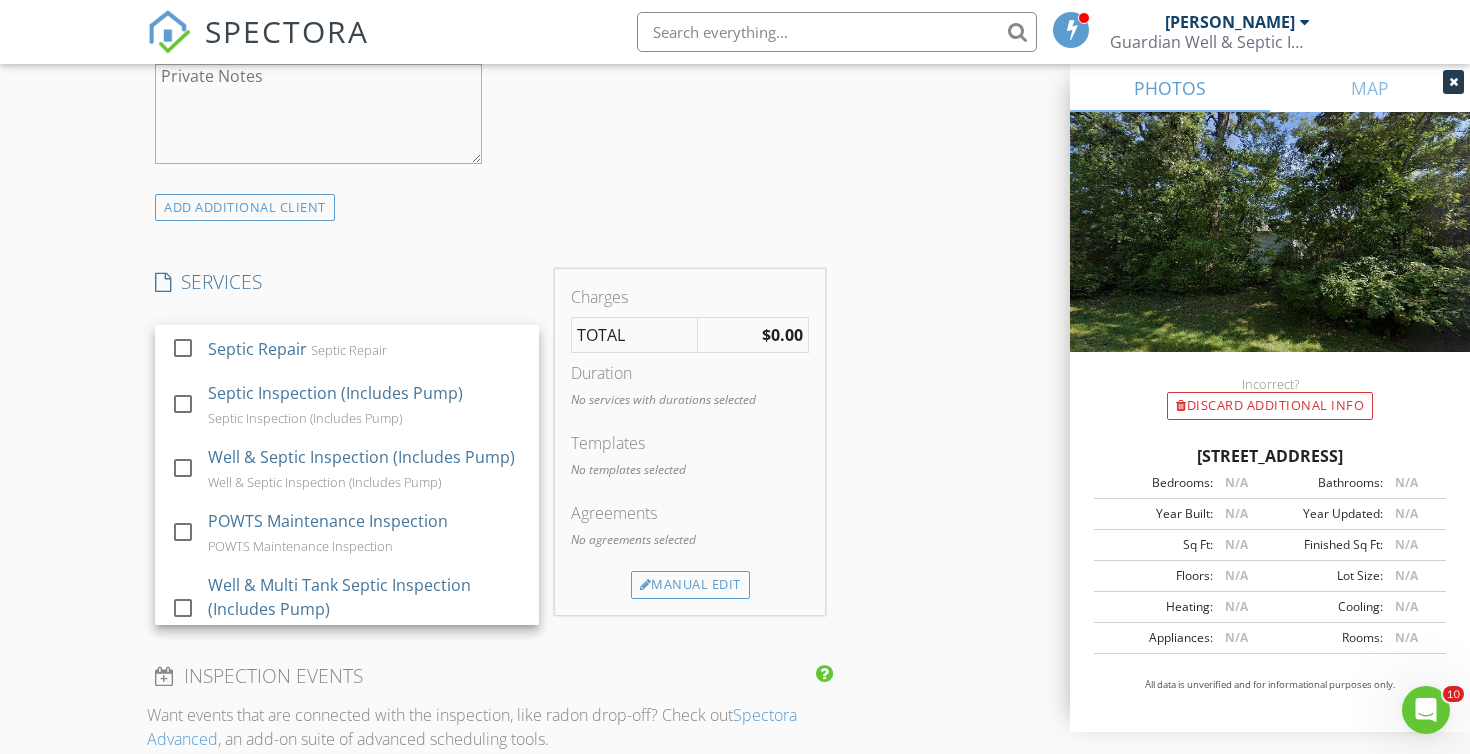 scroll, scrollTop: 227, scrollLeft: 0, axis: vertical 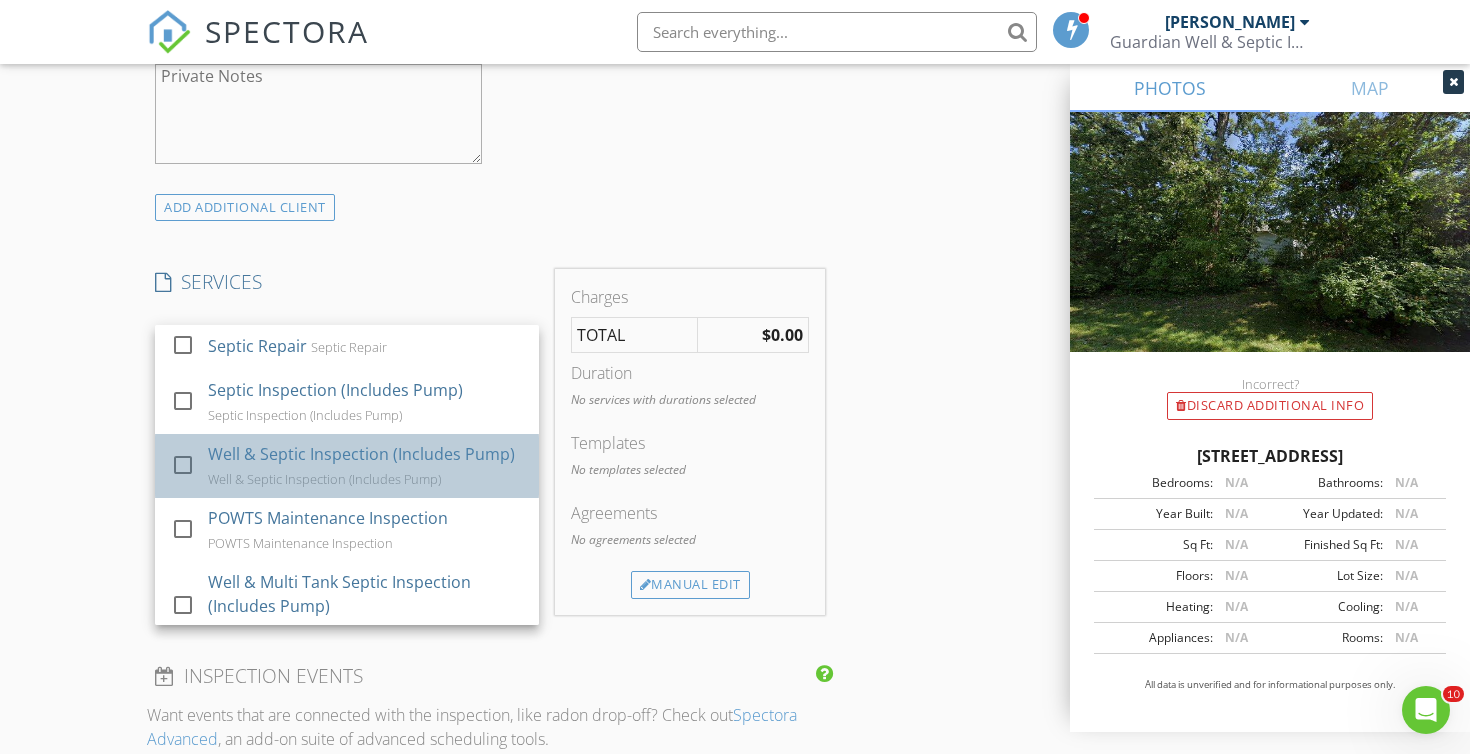 click on "Well & Septic Inspection (Includes Pump)" at bounding box center [361, 454] 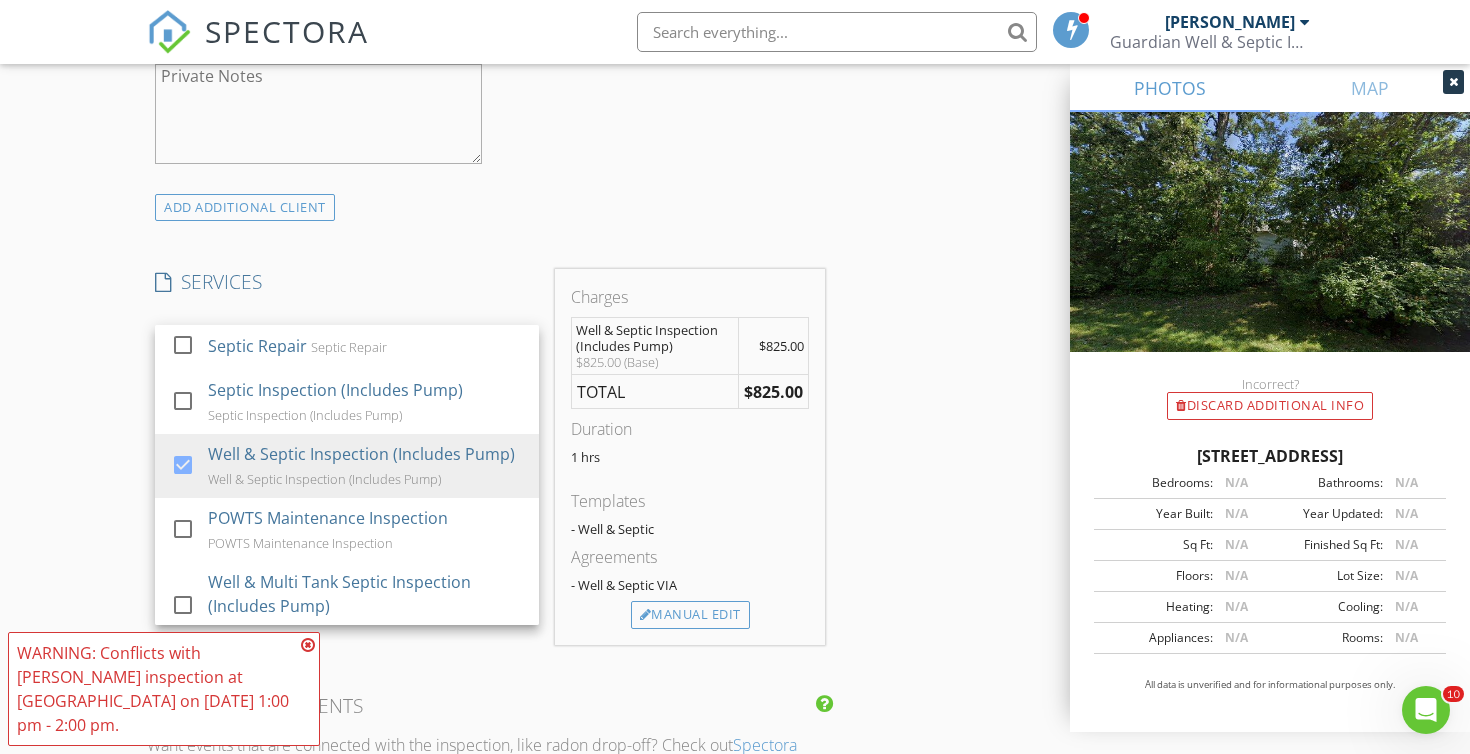 click on "INSPECTOR(S)
check_box   Chad Imme   PRIMARY   Chad Imme arrow_drop_down   check_box_outline_blank Chad Imme specifically requested
Date/Time
07/17/2025 2:00 PM
Location
Address Search       Address 5700 380th Ave   Unit   City Burlington   State WI   Zip 53105   County Kenosha     Square Feet   Year Built   Foundation arrow_drop_down     Chad Imme     14.5 miles     (28 minutes)
client
check_box Enable Client CC email for this inspection   Client Search     check_box_outline_blank Client is a Company/Organization     First Name Mike   Last Name Kuzniak   Email mkuze@wi.rr.com   CC Email w.j.eulberg@redfin.com   Phone 262-716-9561           Notes   Private Notes
ADD ADDITIONAL client
SERVICES
check_box_outline_blank   Well & Septic Inspection (No Pump)" at bounding box center (735, 484) 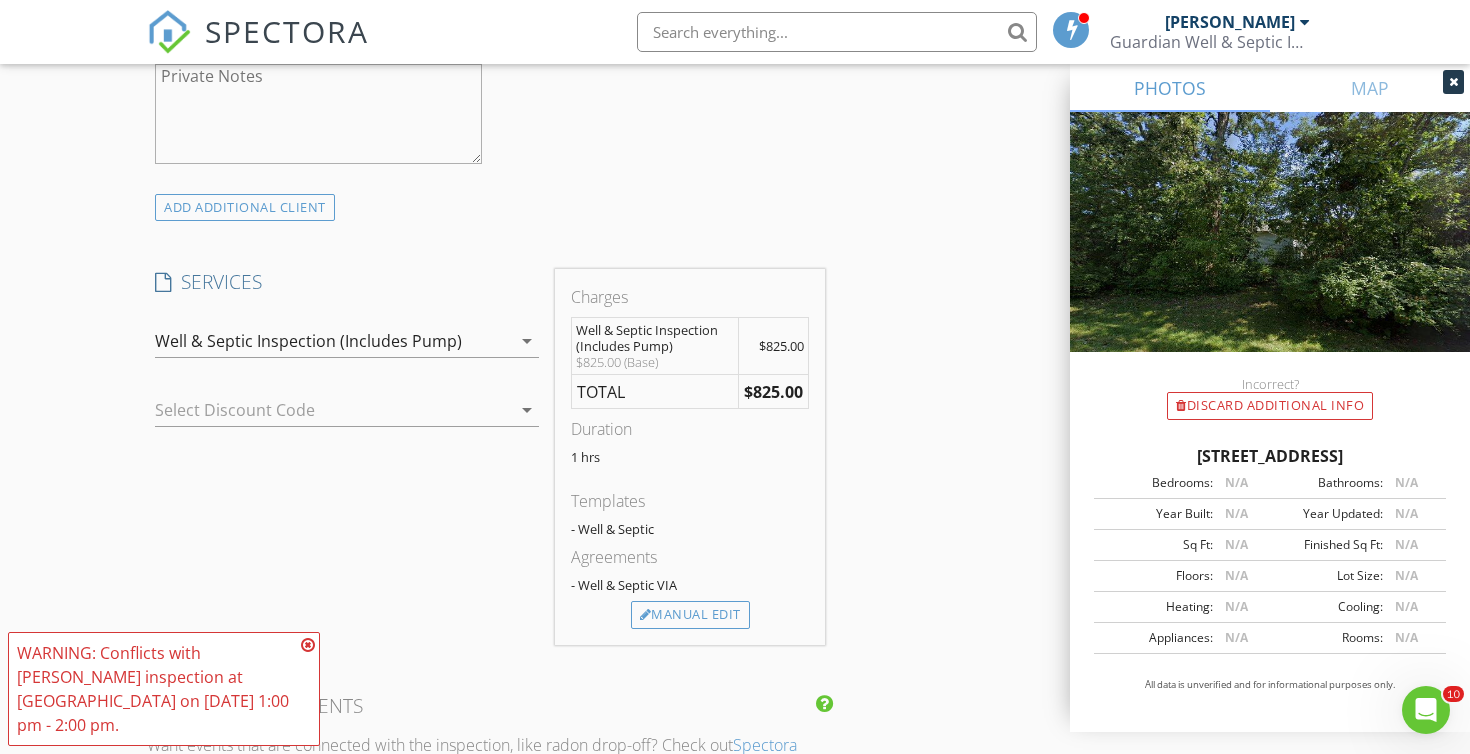 scroll, scrollTop: 1567, scrollLeft: 0, axis: vertical 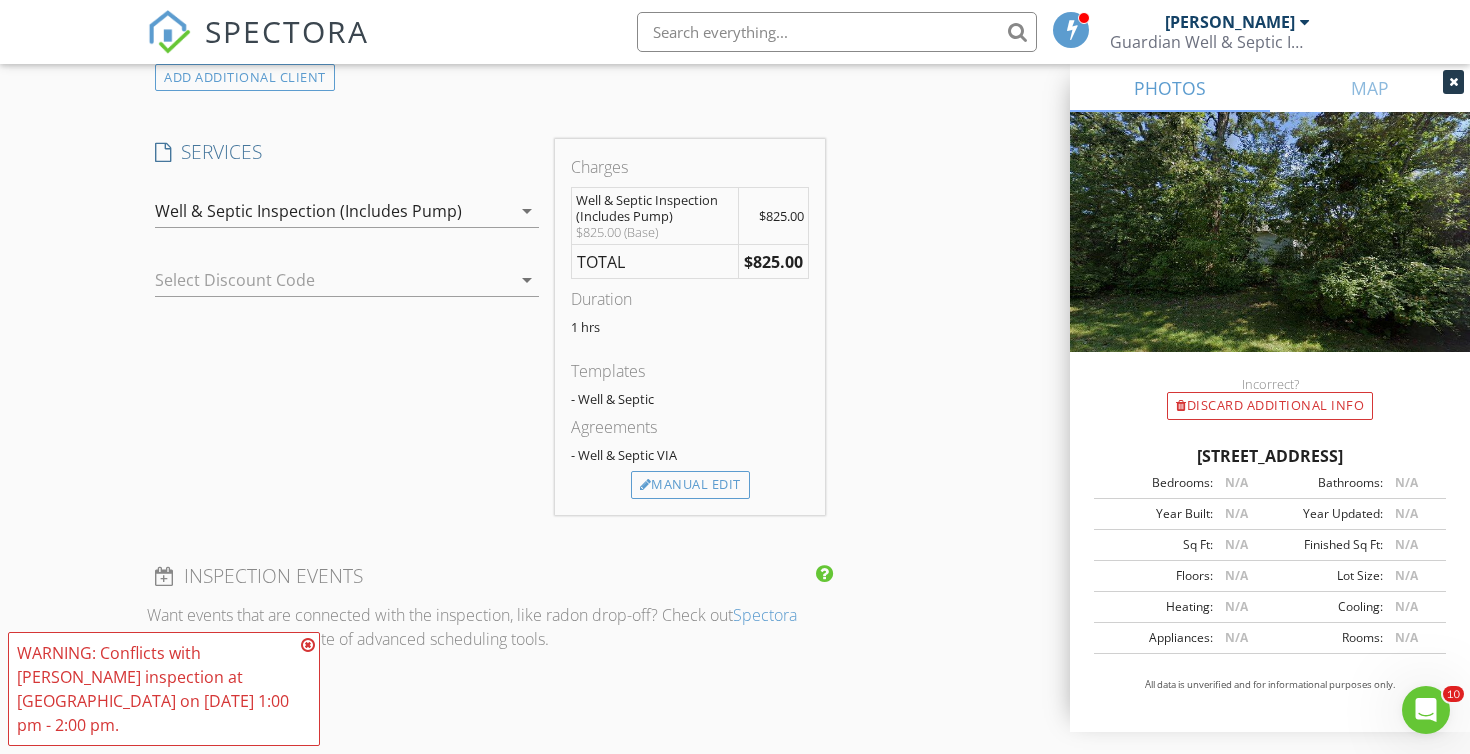 click at bounding box center (308, 645) 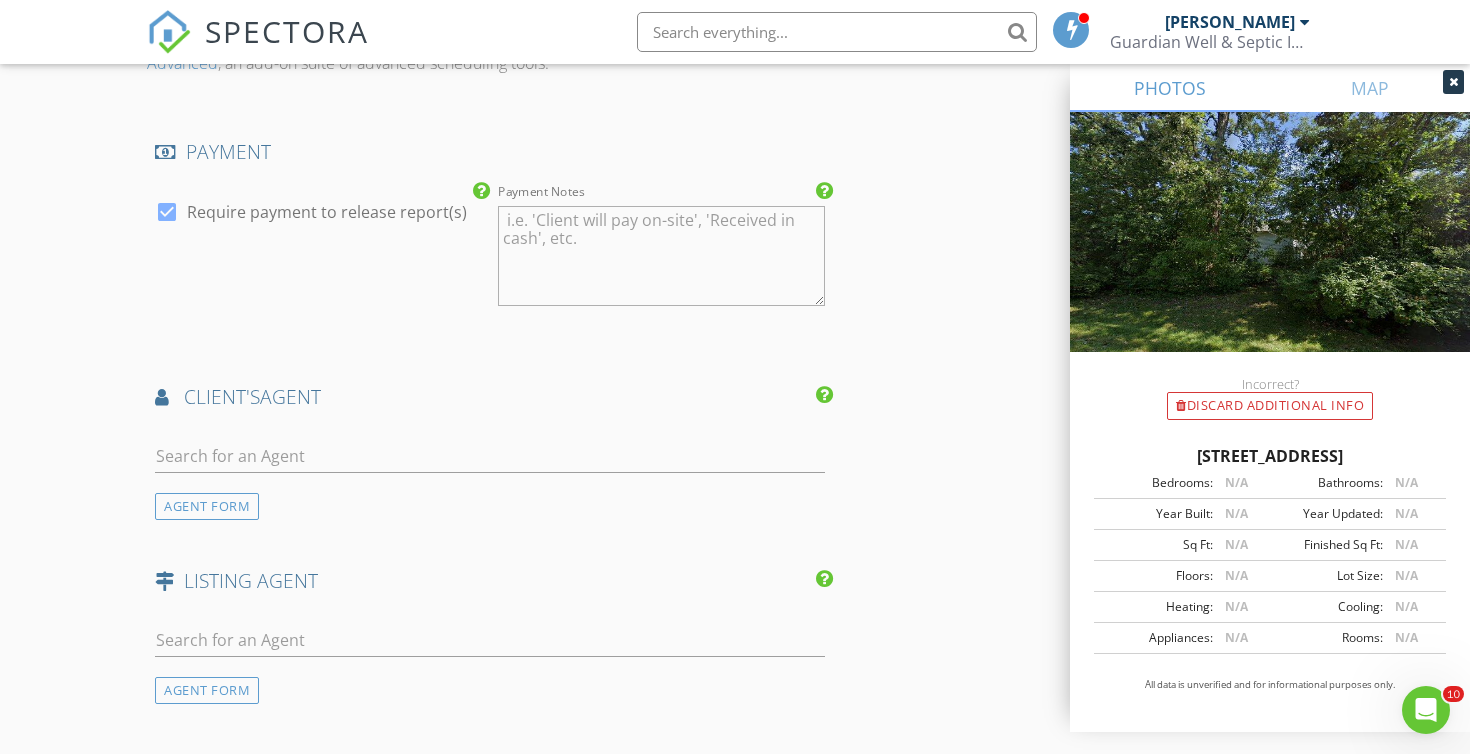 scroll, scrollTop: 2146, scrollLeft: 0, axis: vertical 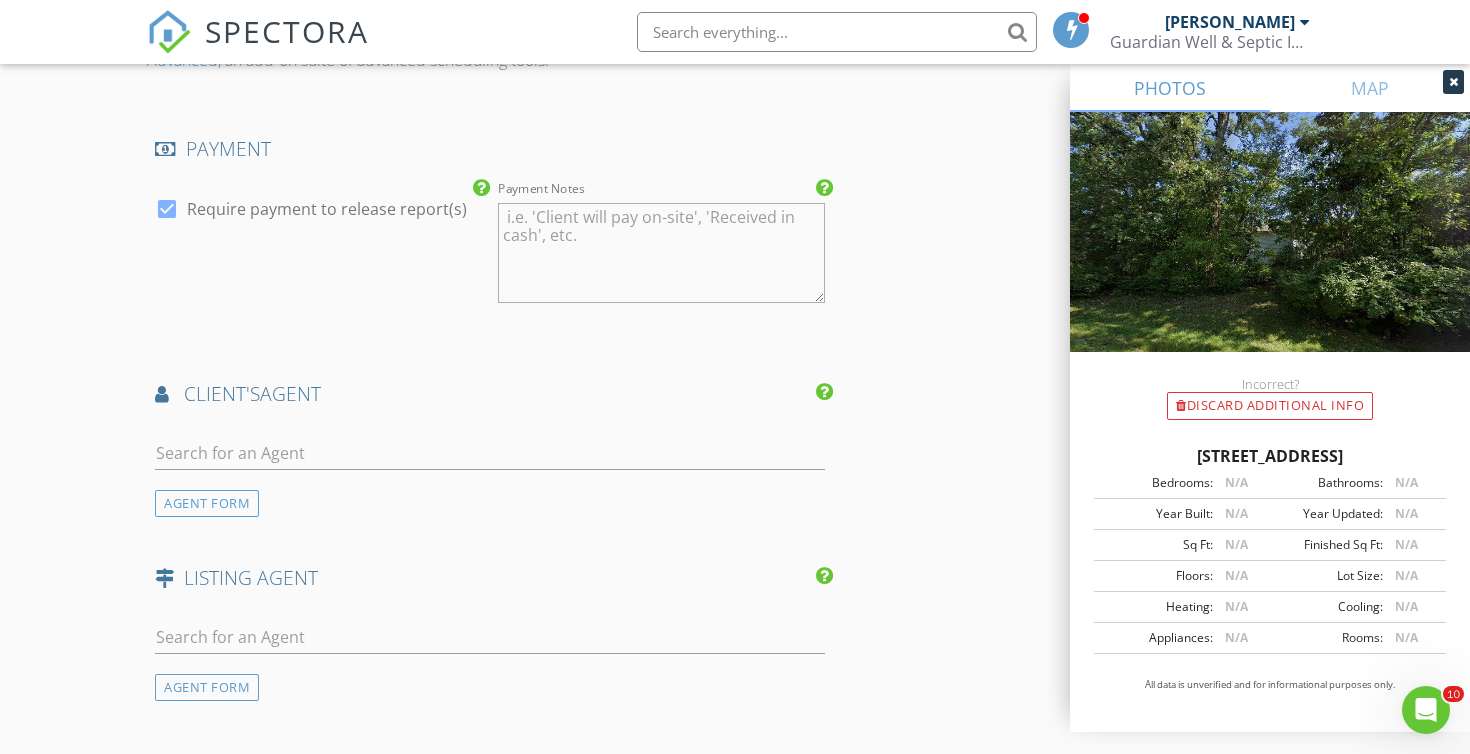click at bounding box center [490, 463] 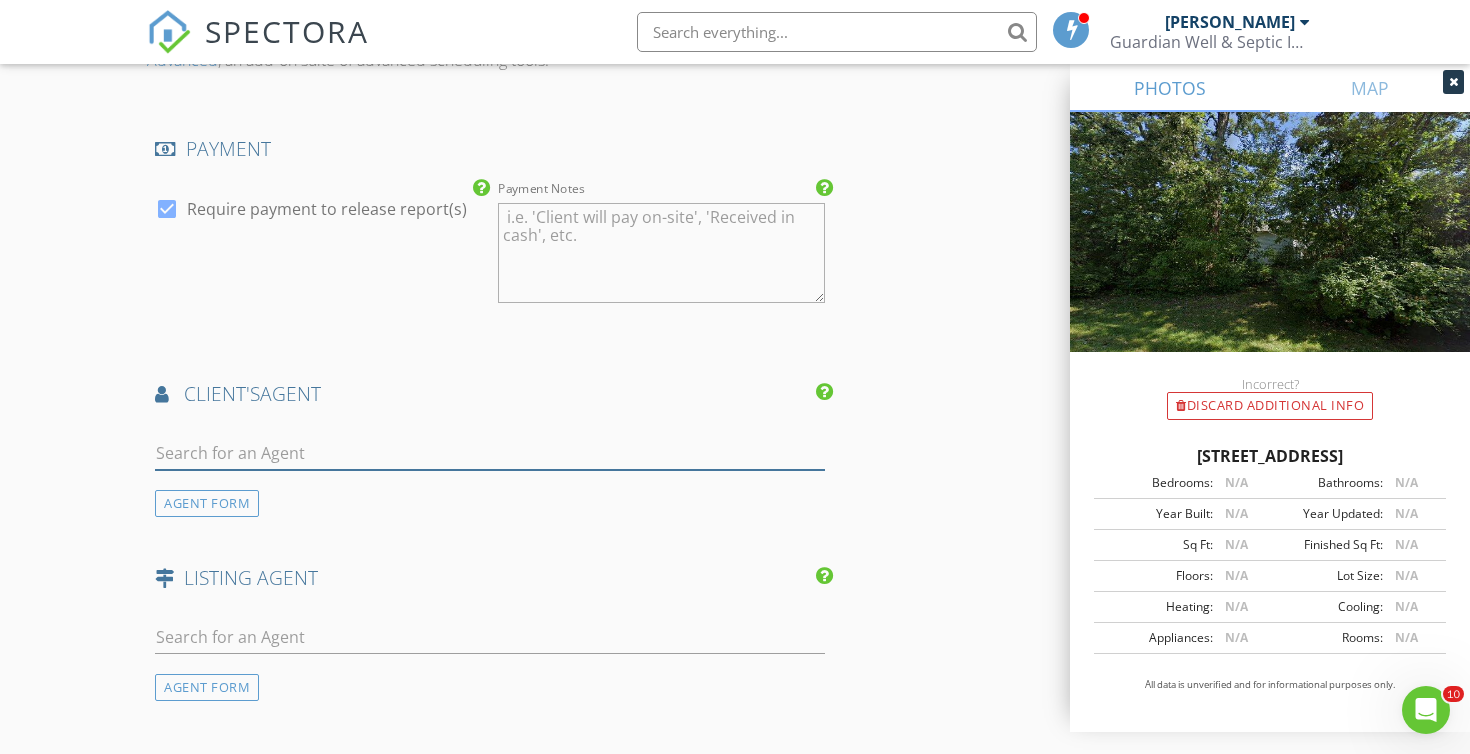 click at bounding box center [490, 453] 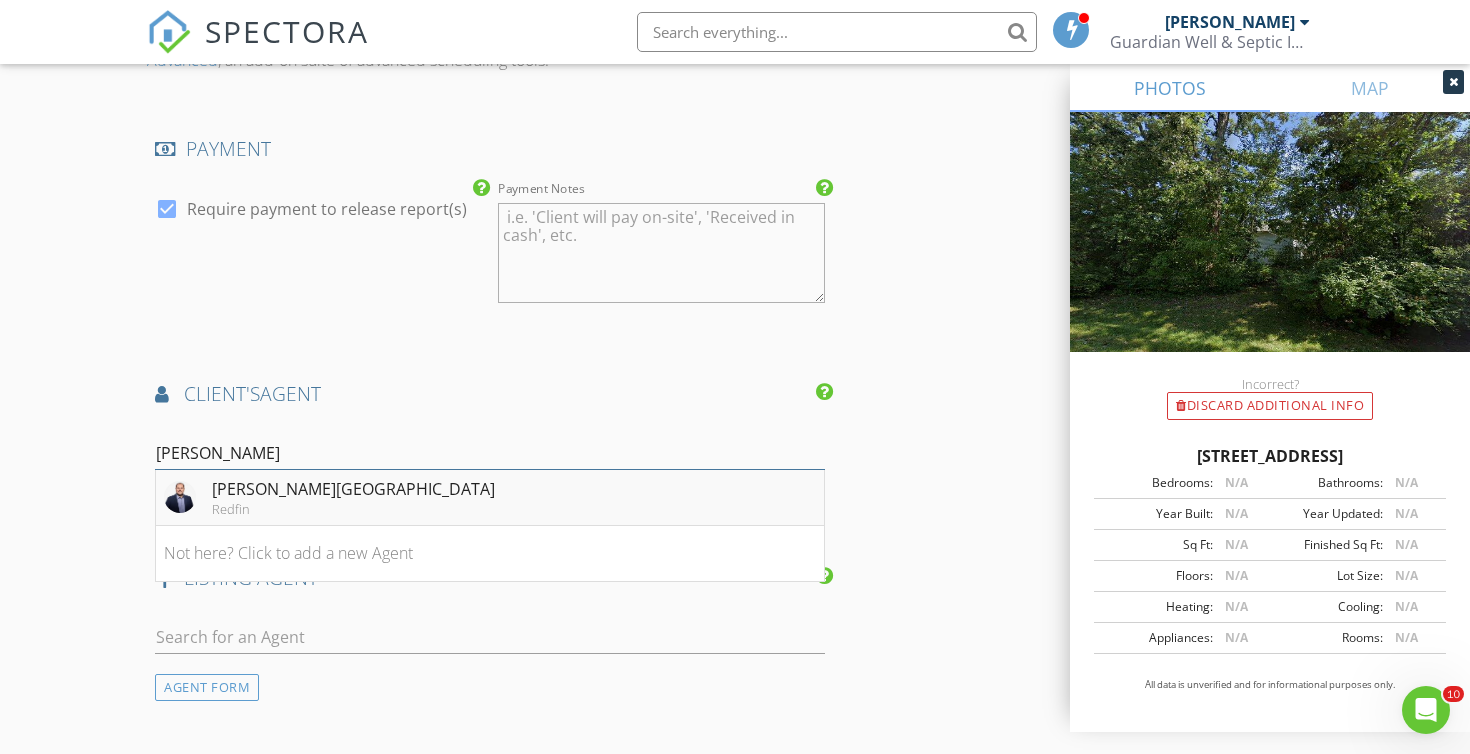 type on "W.J" 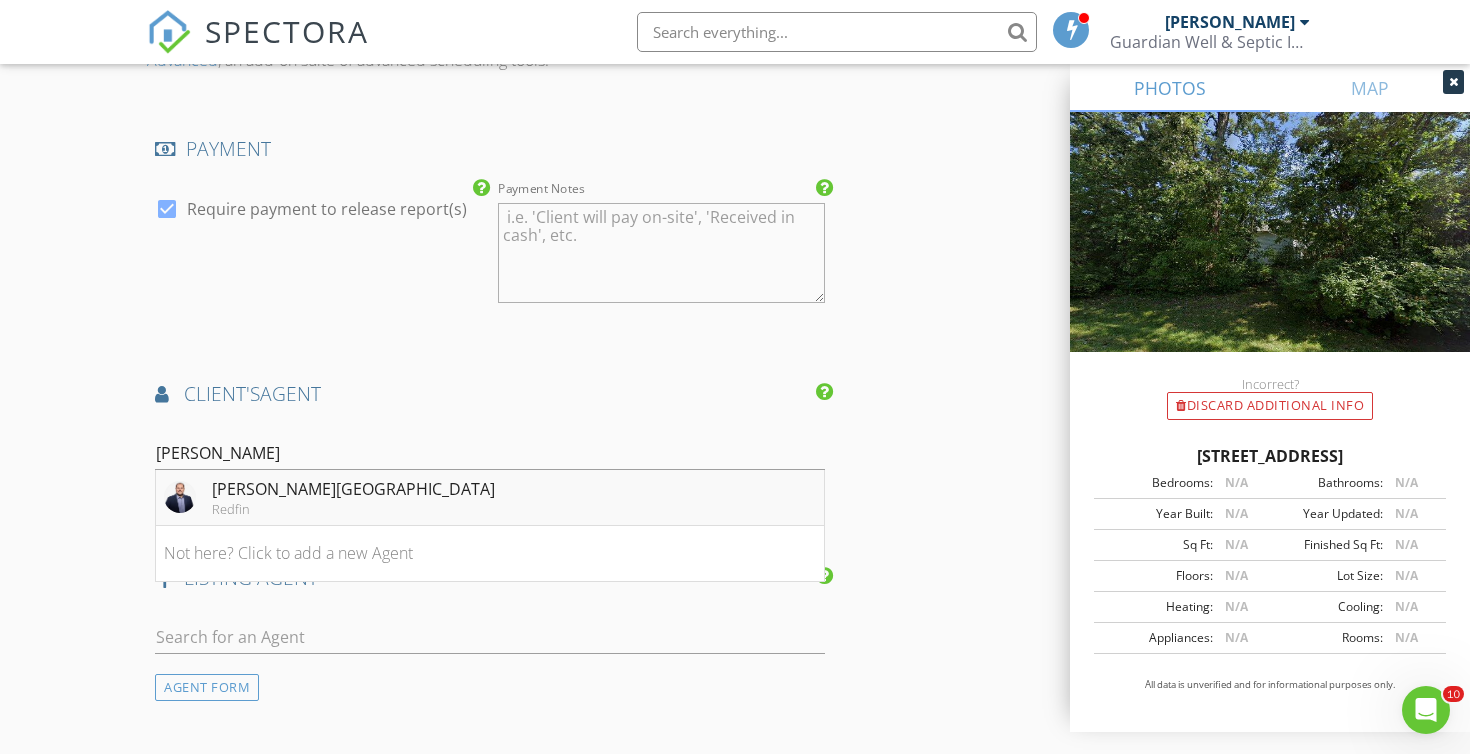 click on "W.J. Eulberg
Redfin" at bounding box center [490, 498] 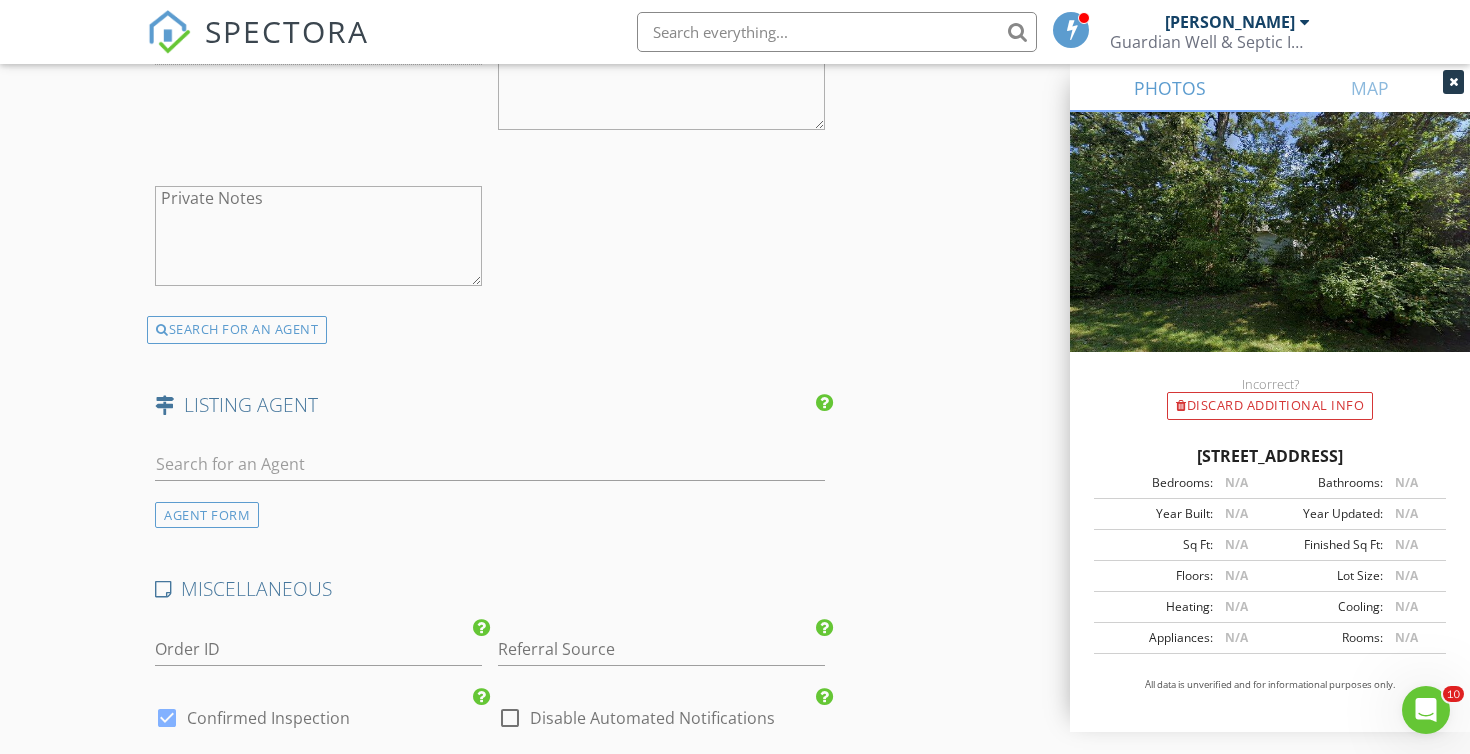 scroll, scrollTop: 2788, scrollLeft: 0, axis: vertical 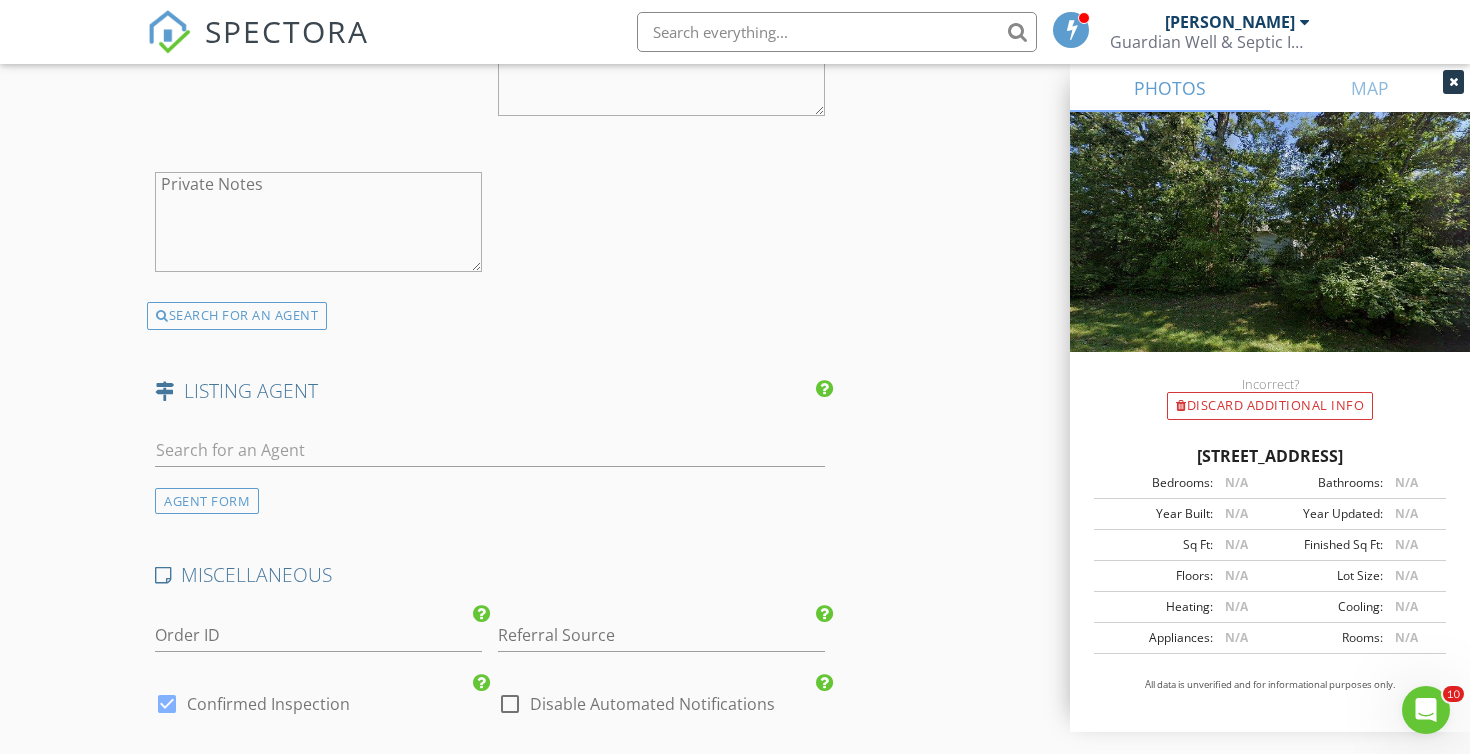 click on "Disable Automated Notifications" at bounding box center [652, 704] 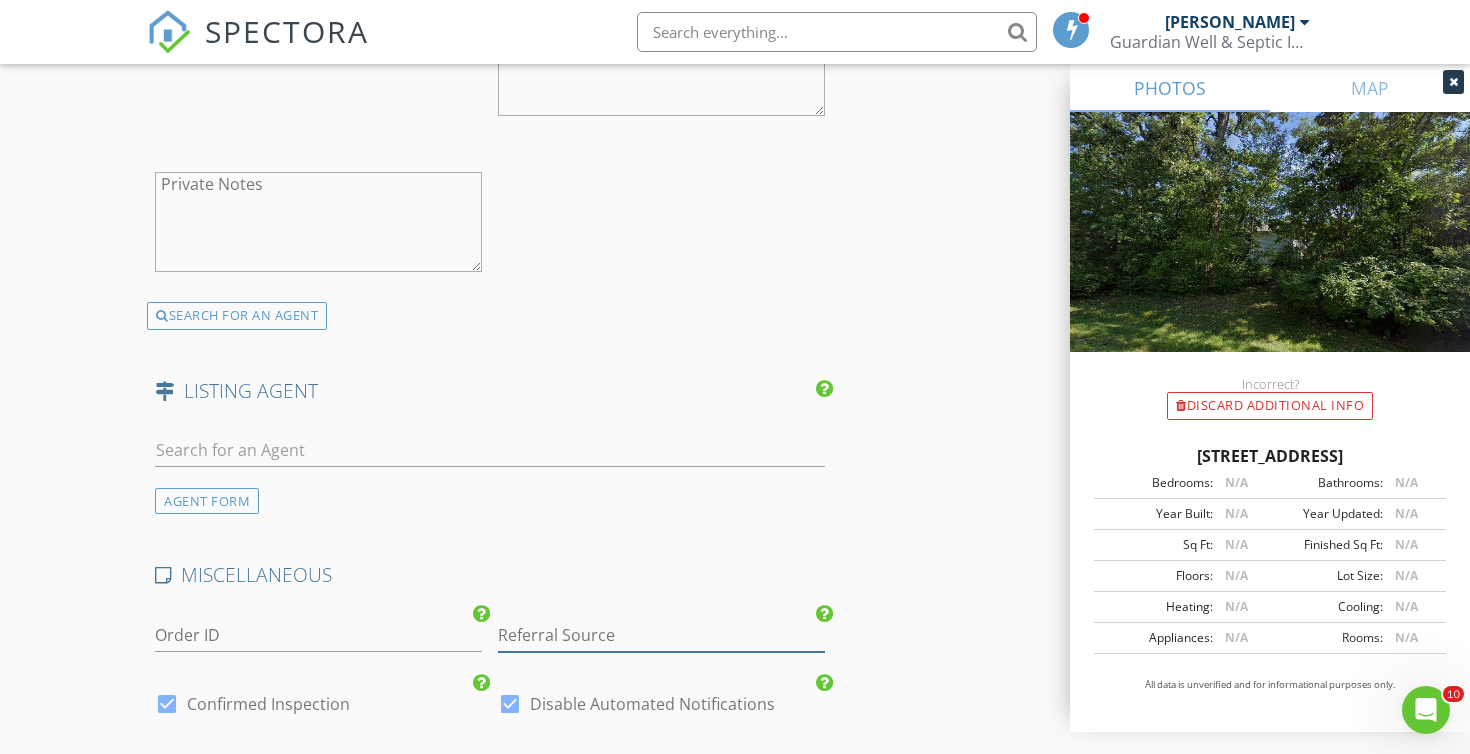 click at bounding box center (661, 635) 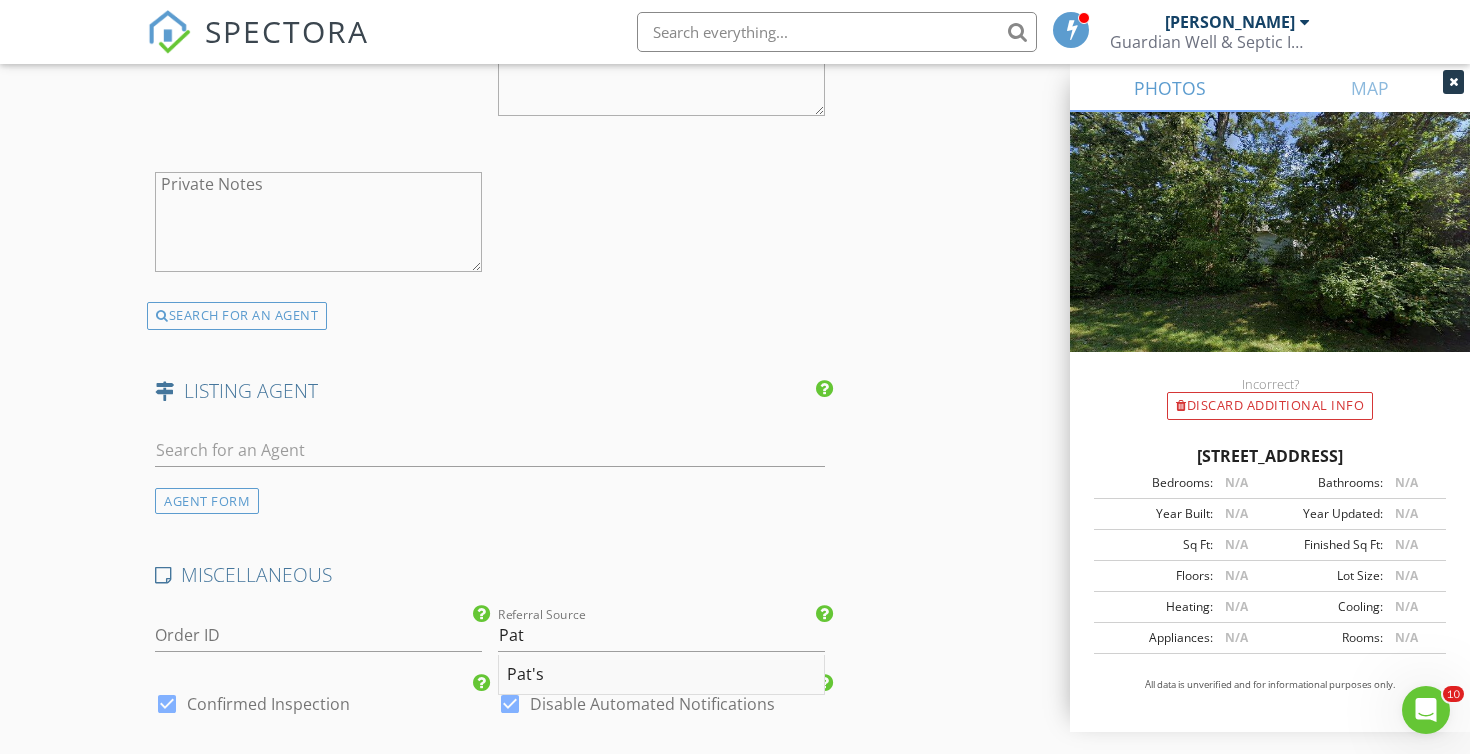 click on "Pat's" at bounding box center [661, 675] 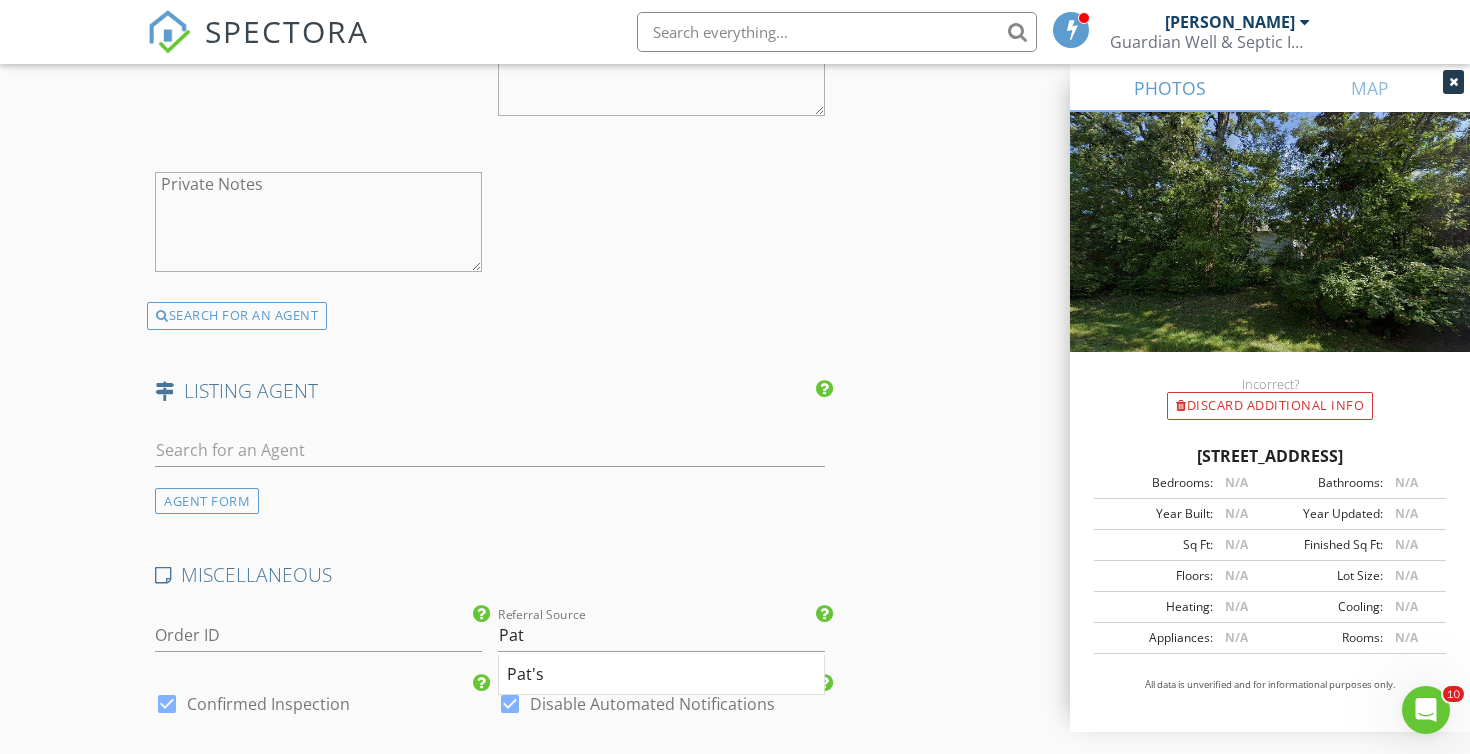 type on "Pat's" 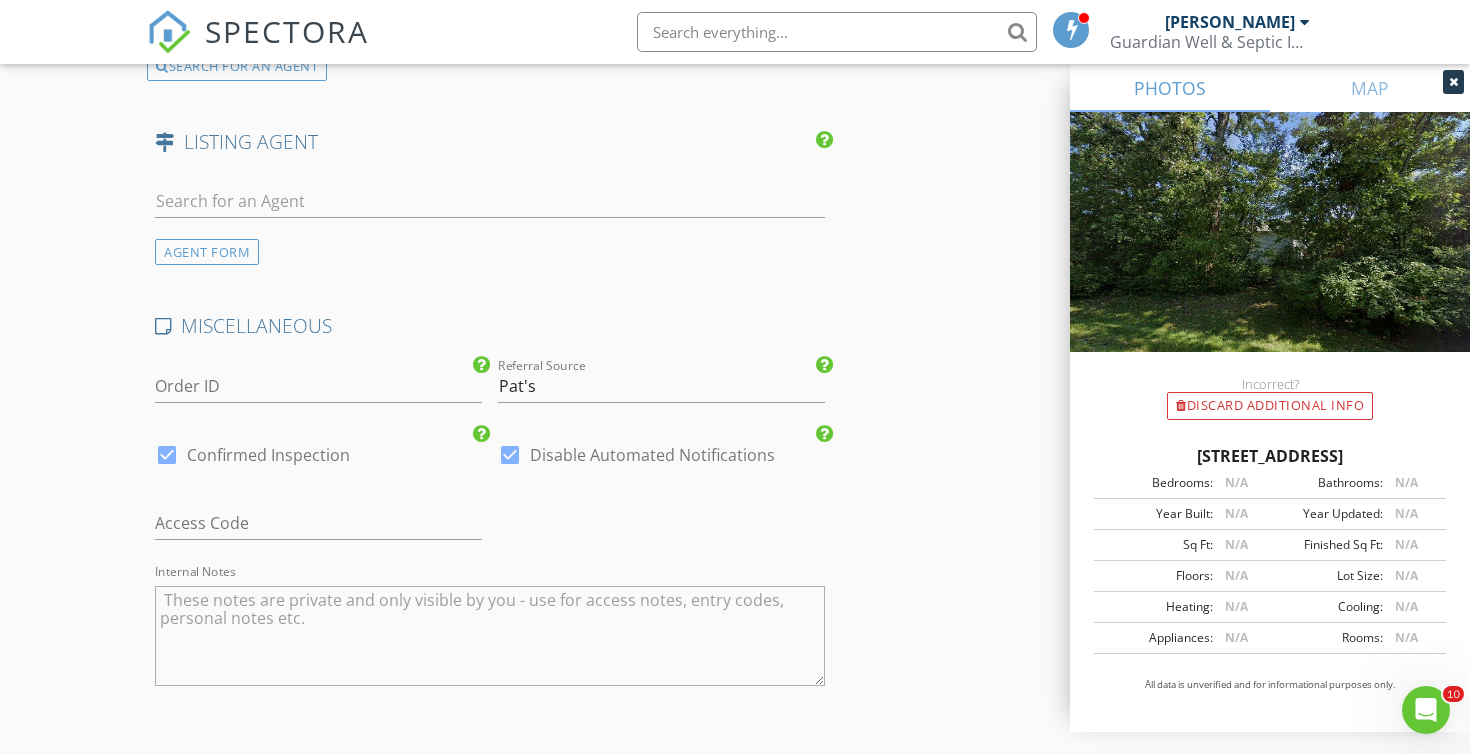 scroll, scrollTop: 3286, scrollLeft: 0, axis: vertical 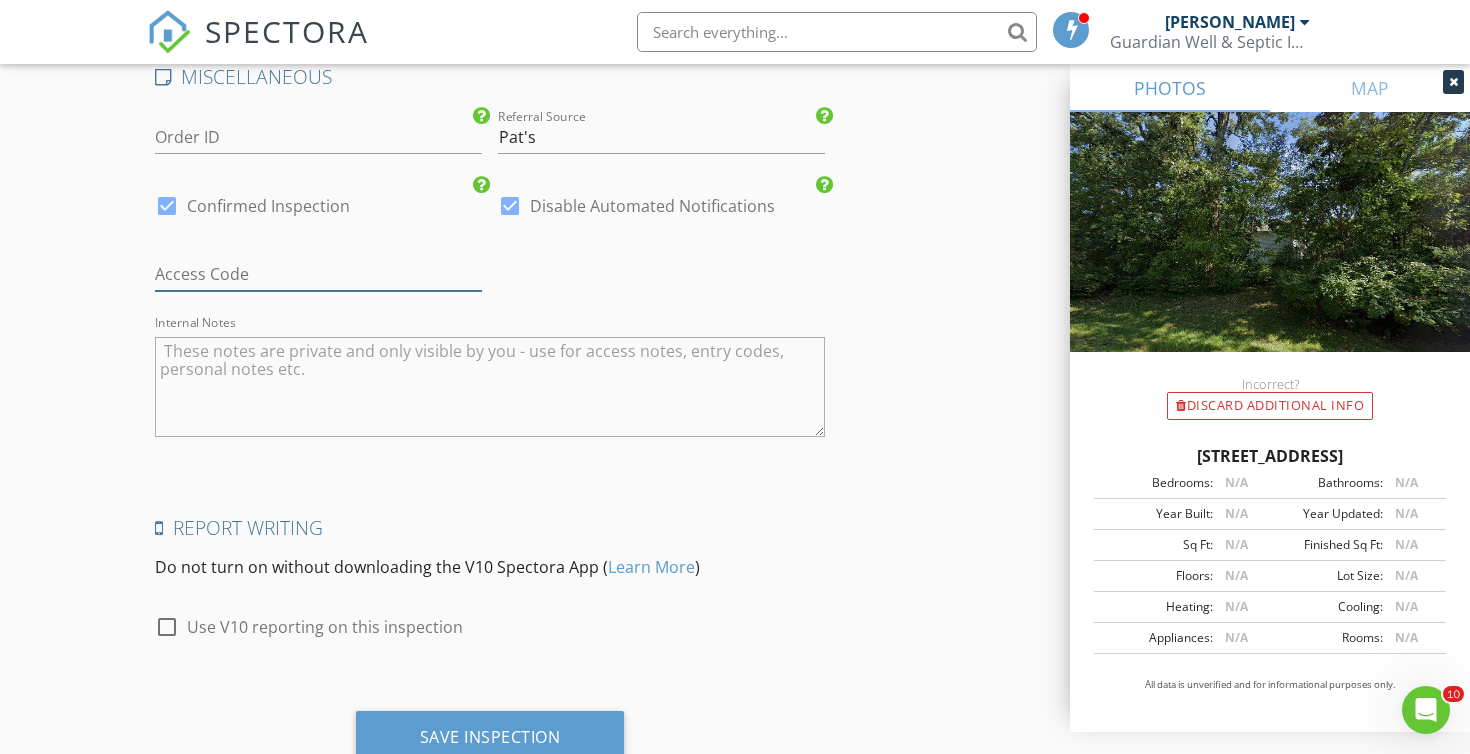 click at bounding box center (318, 274) 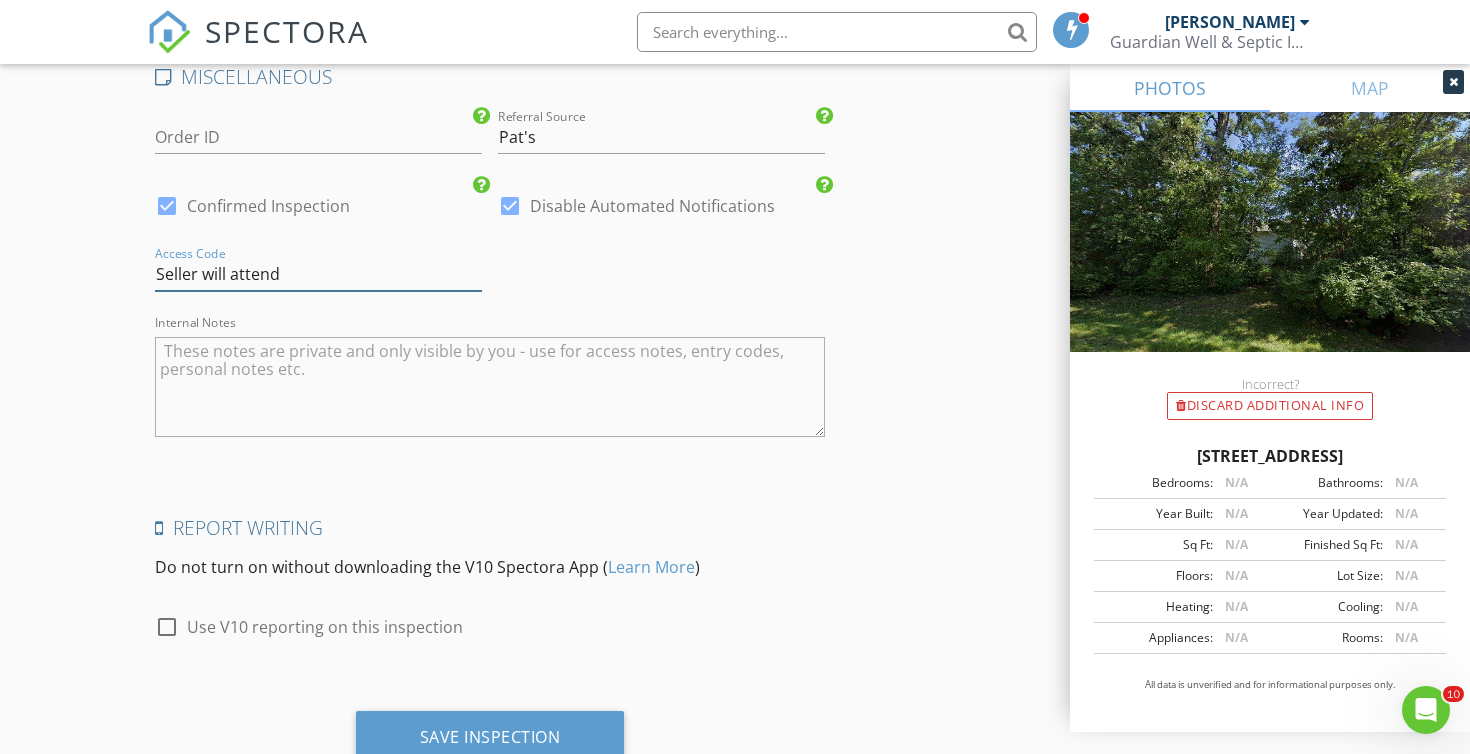 scroll, scrollTop: 3286, scrollLeft: 0, axis: vertical 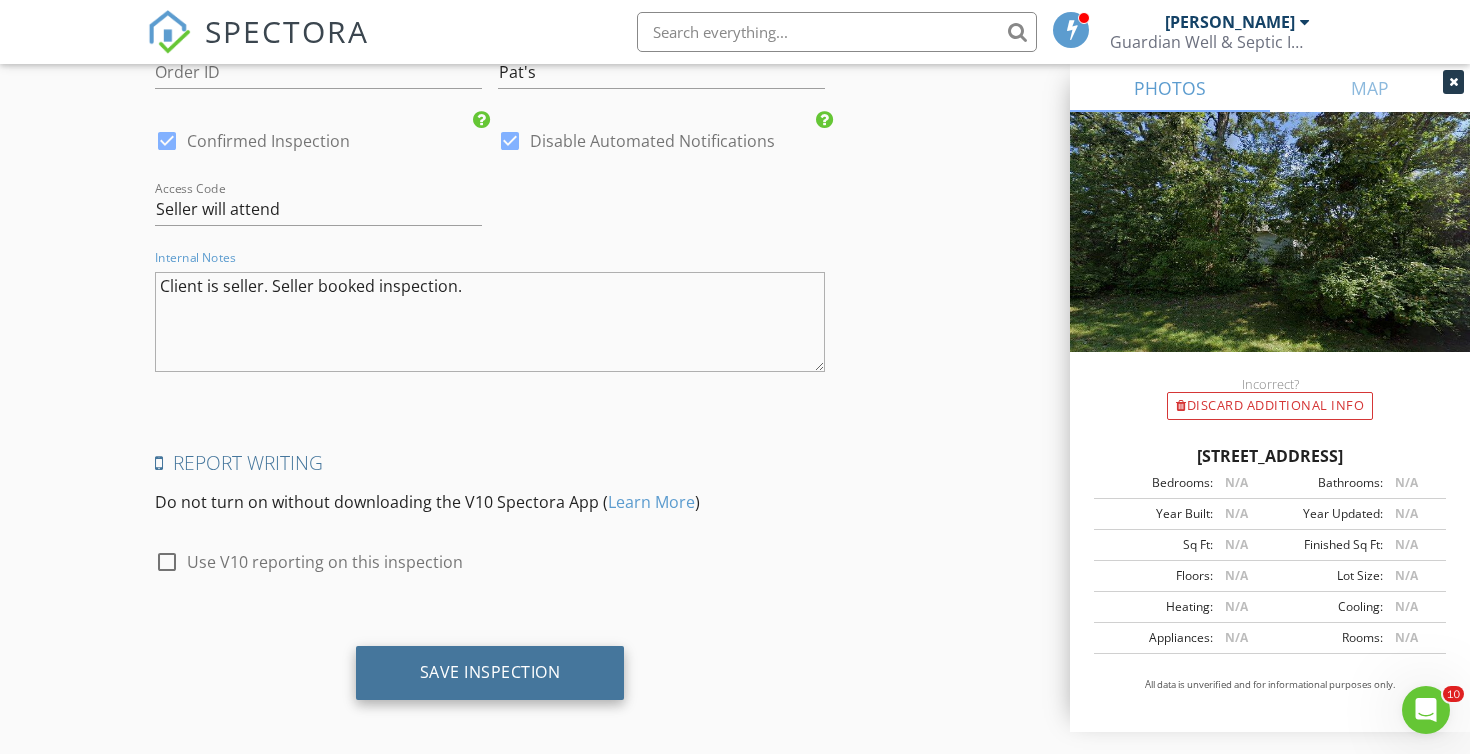 type on "Client is seller. Seller booked inspection." 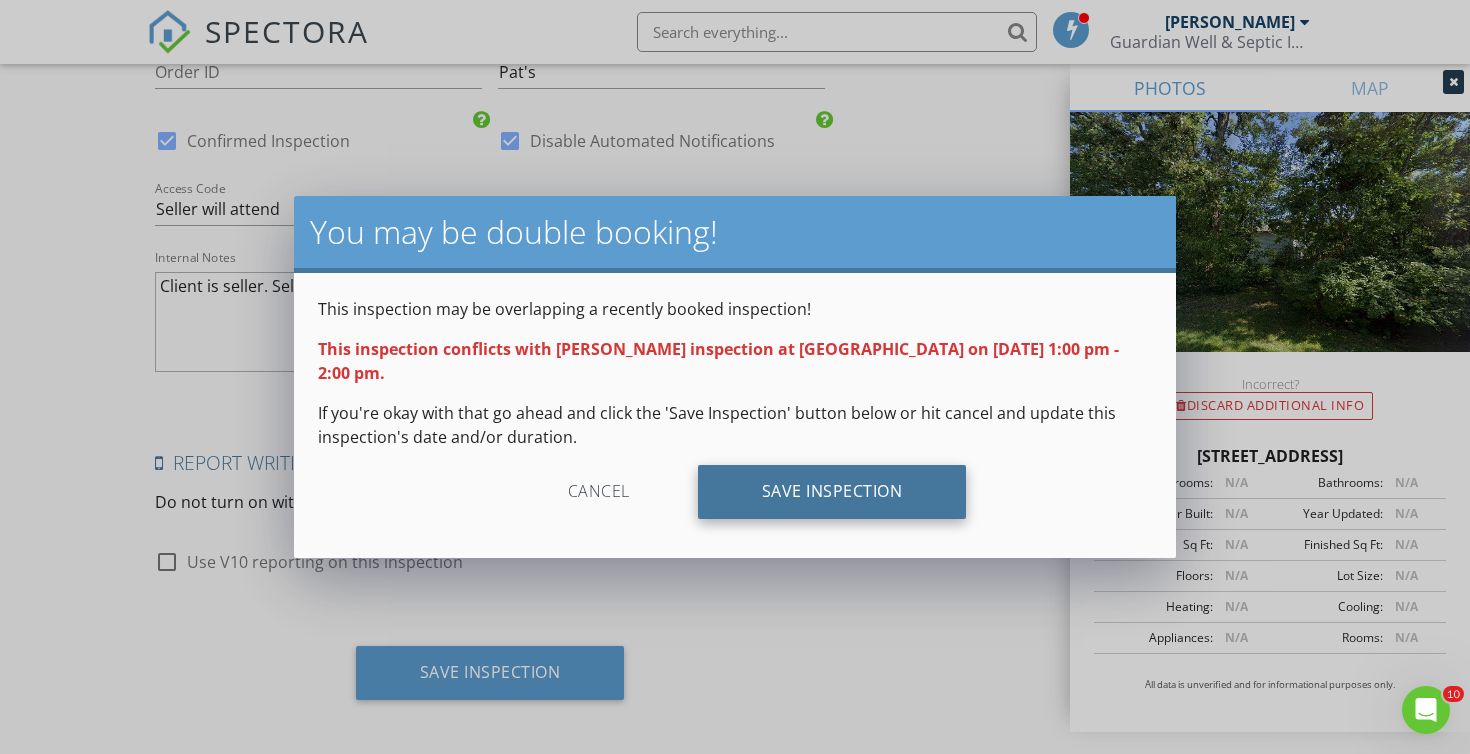click on "Save Inspection" at bounding box center [832, 492] 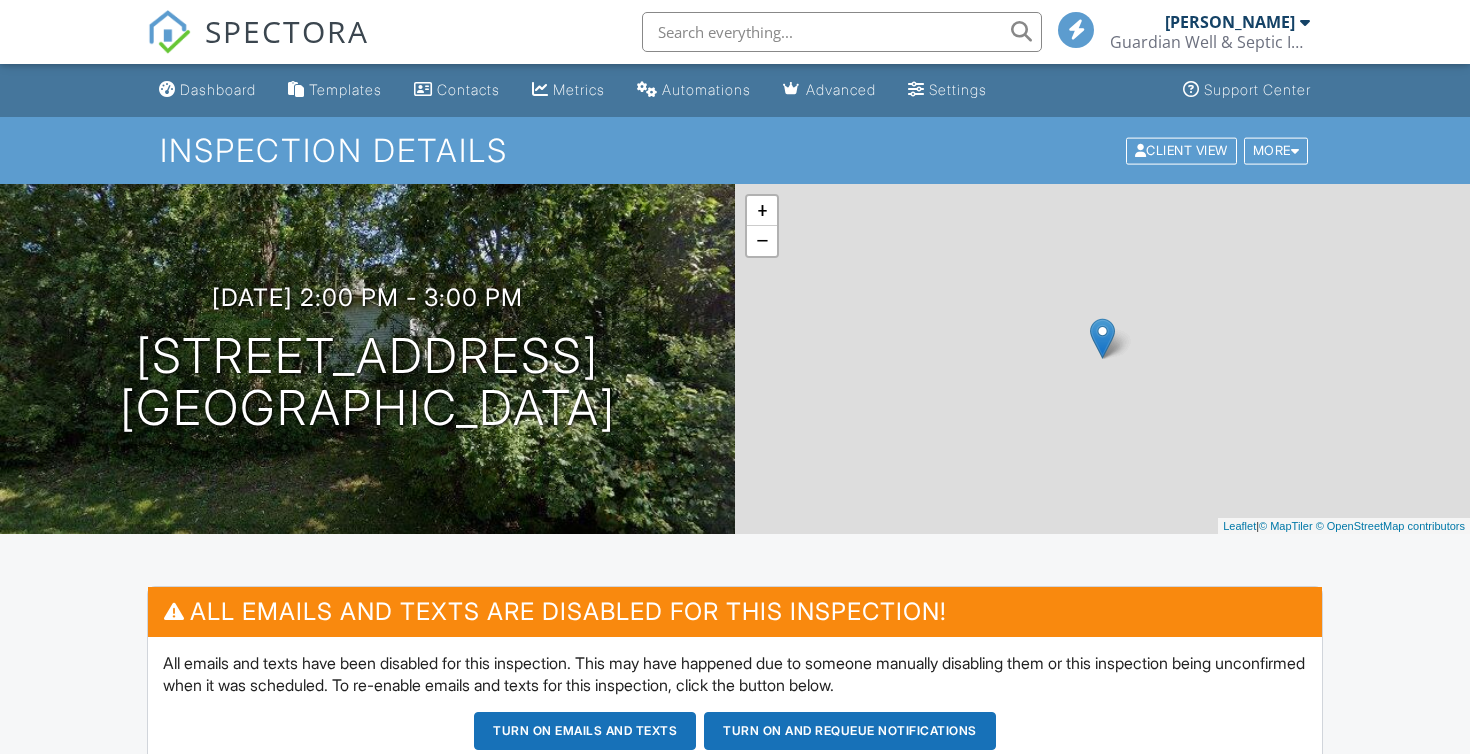 scroll, scrollTop: 0, scrollLeft: 0, axis: both 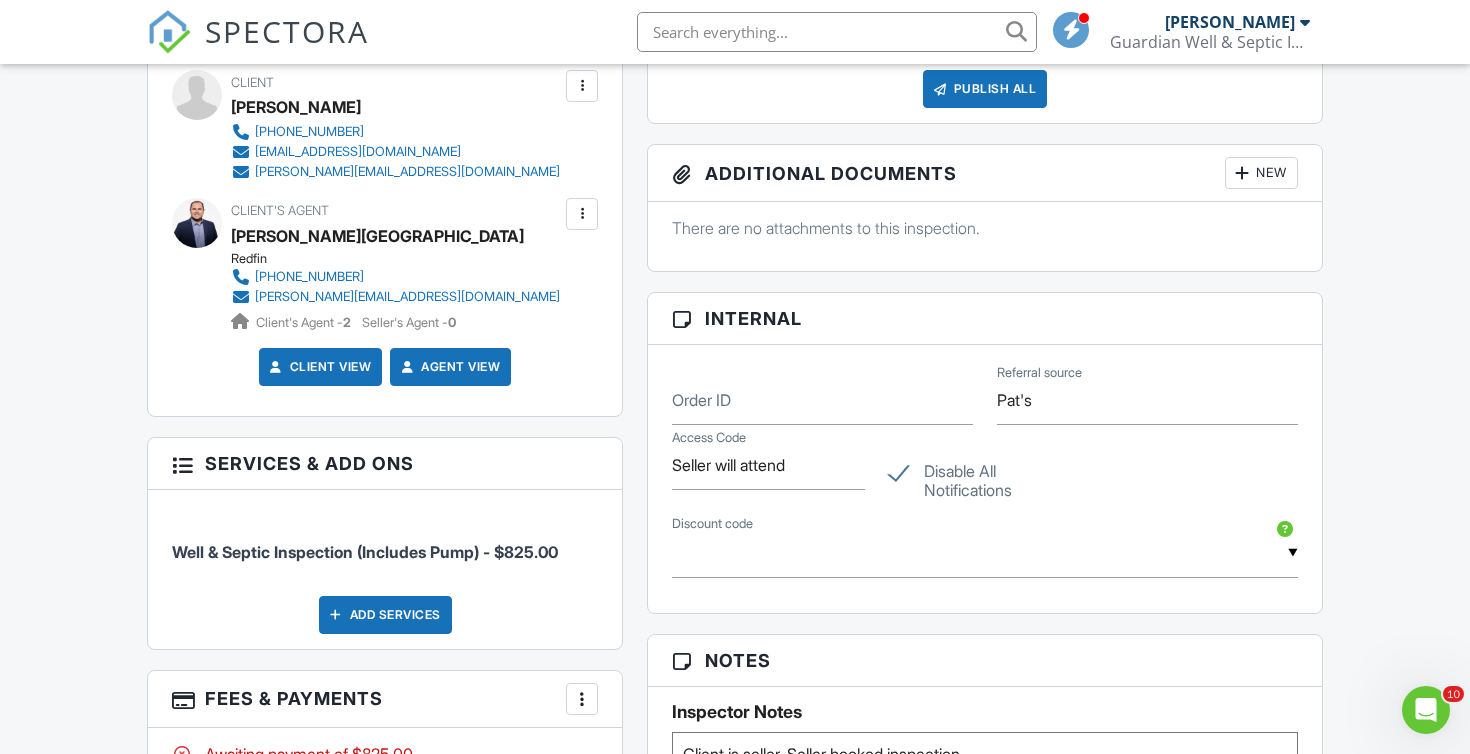 click on "Disable All Notifications" at bounding box center [985, 474] 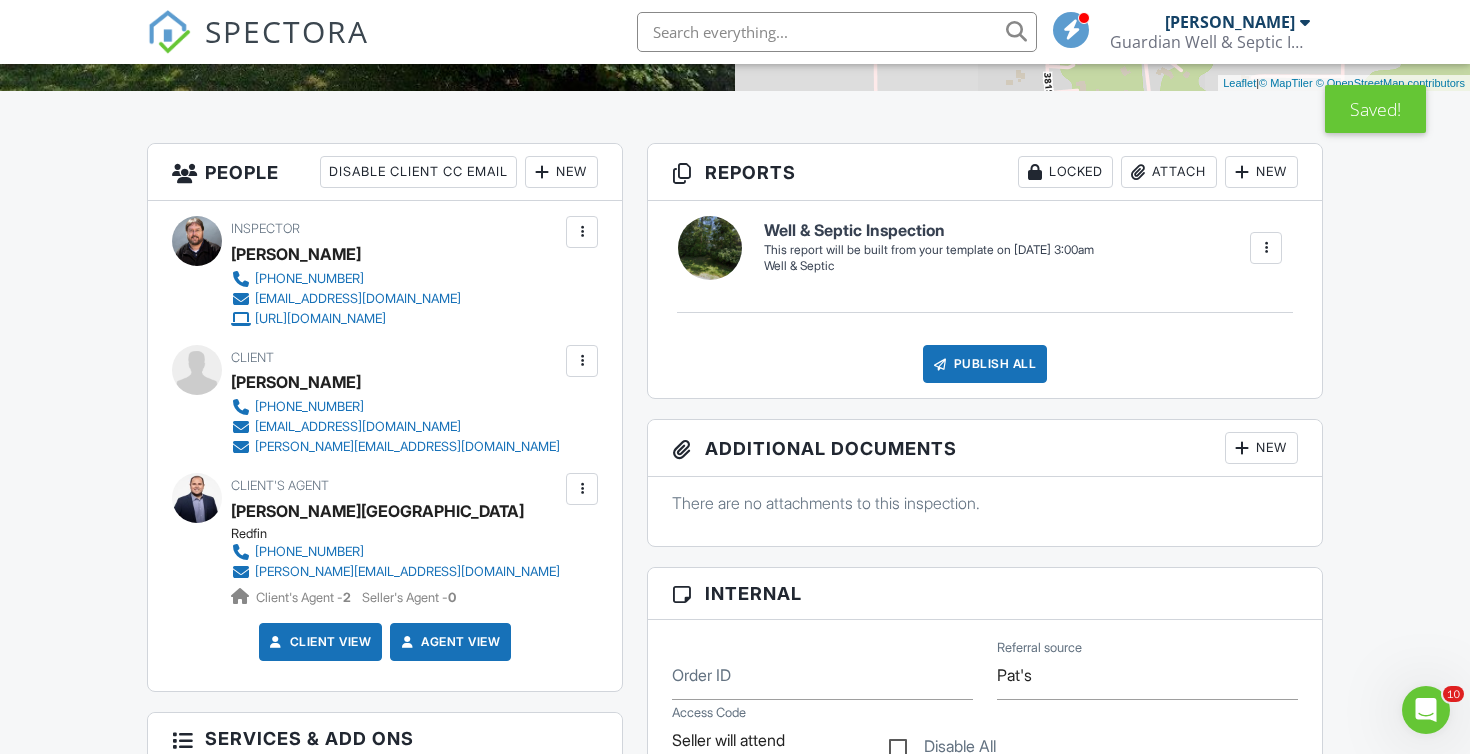 scroll, scrollTop: 415, scrollLeft: 0, axis: vertical 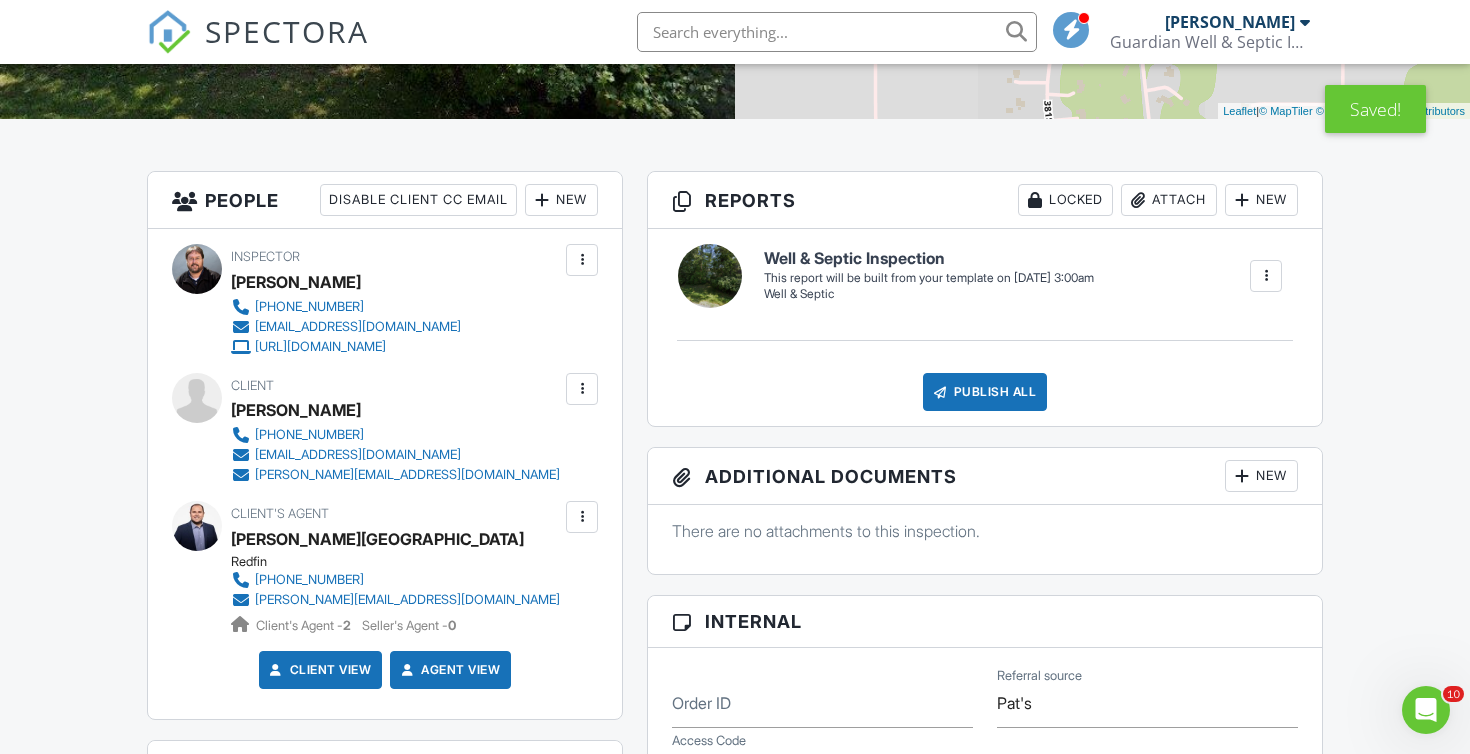 click at bounding box center (582, 389) 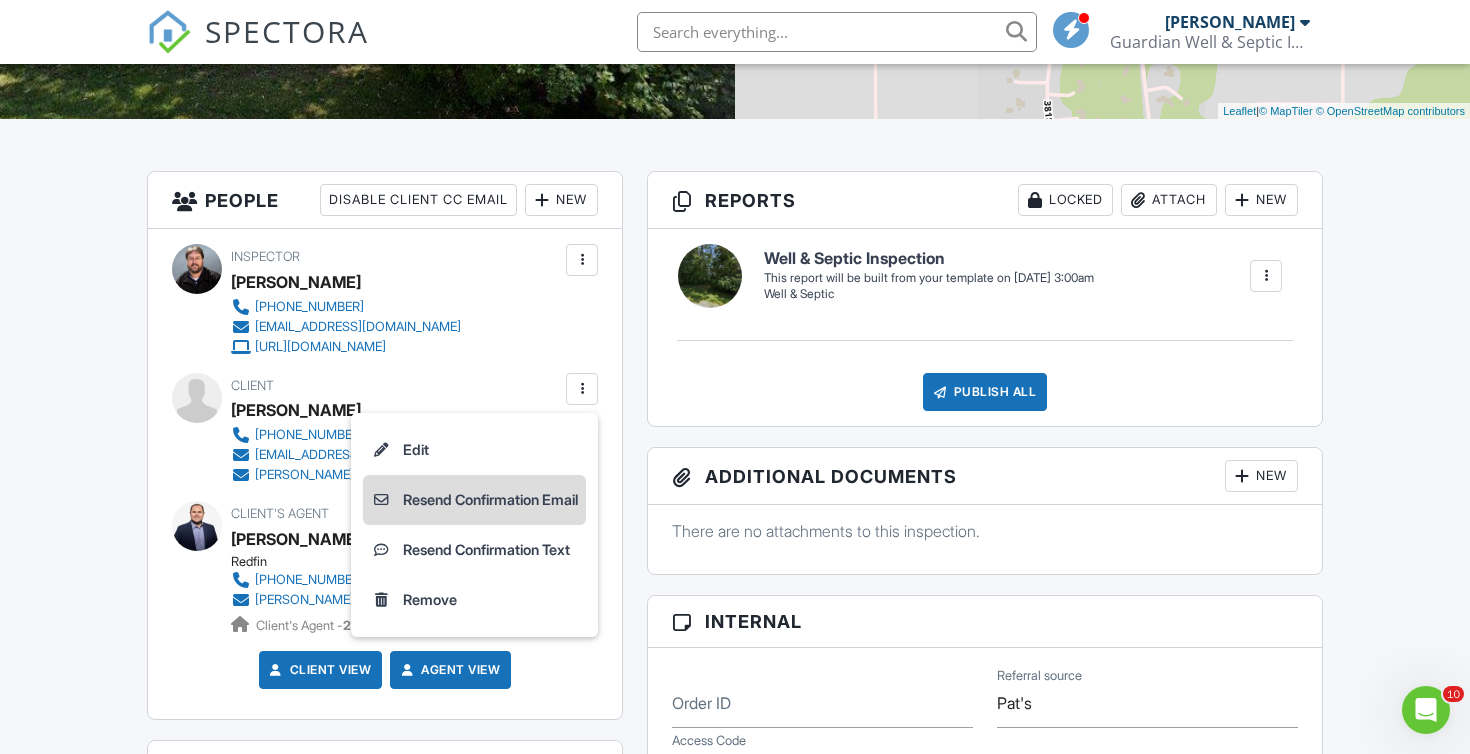 click on "Resend Confirmation Email" at bounding box center [474, 500] 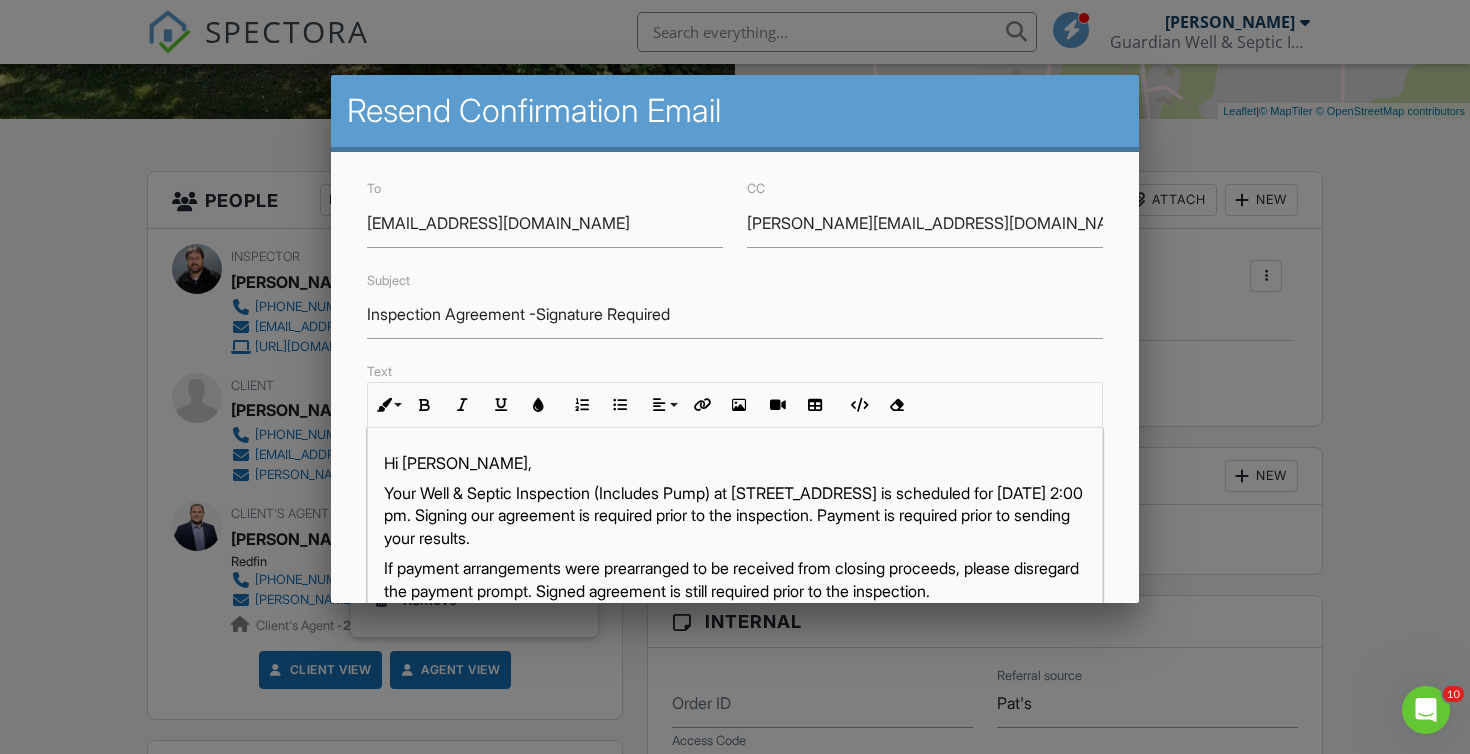 click on "Your Well & Septic Inspection (Includes Pump) at 5700 380th Ave, Burlington, WI 53105 is scheduled for 07/17/2025 at 2:00 pm. Signing our agreement is required prior to the inspection. Payment is required prior to sending your results." at bounding box center (735, 515) 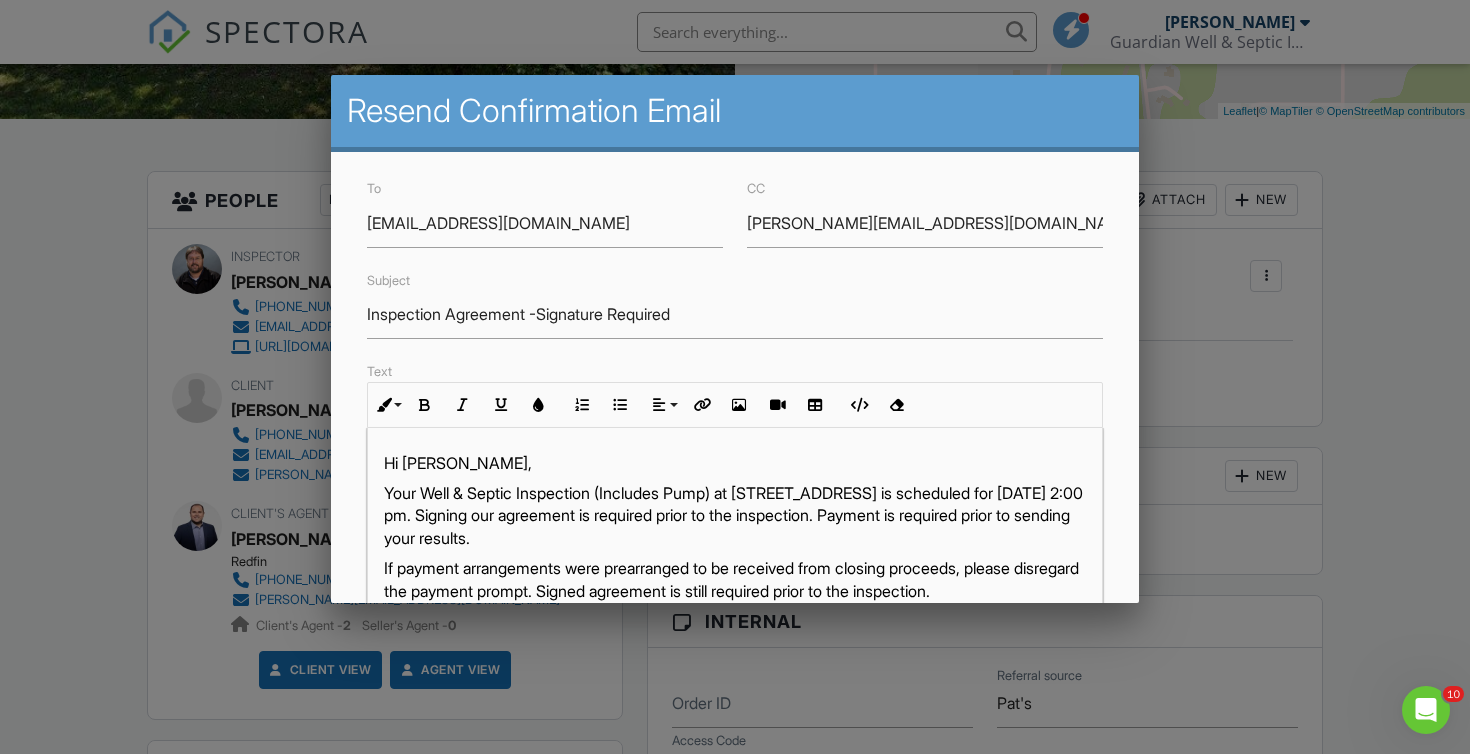 type 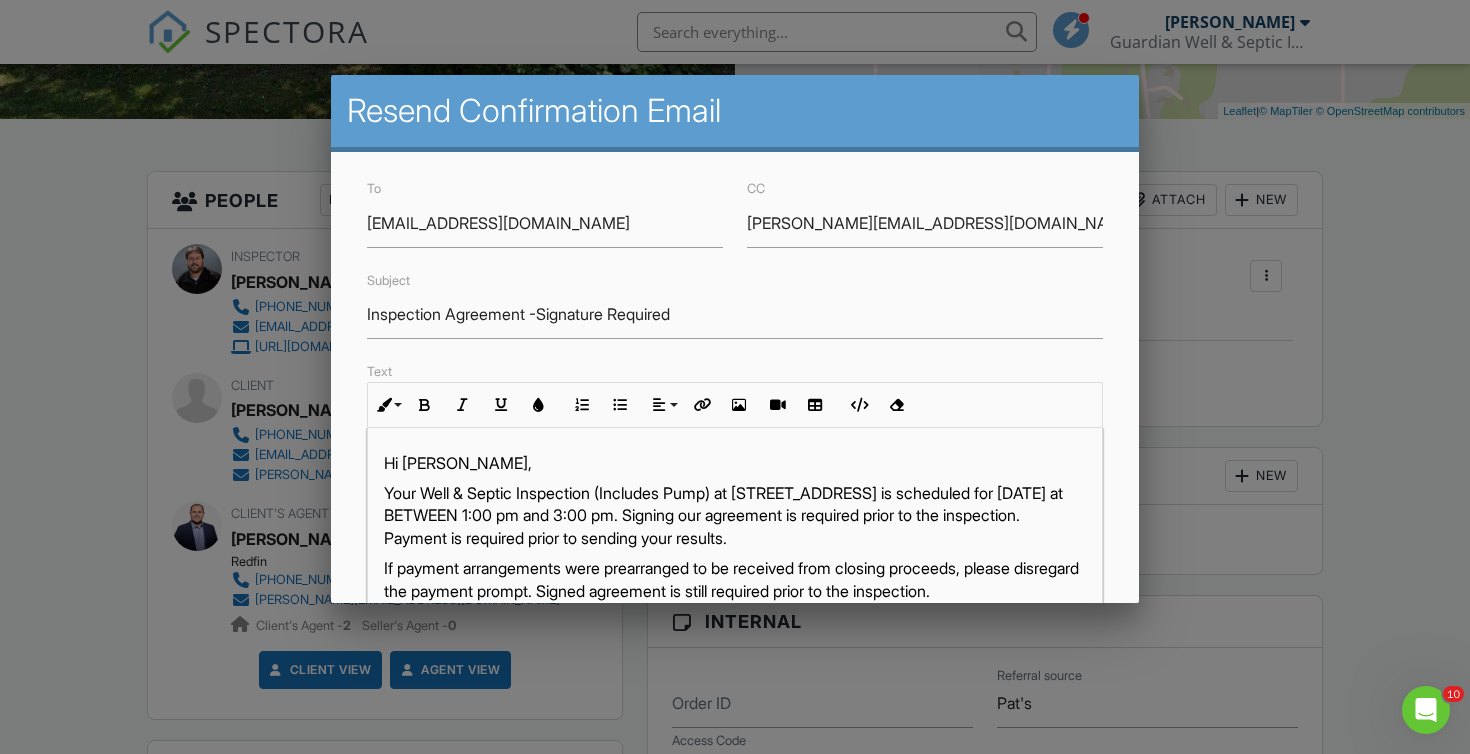 scroll, scrollTop: 1, scrollLeft: 0, axis: vertical 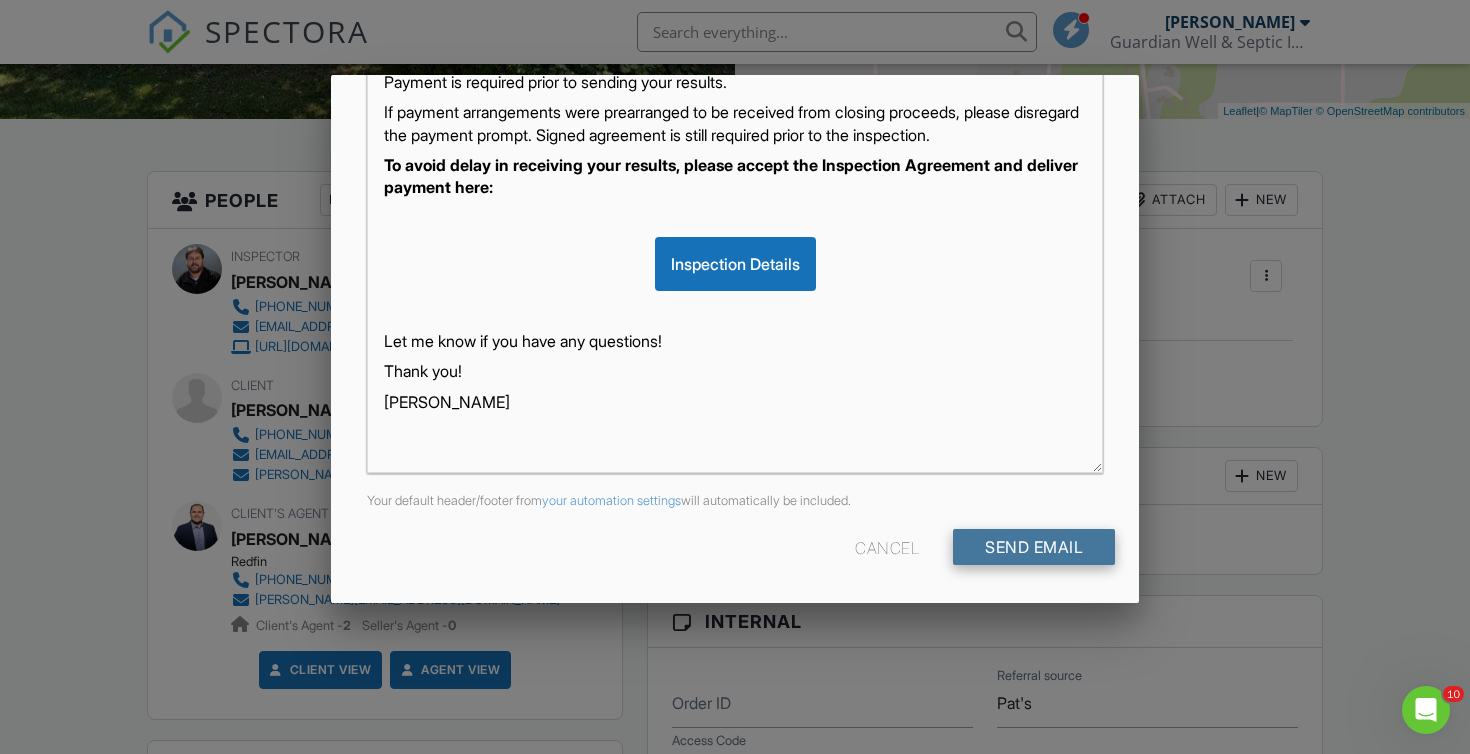 click on "Send Email" at bounding box center [1034, 547] 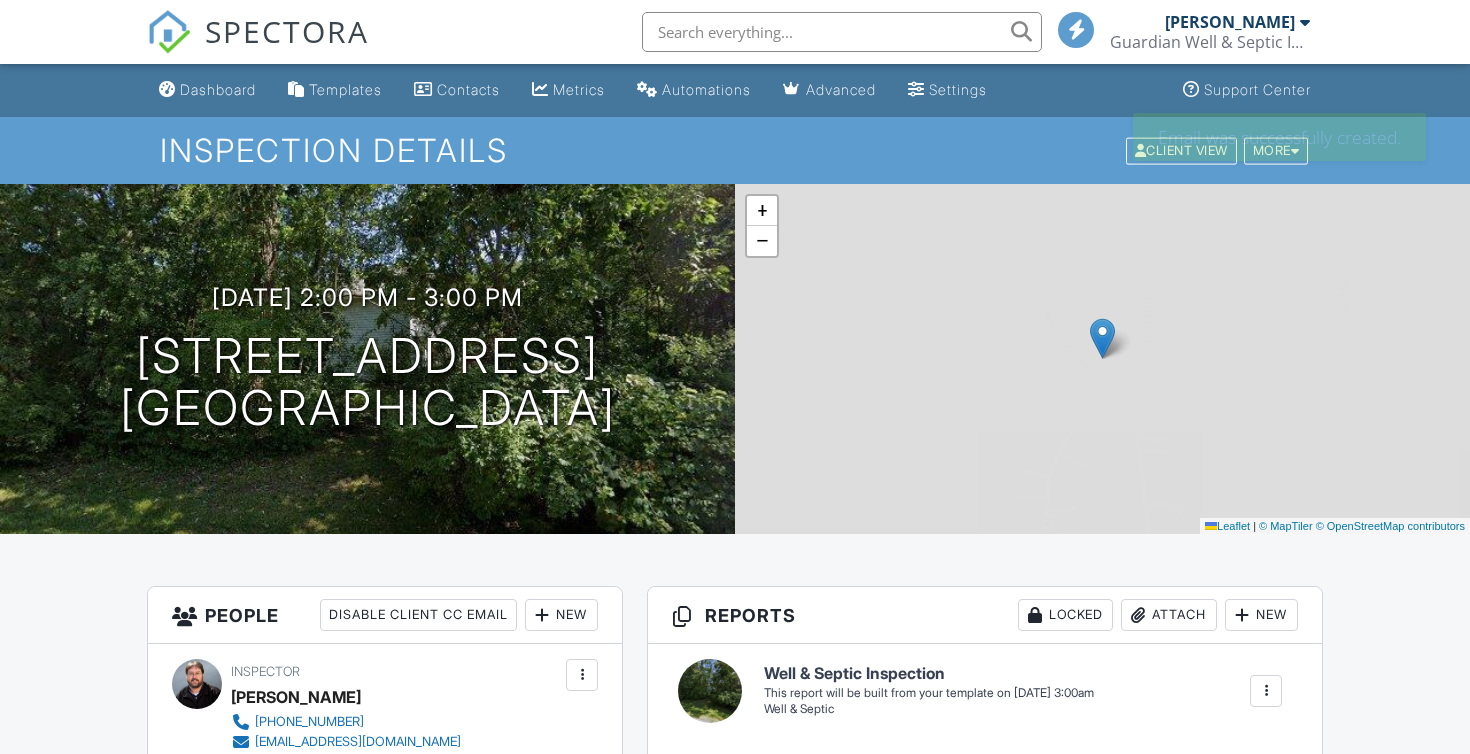 scroll, scrollTop: 0, scrollLeft: 0, axis: both 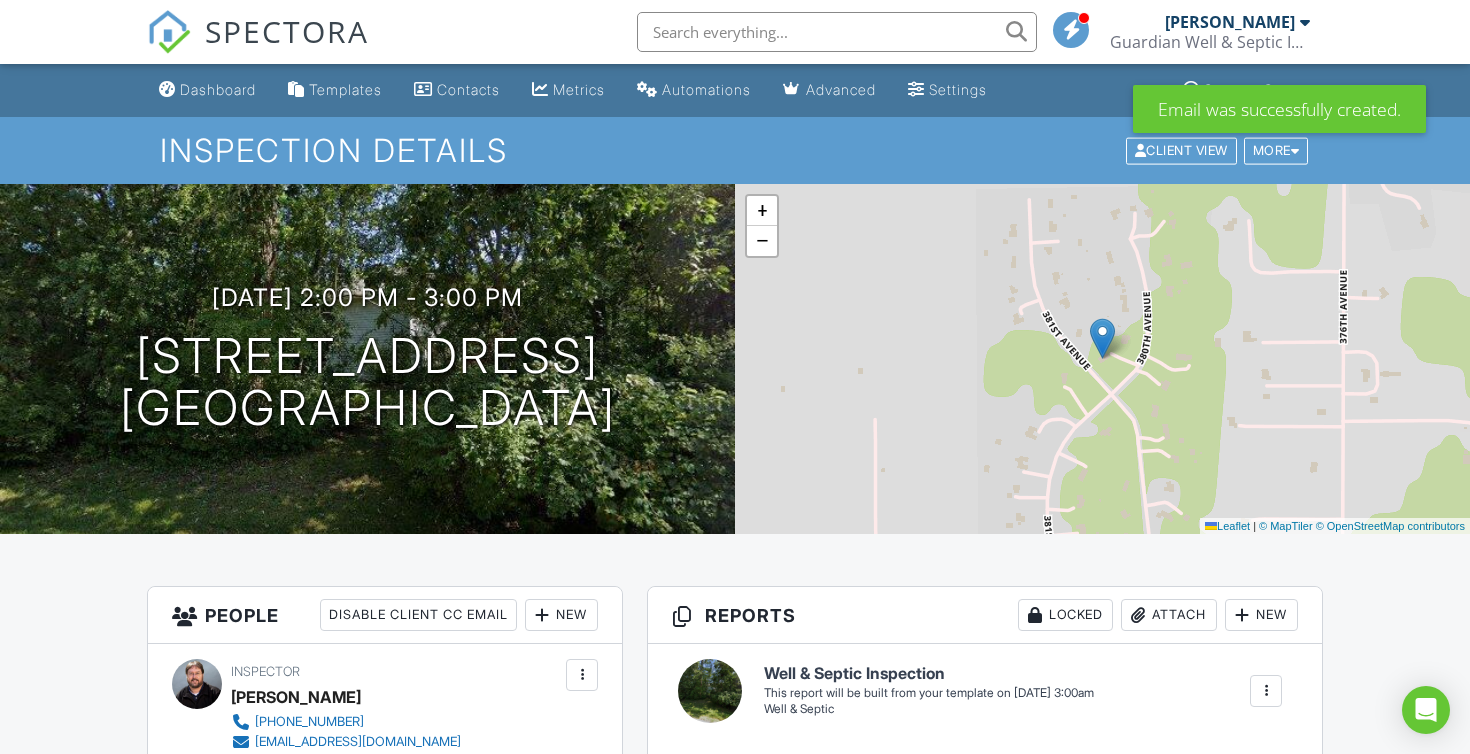 click on "SPECTORA" at bounding box center [287, 31] 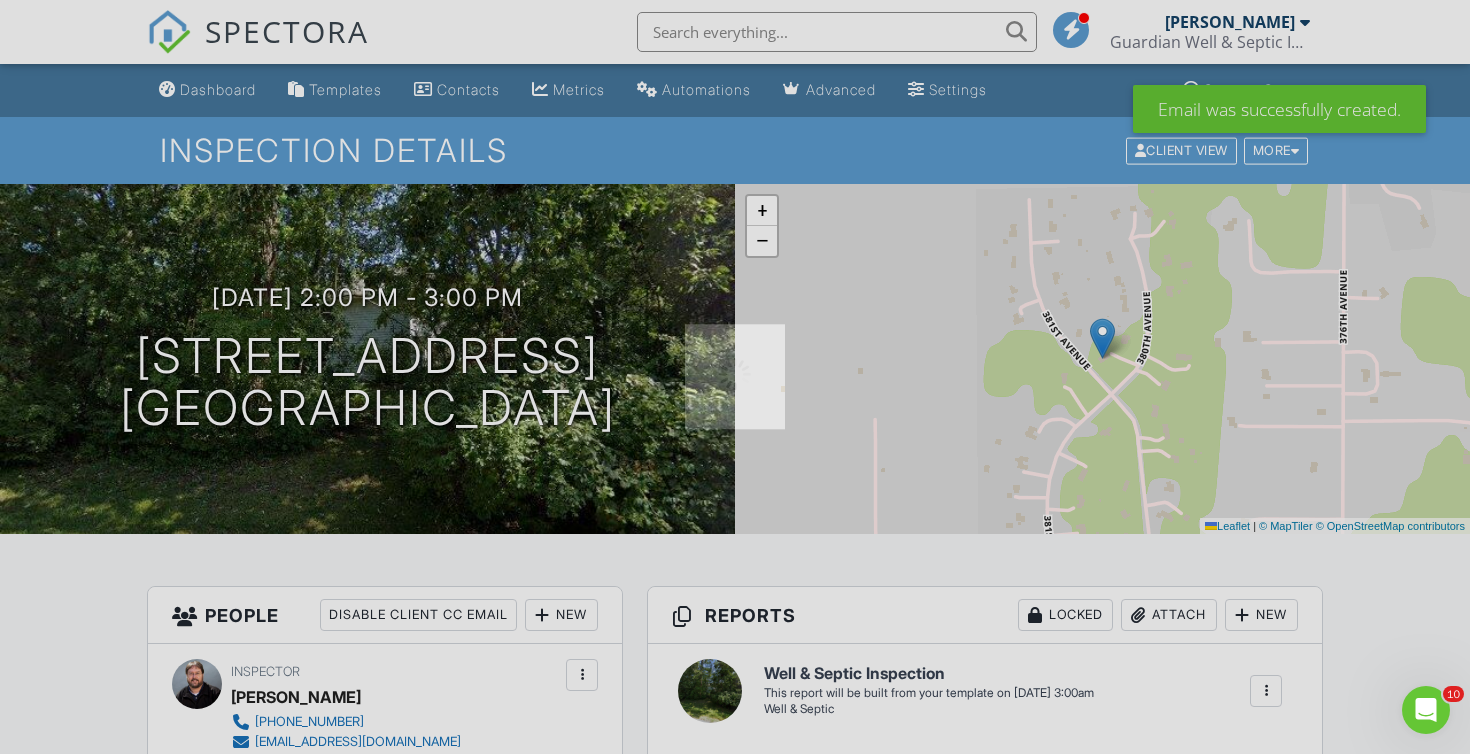 scroll, scrollTop: 0, scrollLeft: 0, axis: both 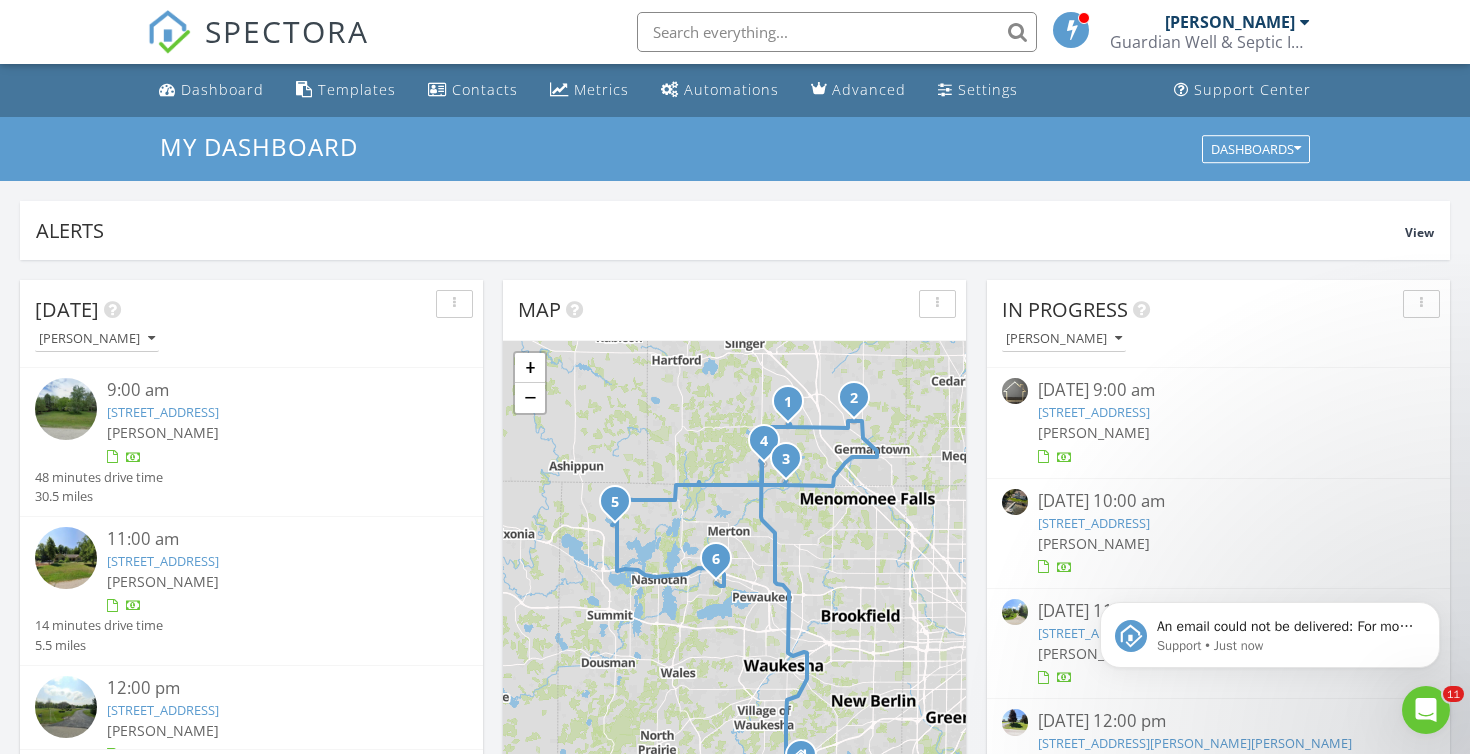 click 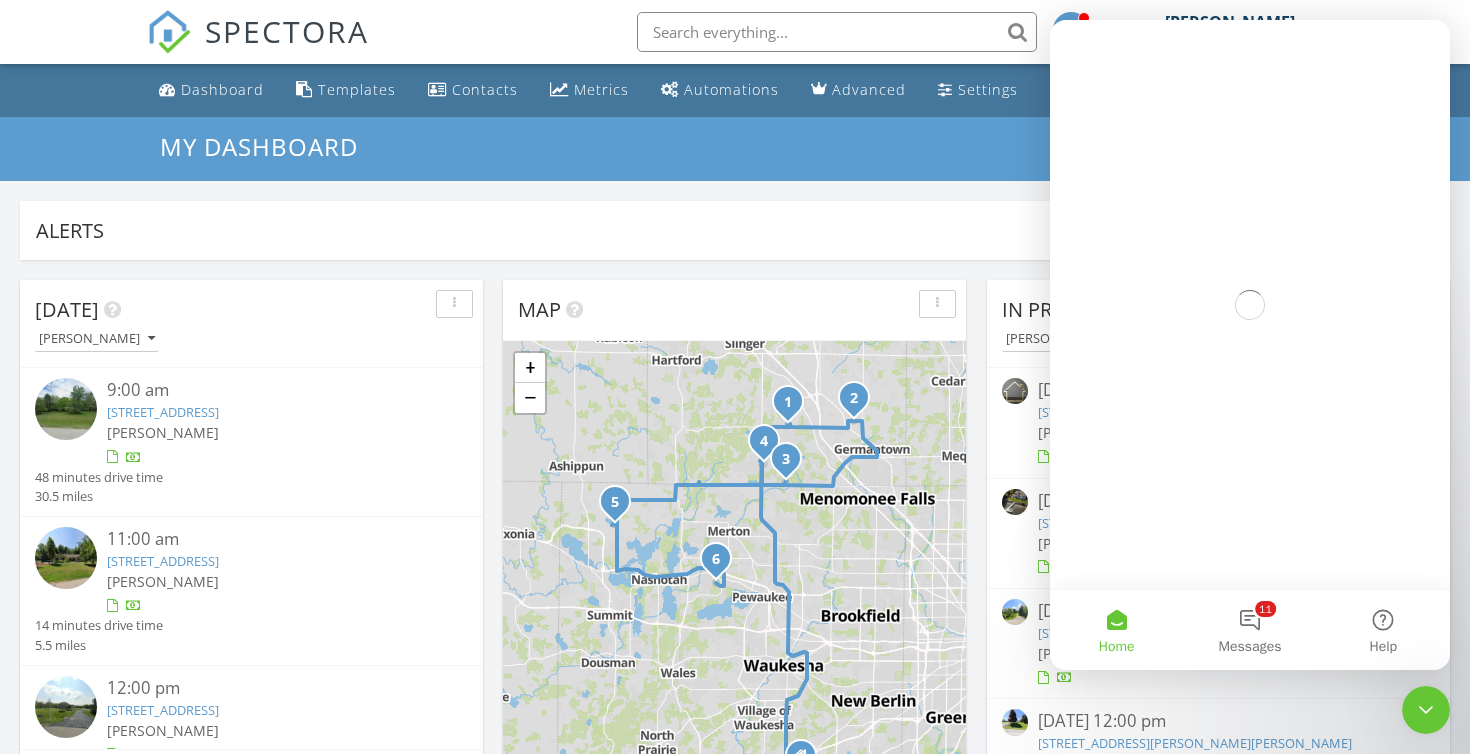 scroll, scrollTop: 0, scrollLeft: 0, axis: both 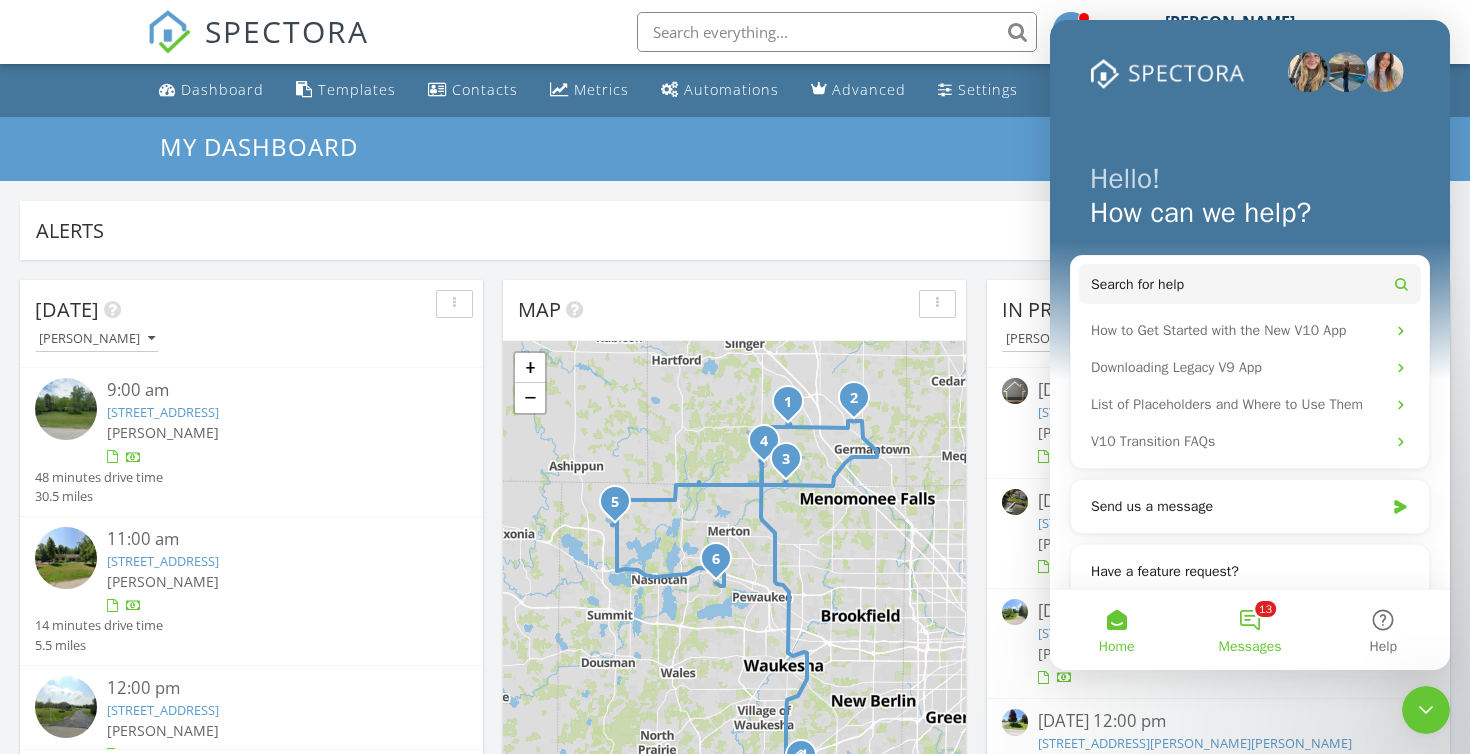 click on "13 Messages" at bounding box center (1249, 630) 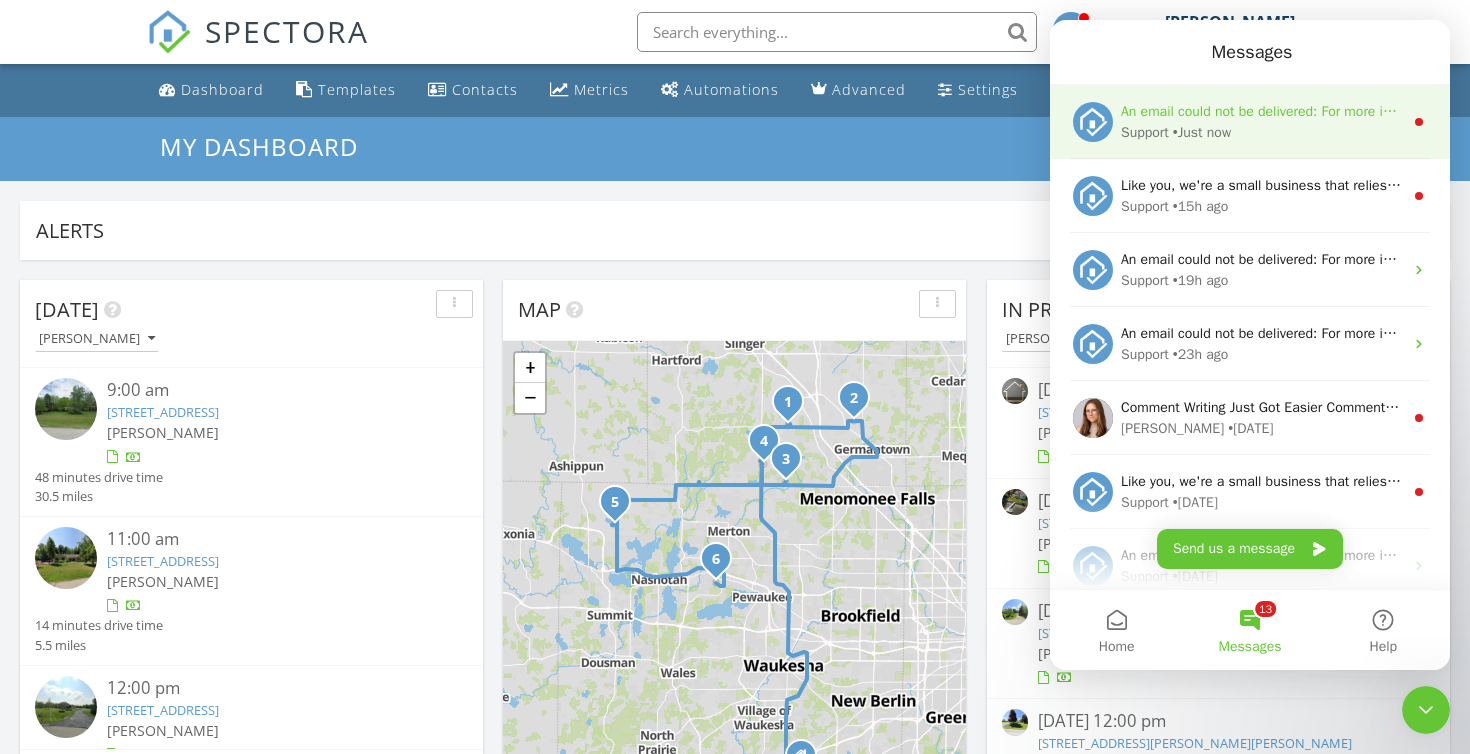 click on "•  Just now" at bounding box center (1202, 132) 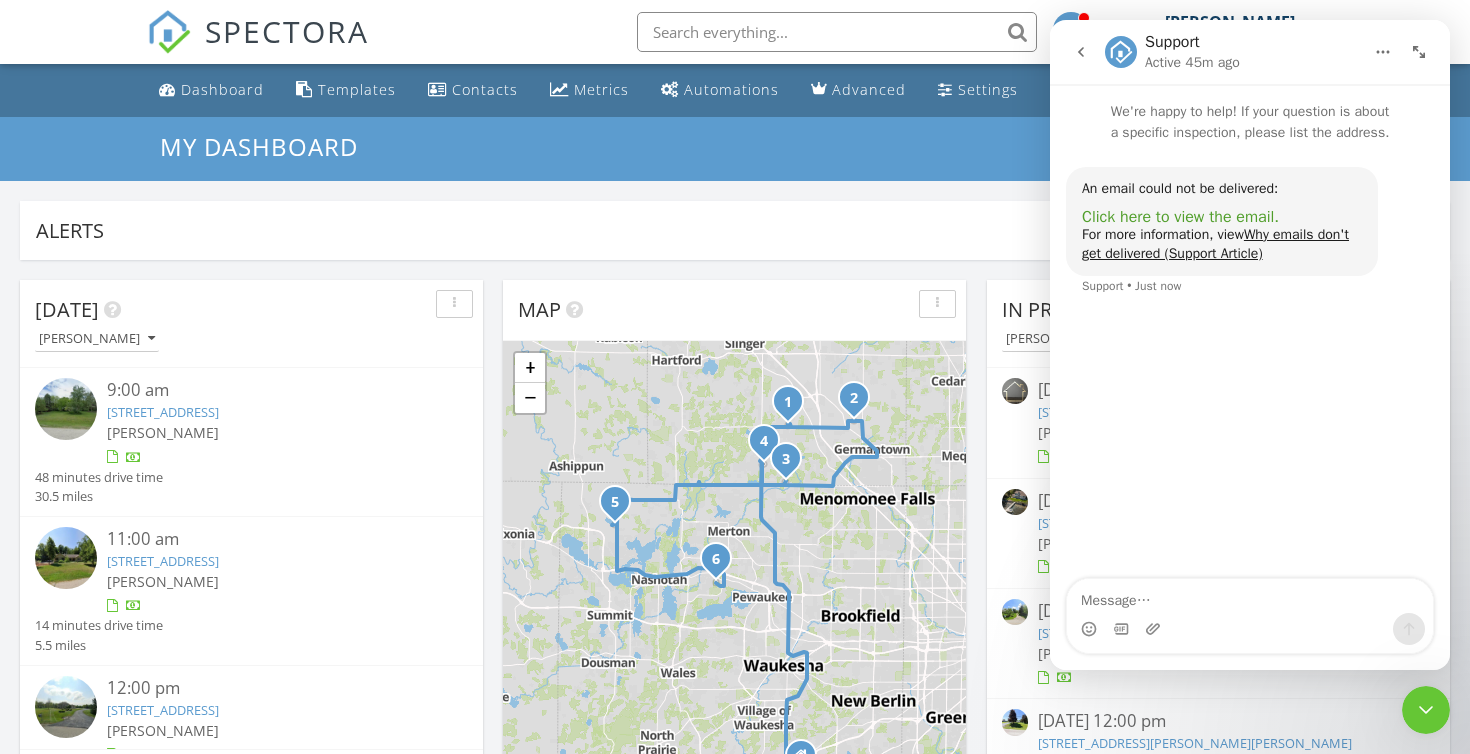 click on "Click here to view the email." at bounding box center (1180, 217) 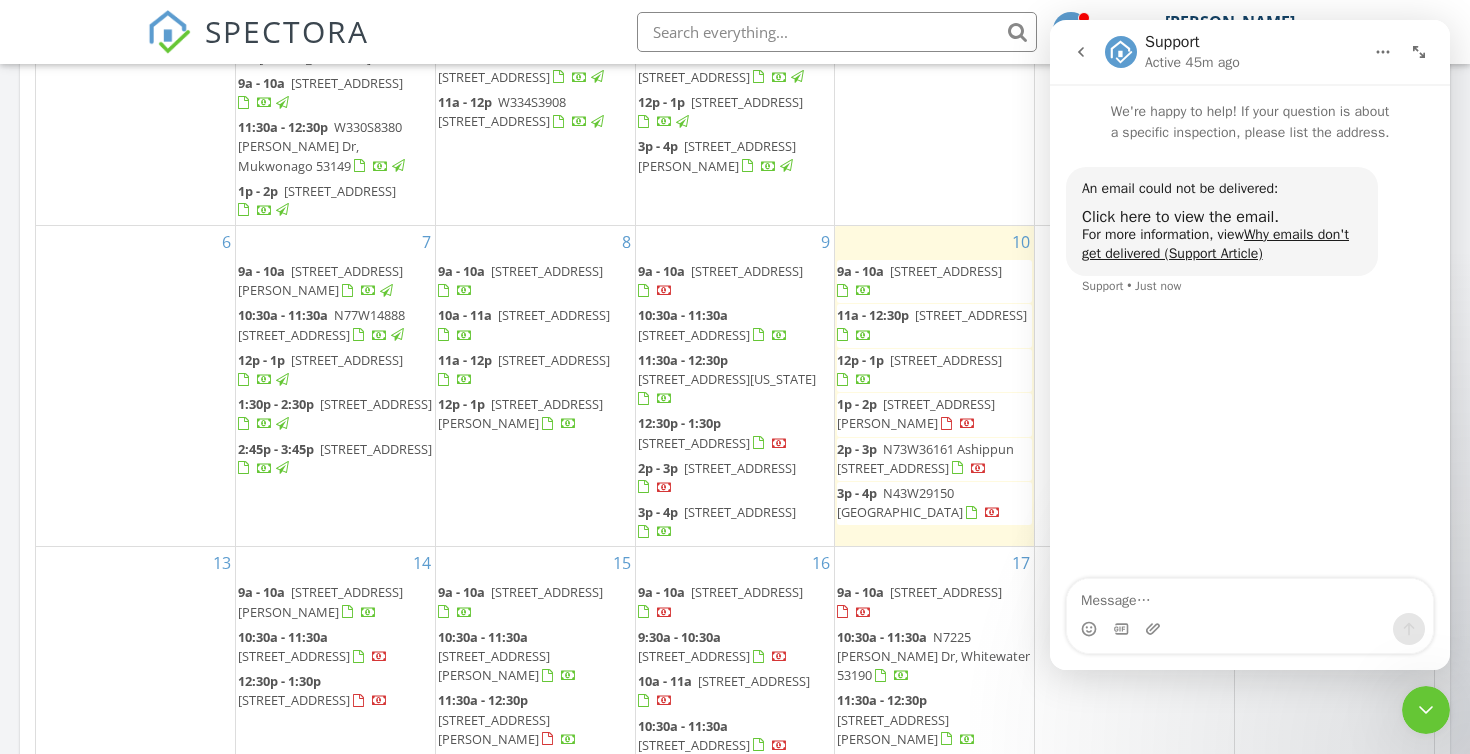scroll, scrollTop: 1042, scrollLeft: 0, axis: vertical 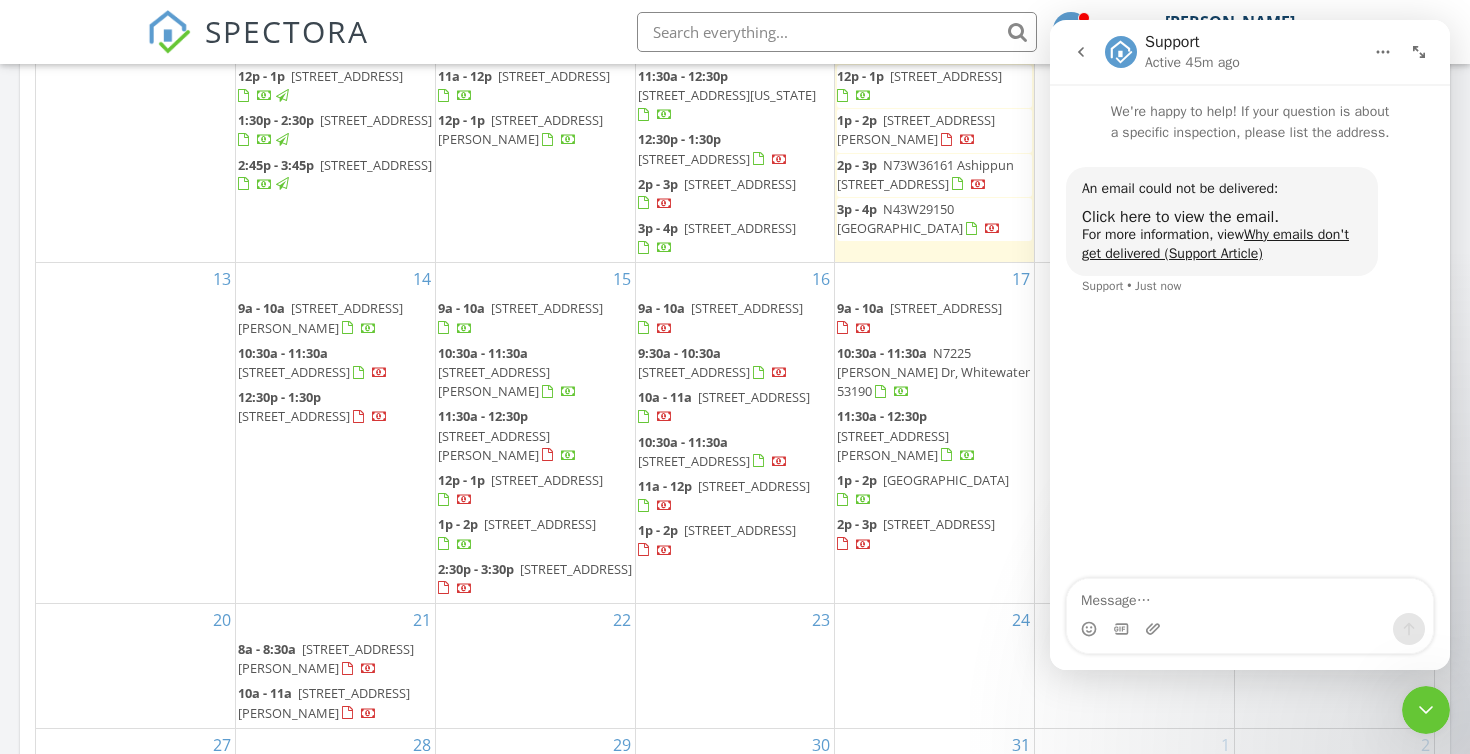 click on "2p - 3p
5700 380th Ave, Burlington 53105" at bounding box center [934, 534] 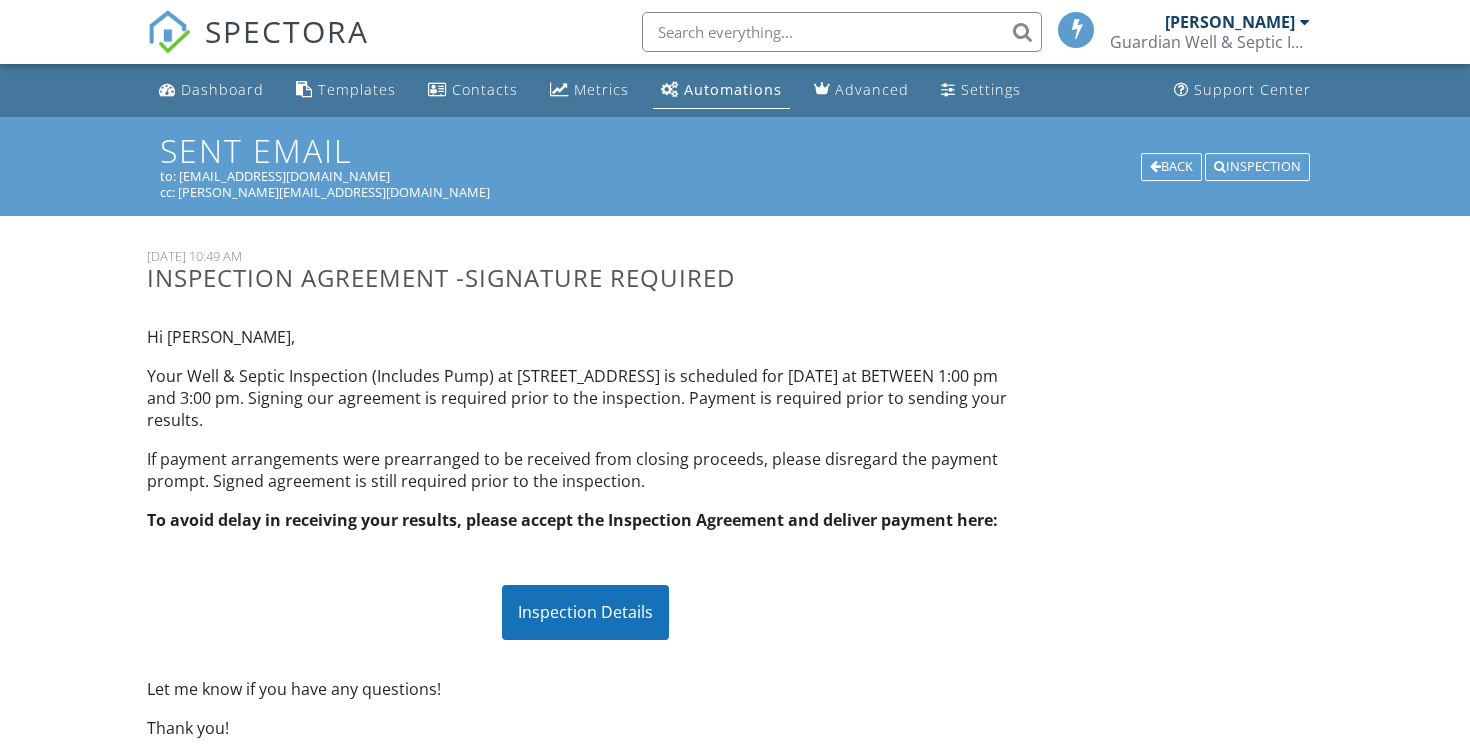 scroll, scrollTop: 0, scrollLeft: 0, axis: both 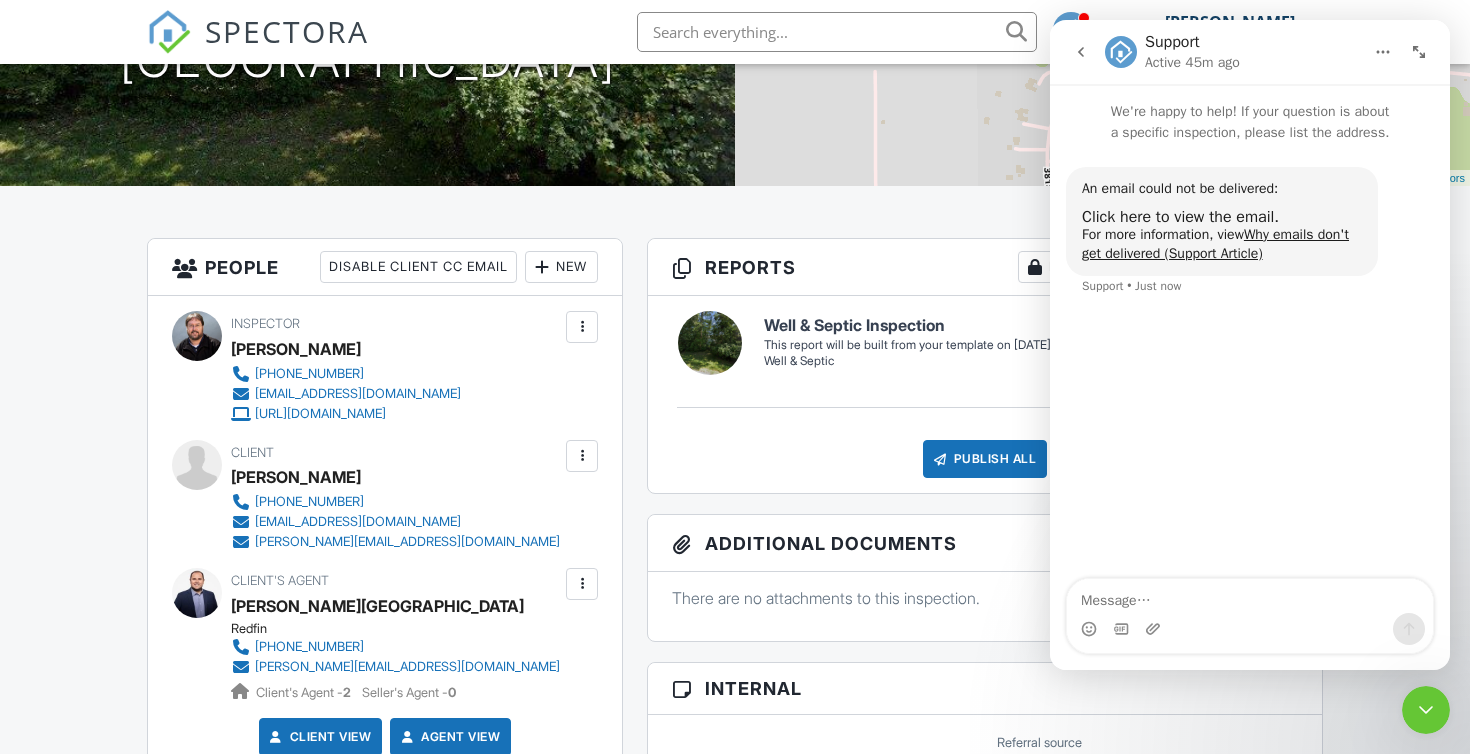 click at bounding box center (582, 456) 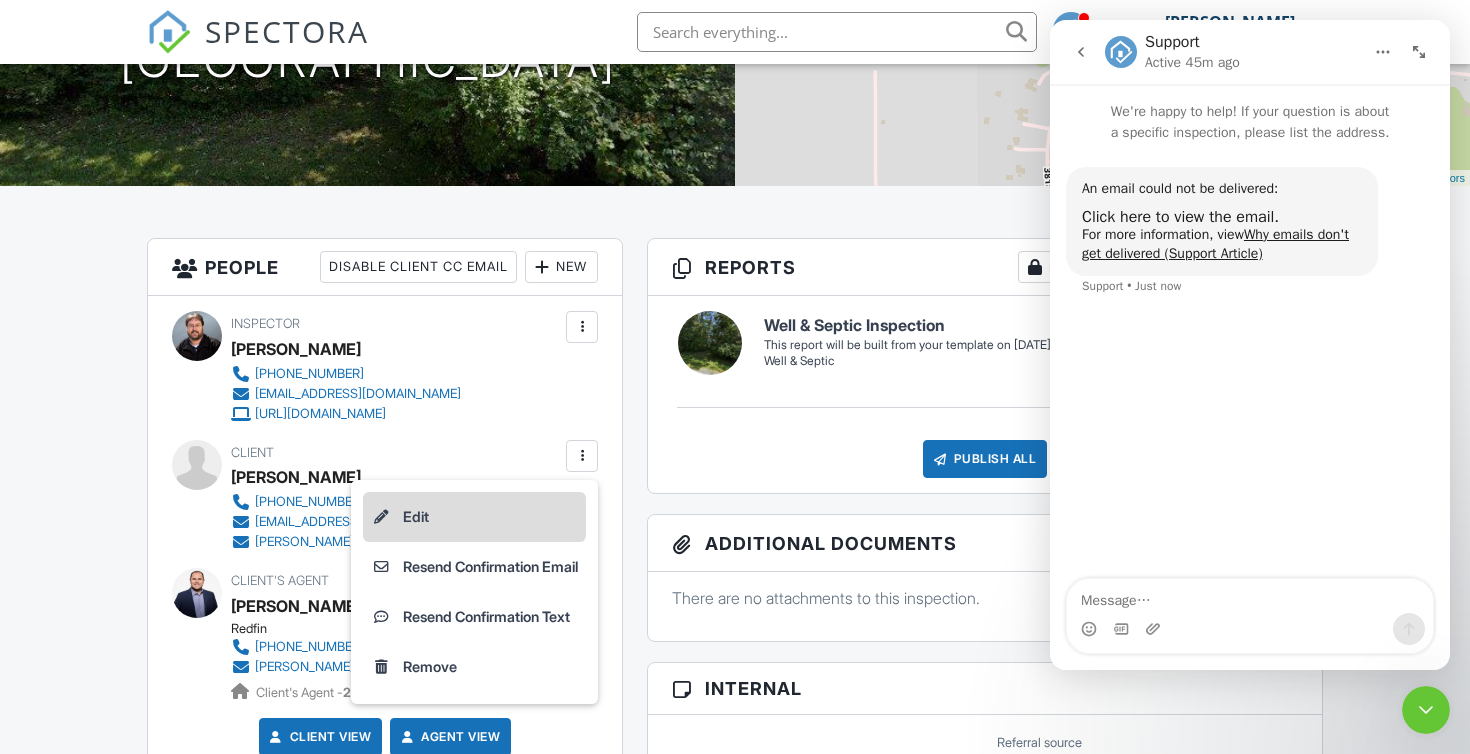 click on "Edit" at bounding box center [474, 517] 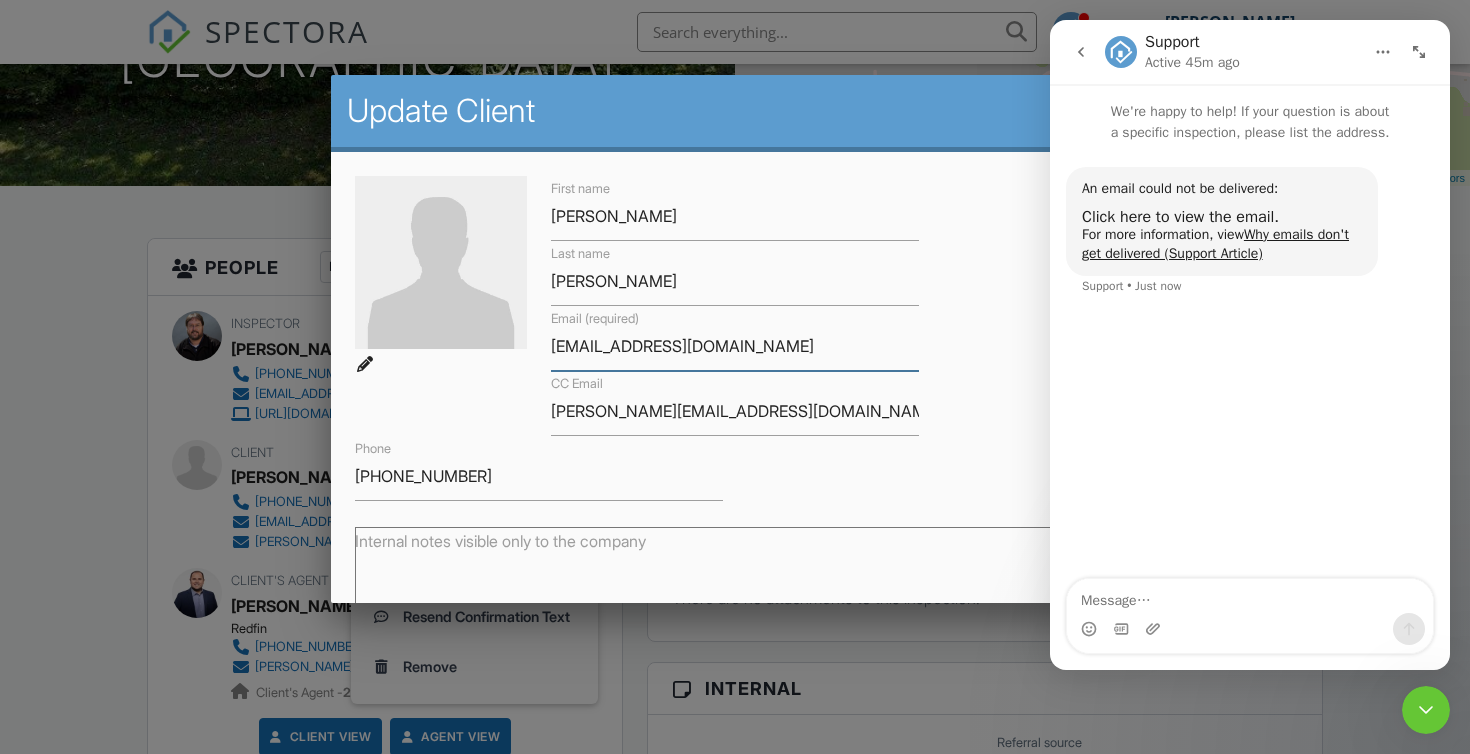 click on "mkuze@wi.rr.com" at bounding box center [735, 346] 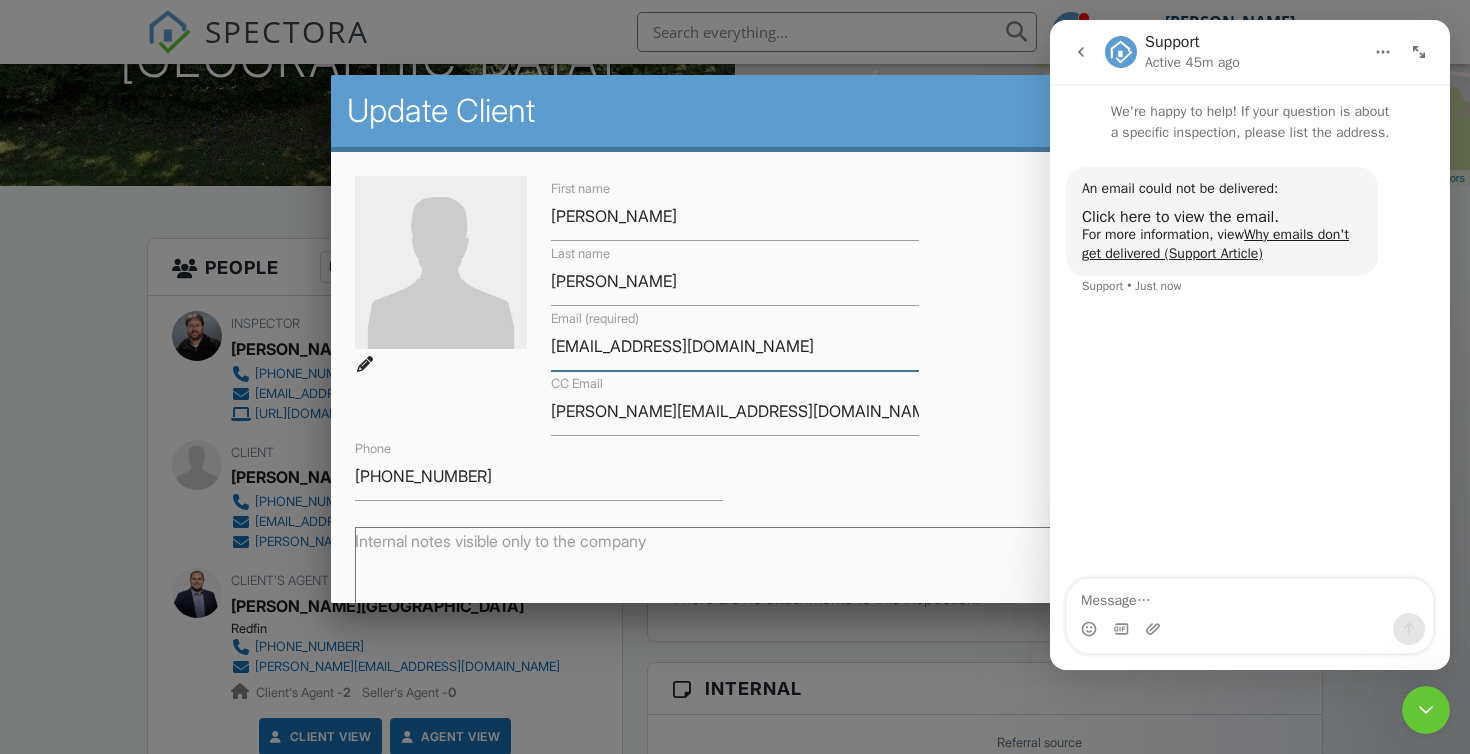 type on "mkuz@wi.rr.com" 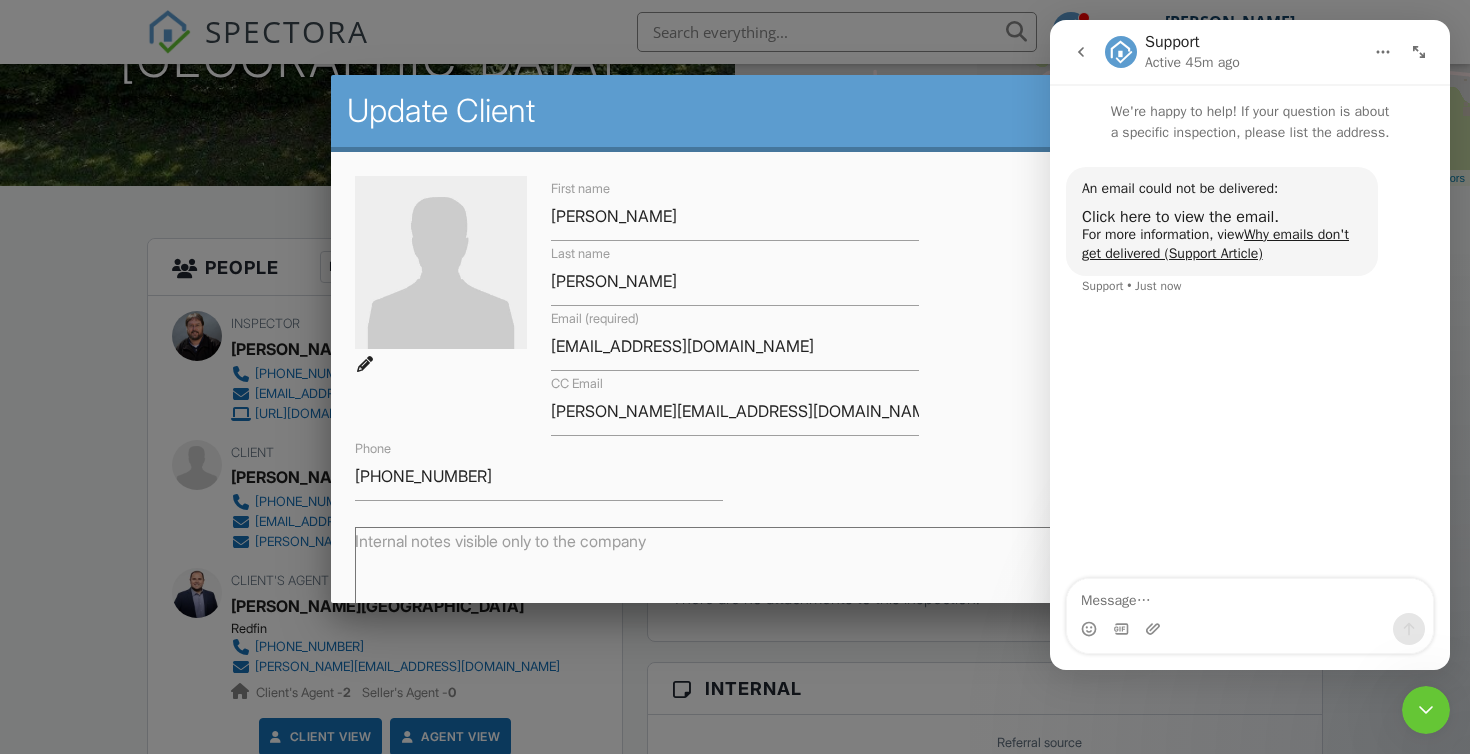 click on "Last name
Kuzniak" at bounding box center (735, 273) 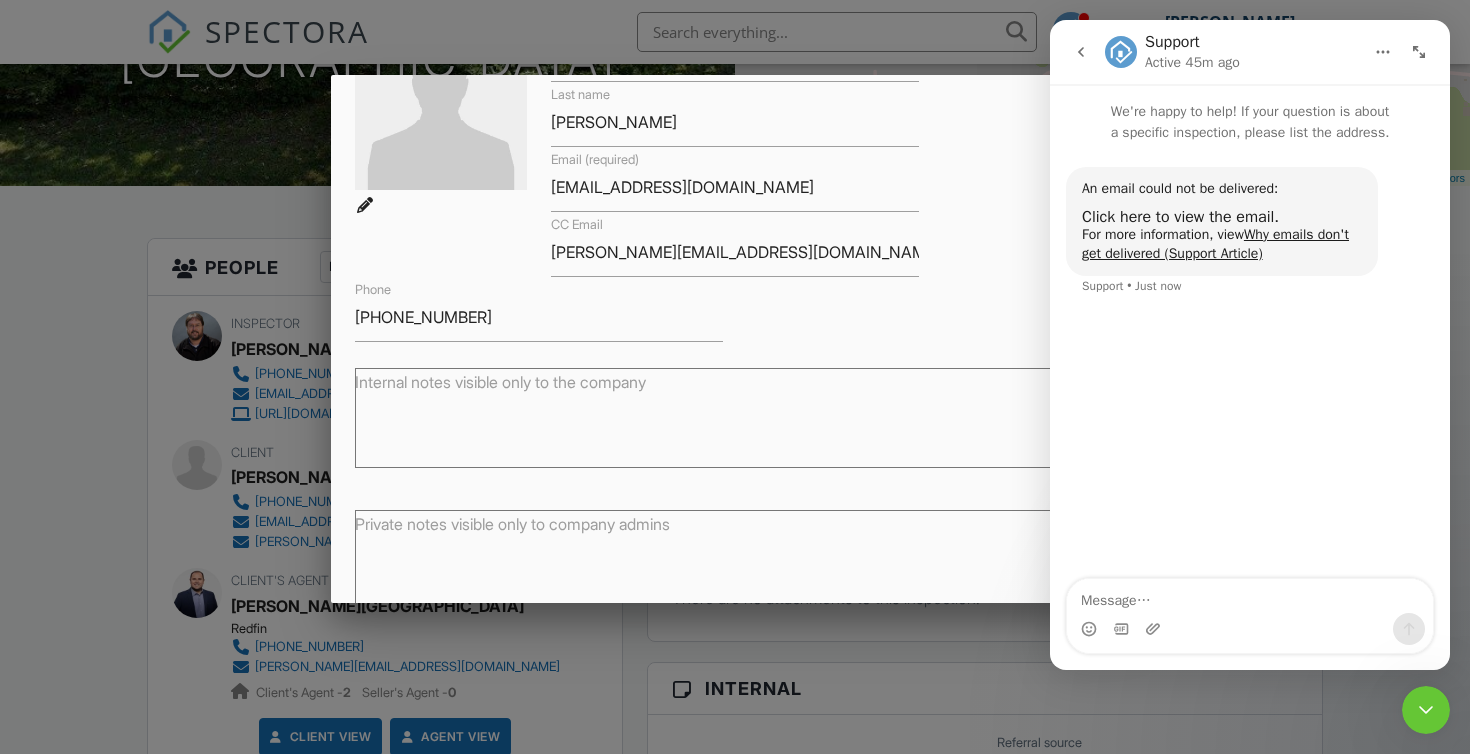 scroll, scrollTop: 257, scrollLeft: 0, axis: vertical 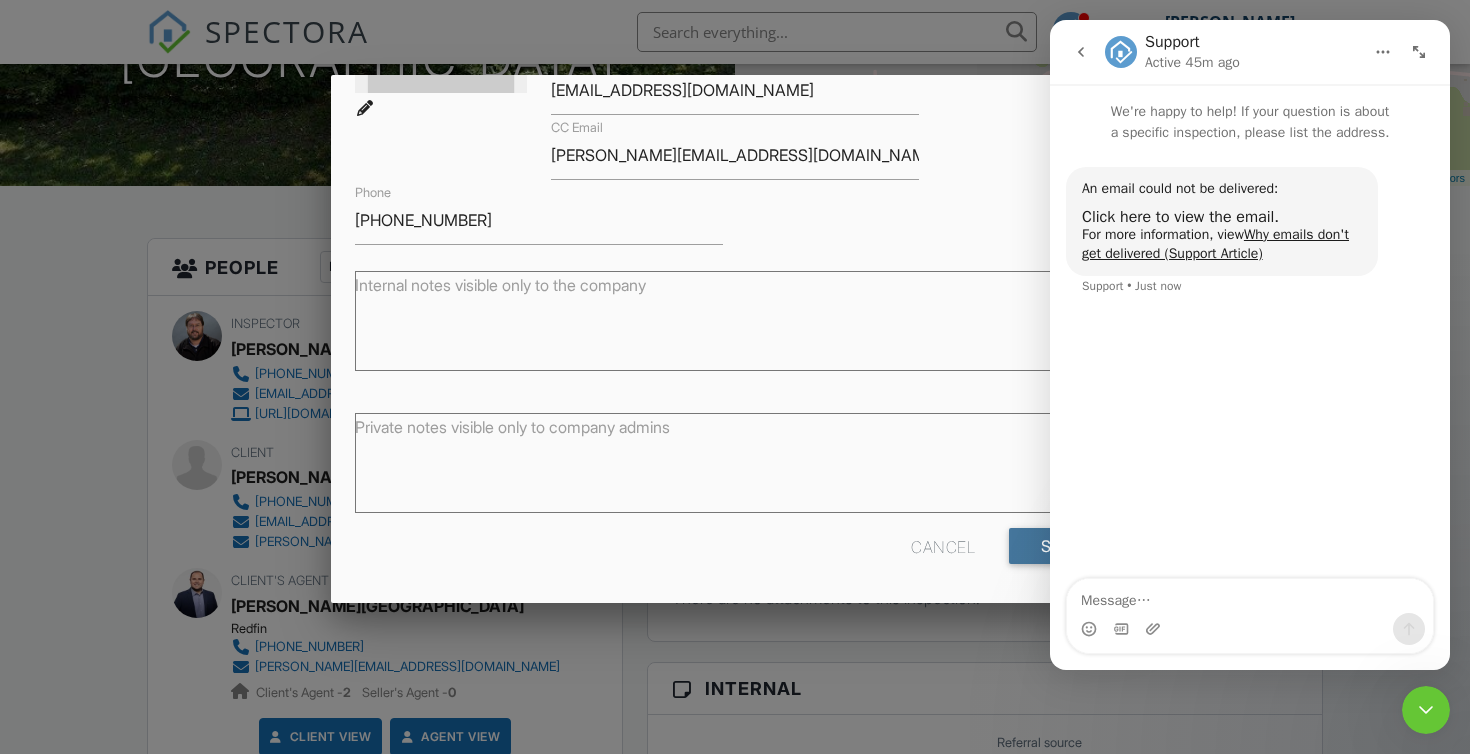 click on "Save" at bounding box center [1062, 546] 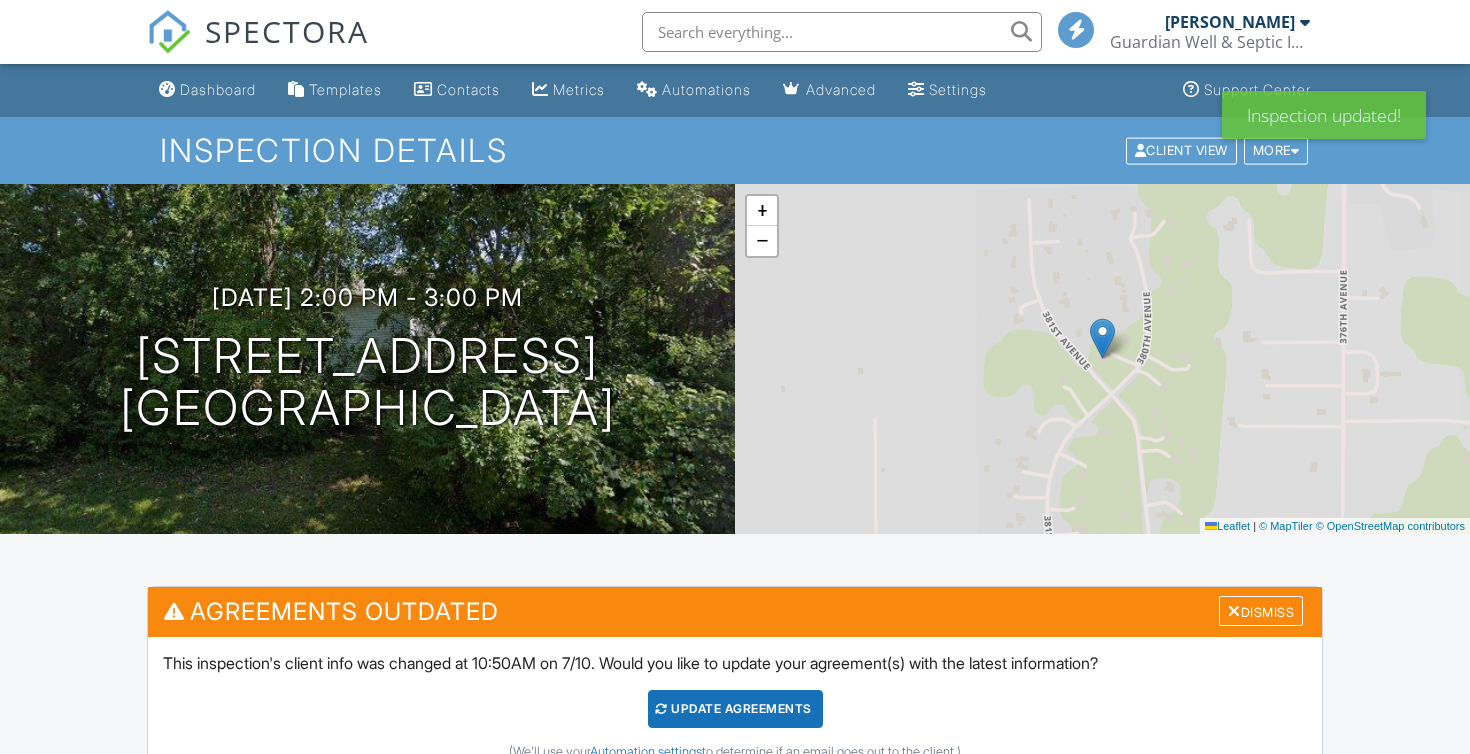 scroll, scrollTop: 0, scrollLeft: 0, axis: both 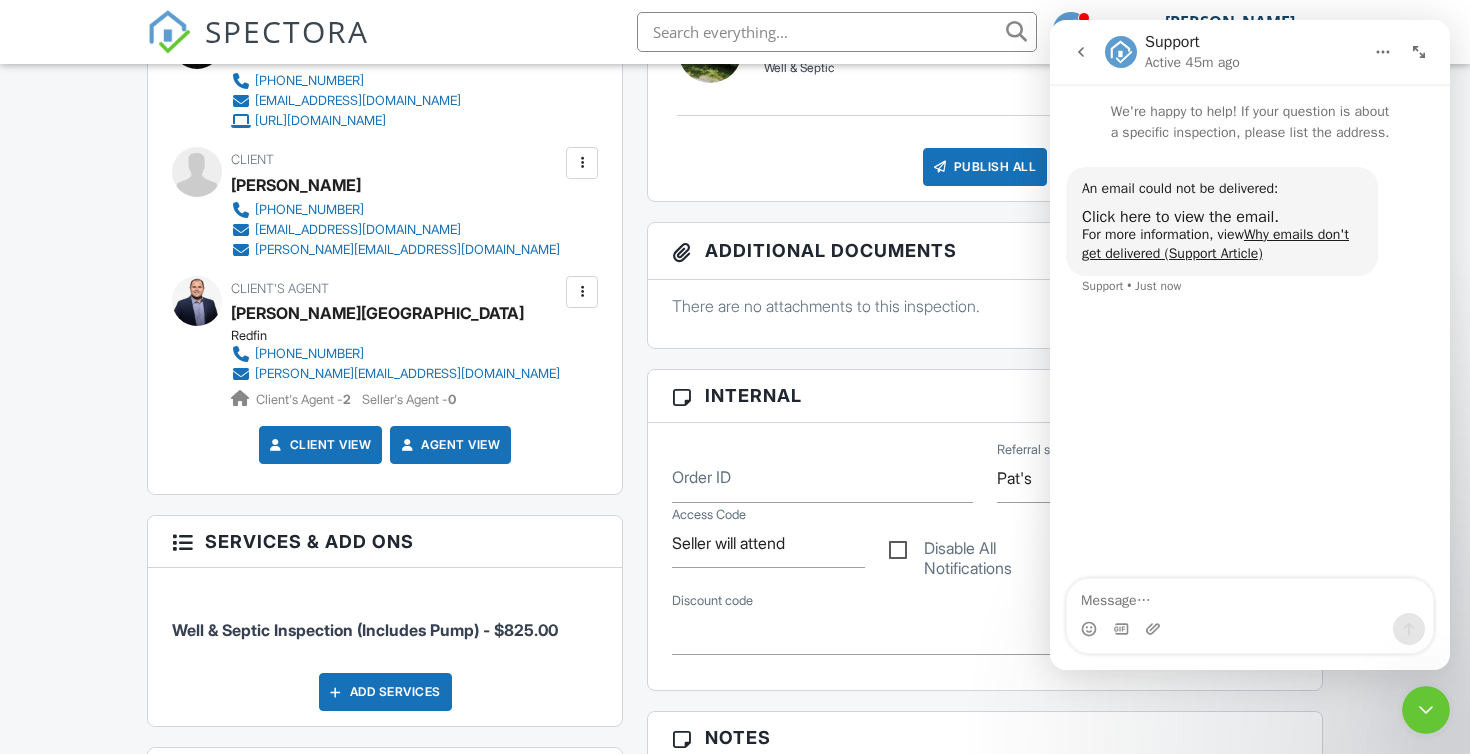 click 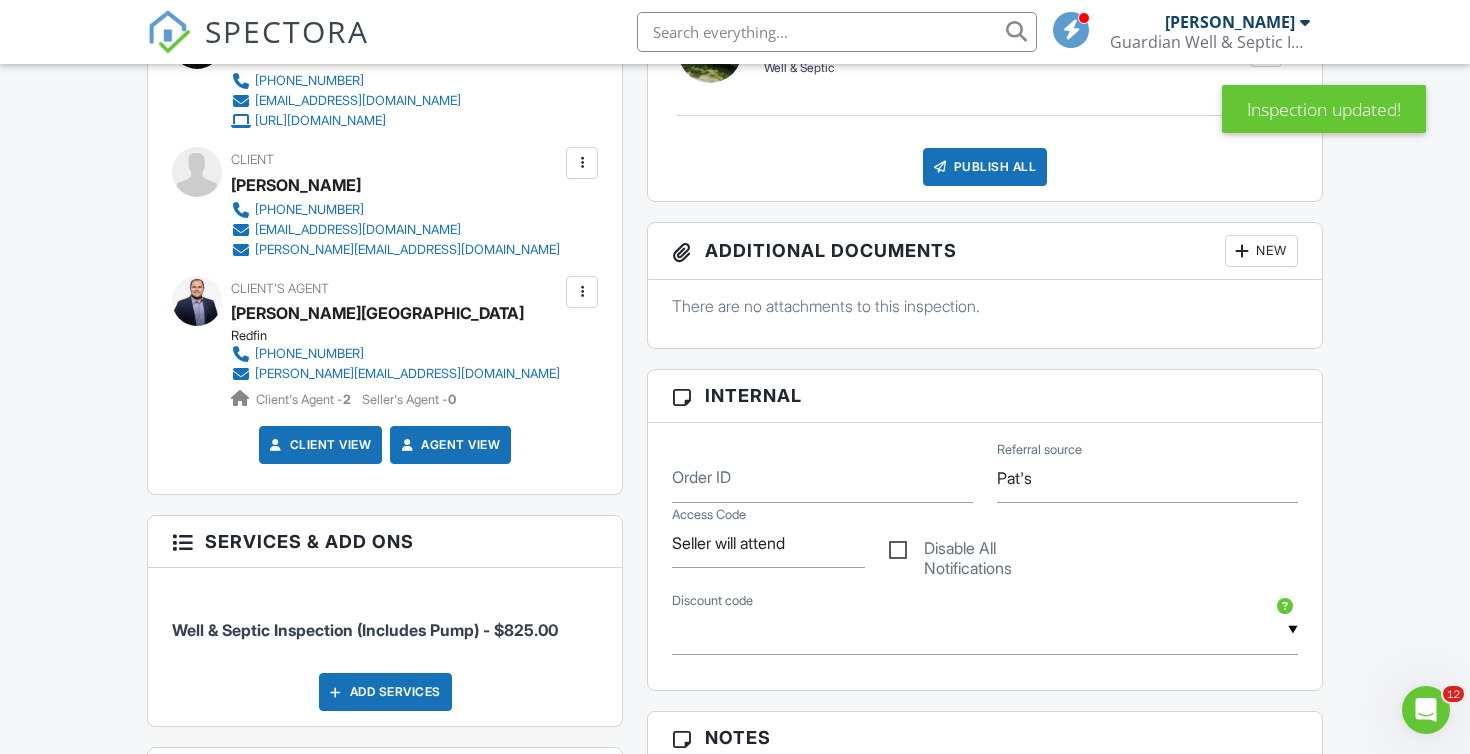 scroll, scrollTop: 0, scrollLeft: 0, axis: both 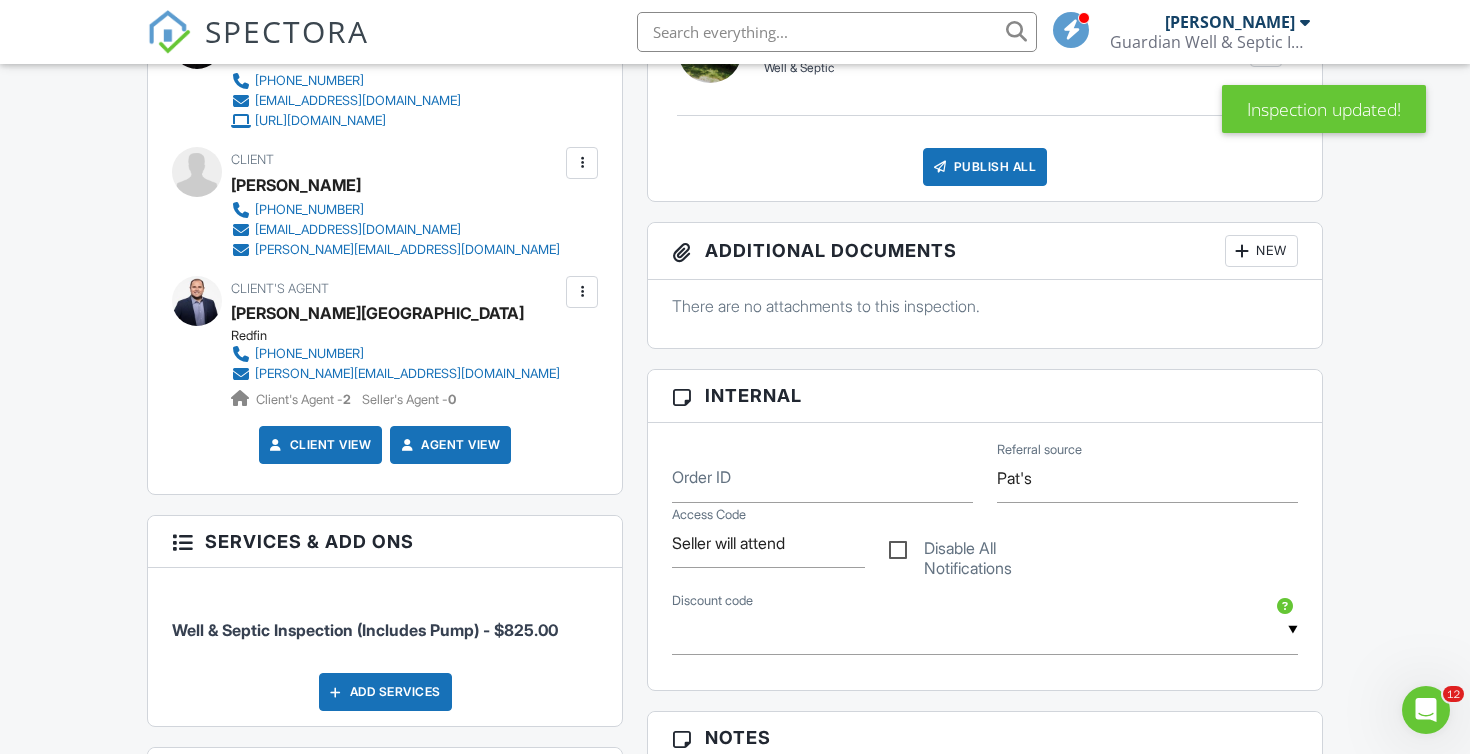 click at bounding box center (582, 163) 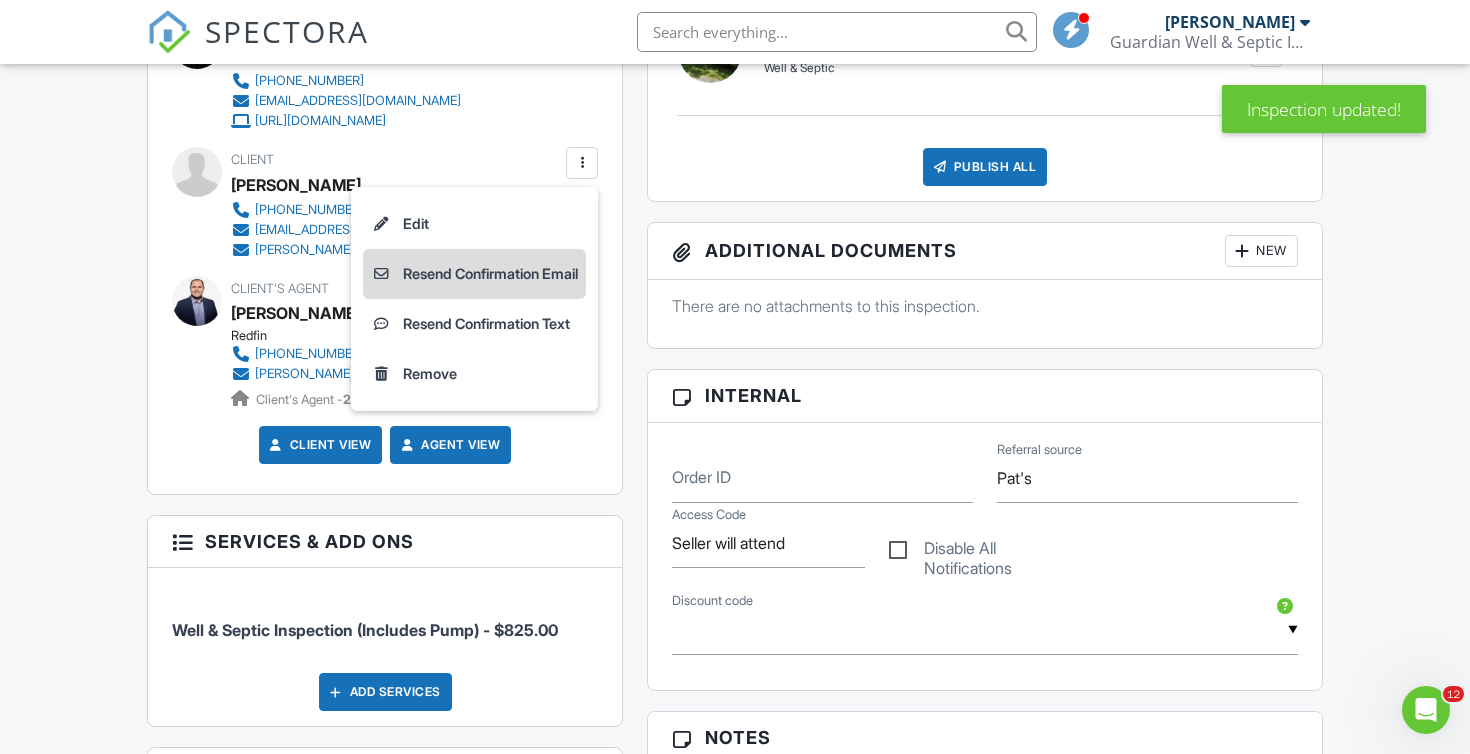 click on "Resend Confirmation Email" at bounding box center (474, 274) 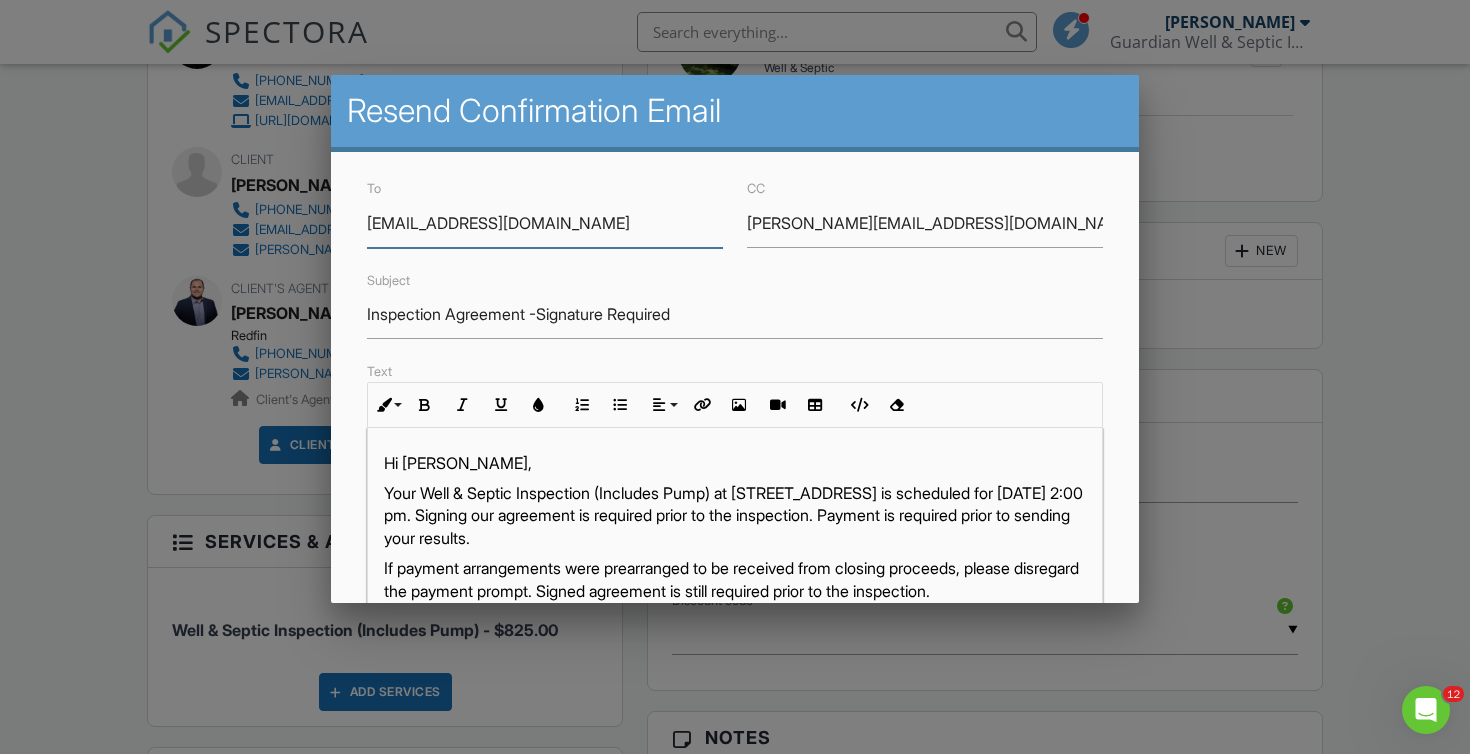 scroll, scrollTop: 1, scrollLeft: 0, axis: vertical 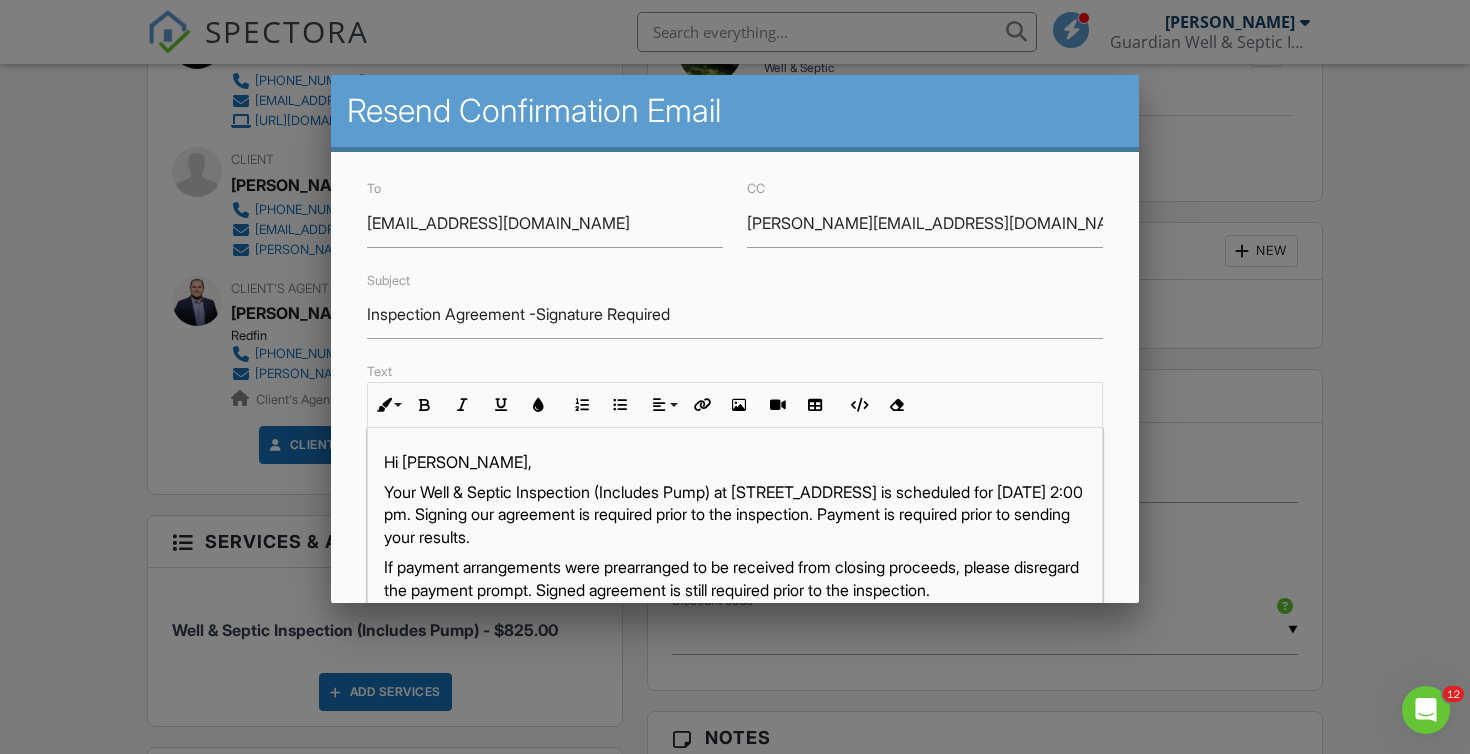 drag, startPoint x: 601, startPoint y: 512, endPoint x: 673, endPoint y: 529, distance: 73.97973 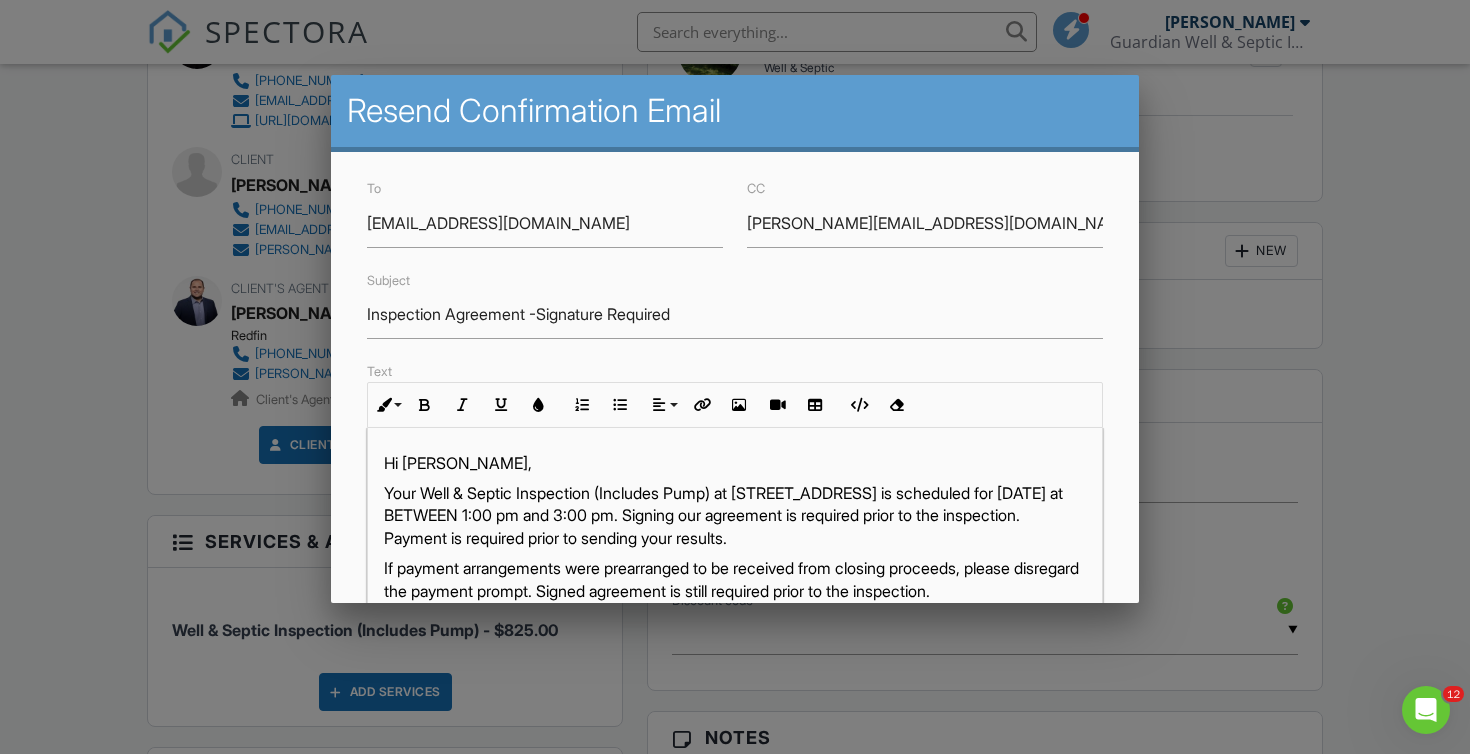 scroll, scrollTop: 1, scrollLeft: 0, axis: vertical 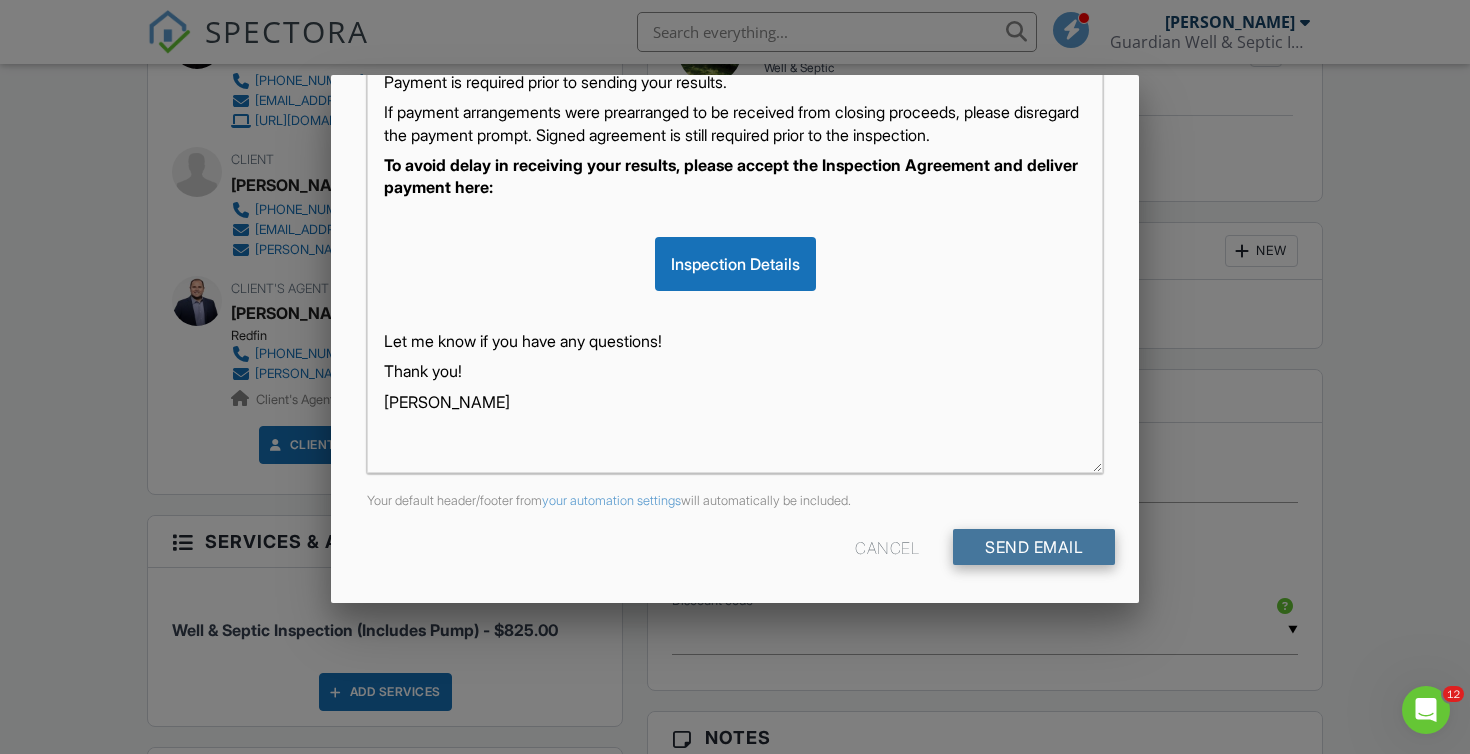 click on "Send Email" at bounding box center [1034, 547] 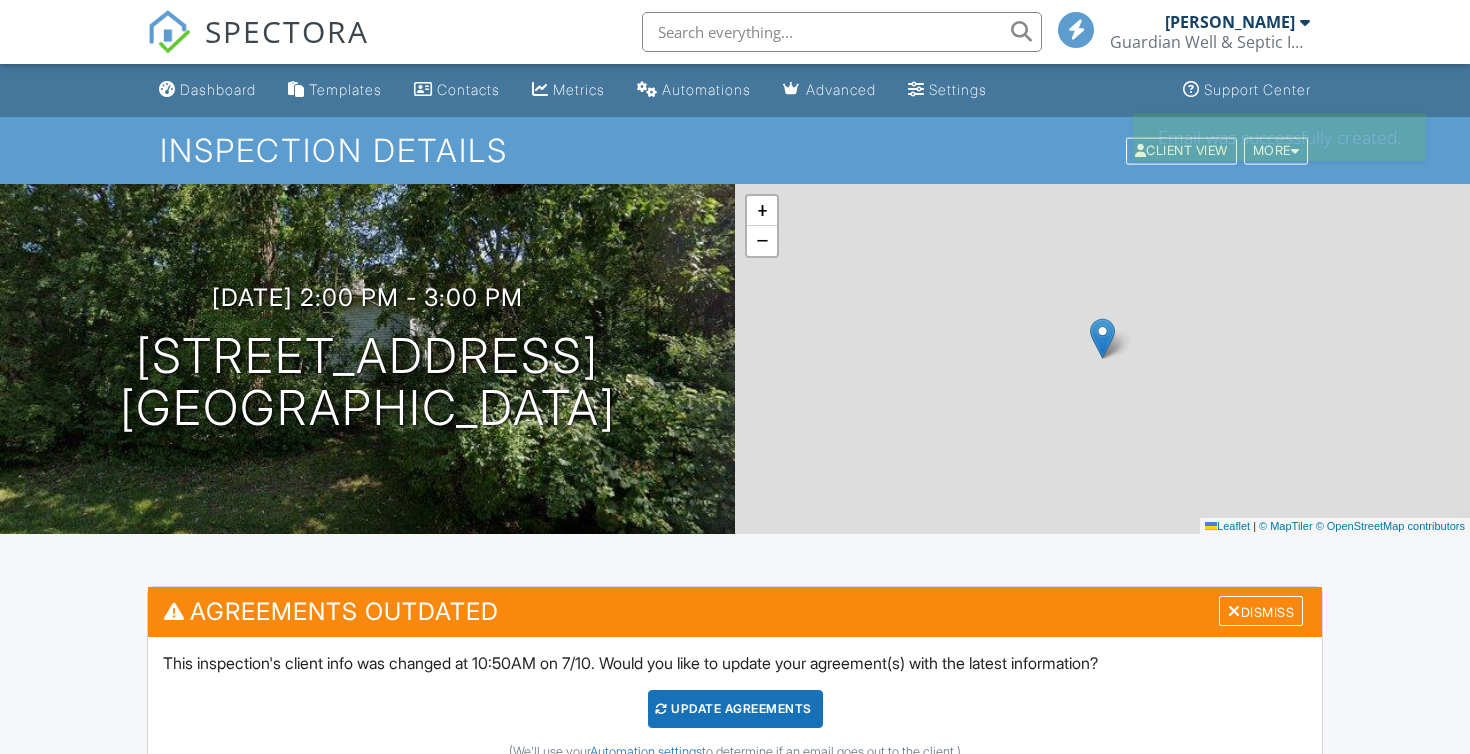 scroll, scrollTop: 0, scrollLeft: 0, axis: both 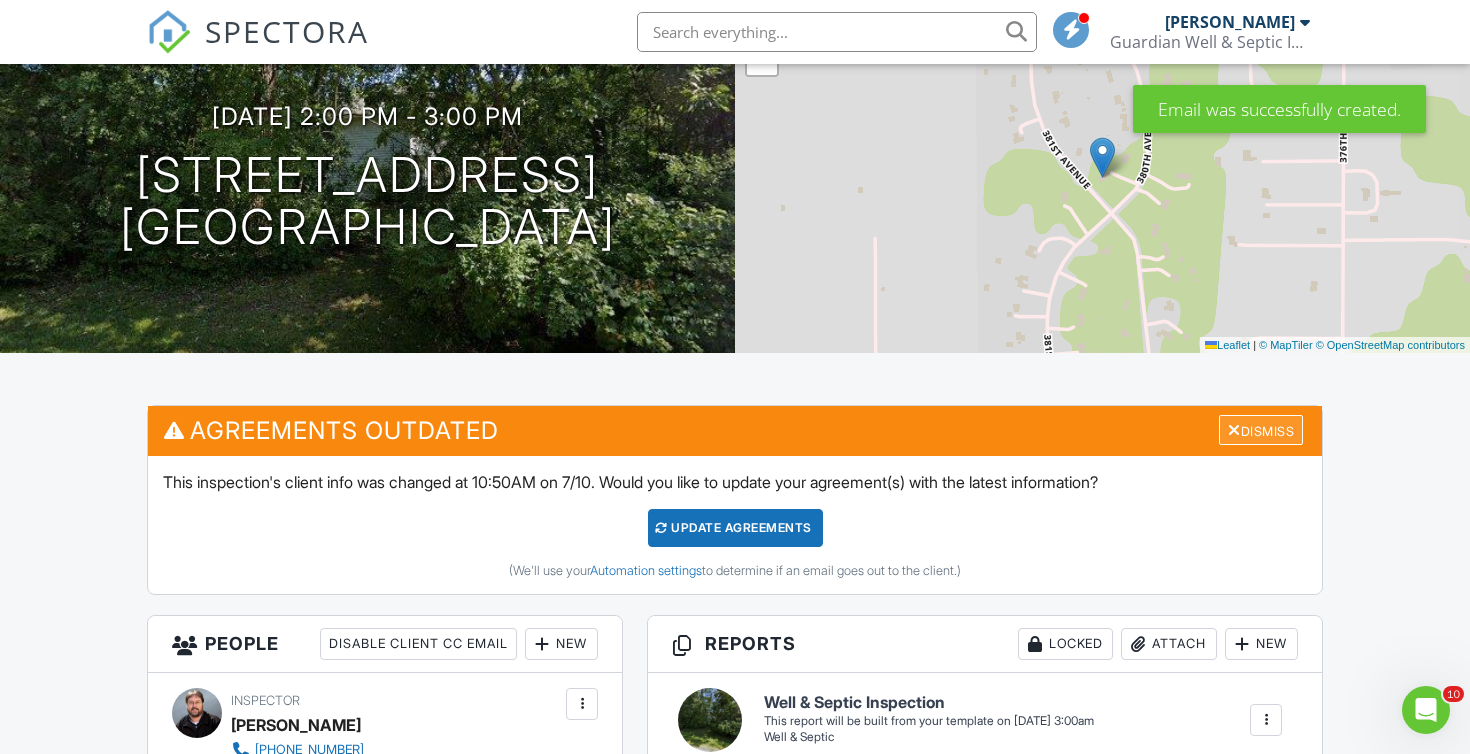 click on "Dismiss" at bounding box center [1261, 430] 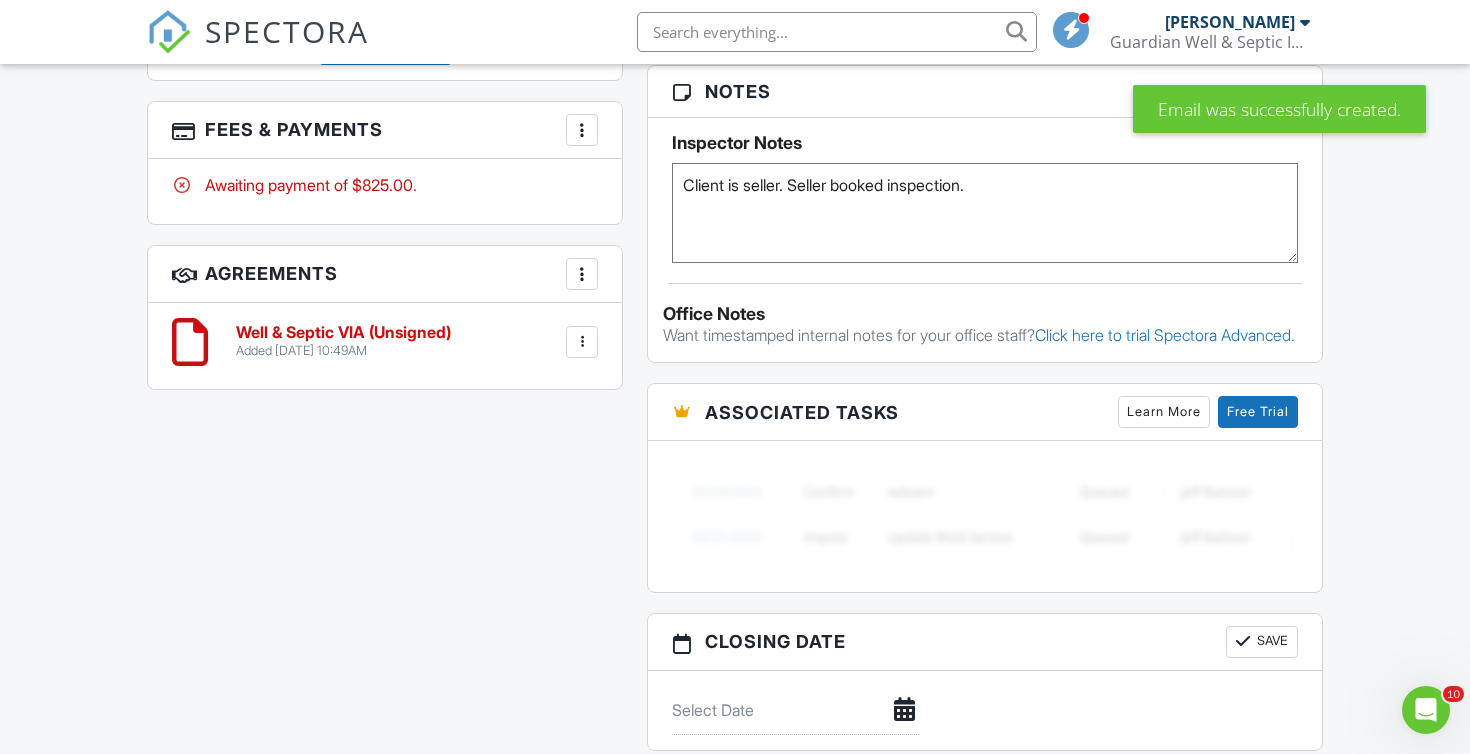 scroll, scrollTop: 1952, scrollLeft: 0, axis: vertical 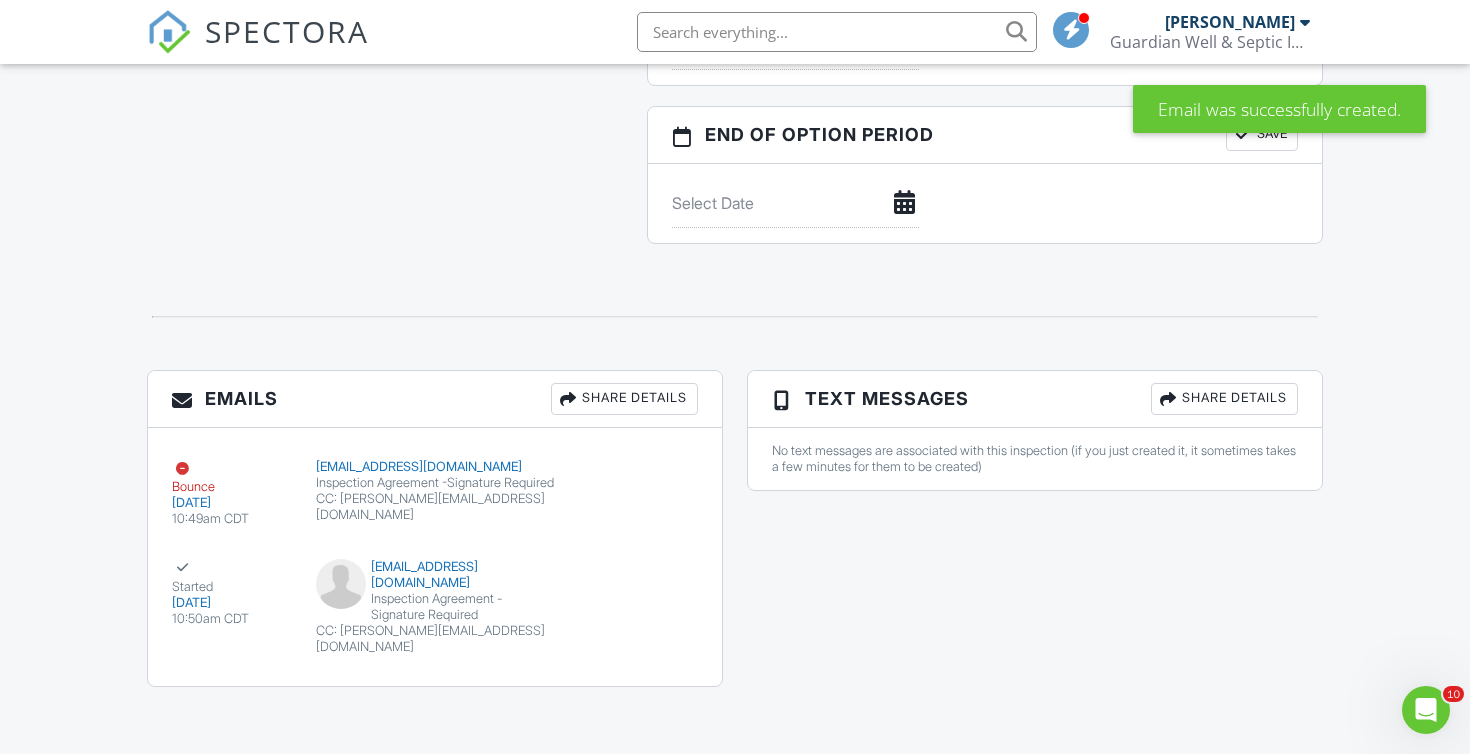 click on "SPECTORA" at bounding box center (287, 31) 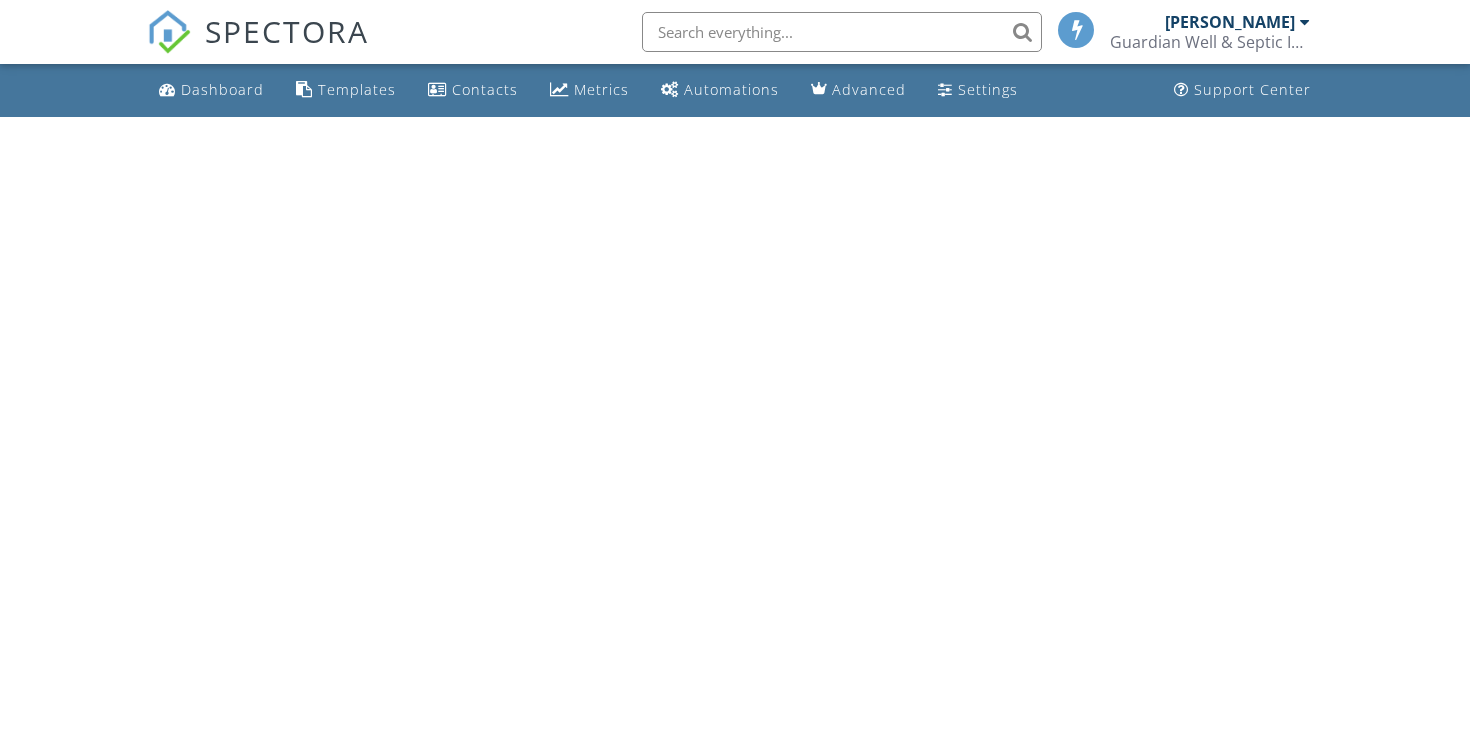 scroll, scrollTop: 0, scrollLeft: 0, axis: both 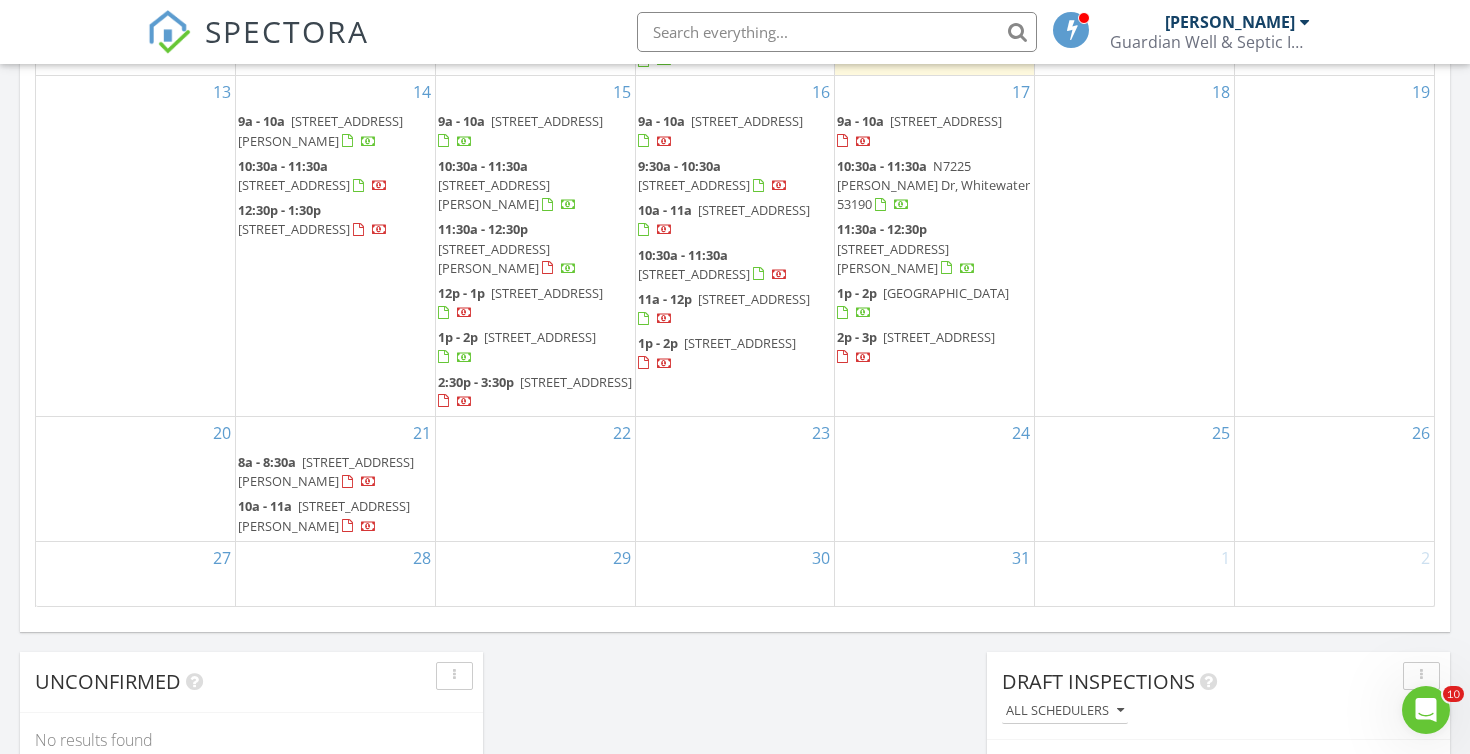 click at bounding box center [837, 32] 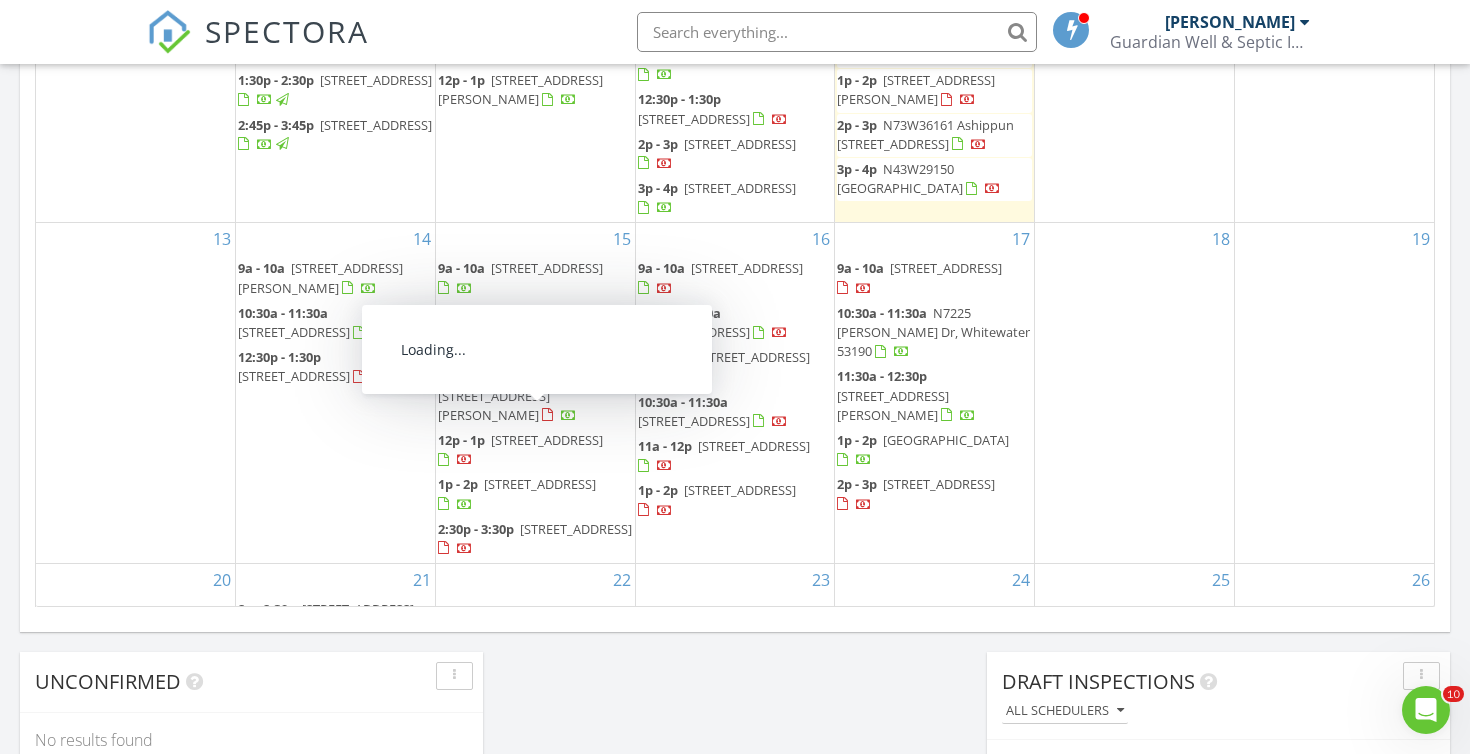 scroll, scrollTop: 0, scrollLeft: 0, axis: both 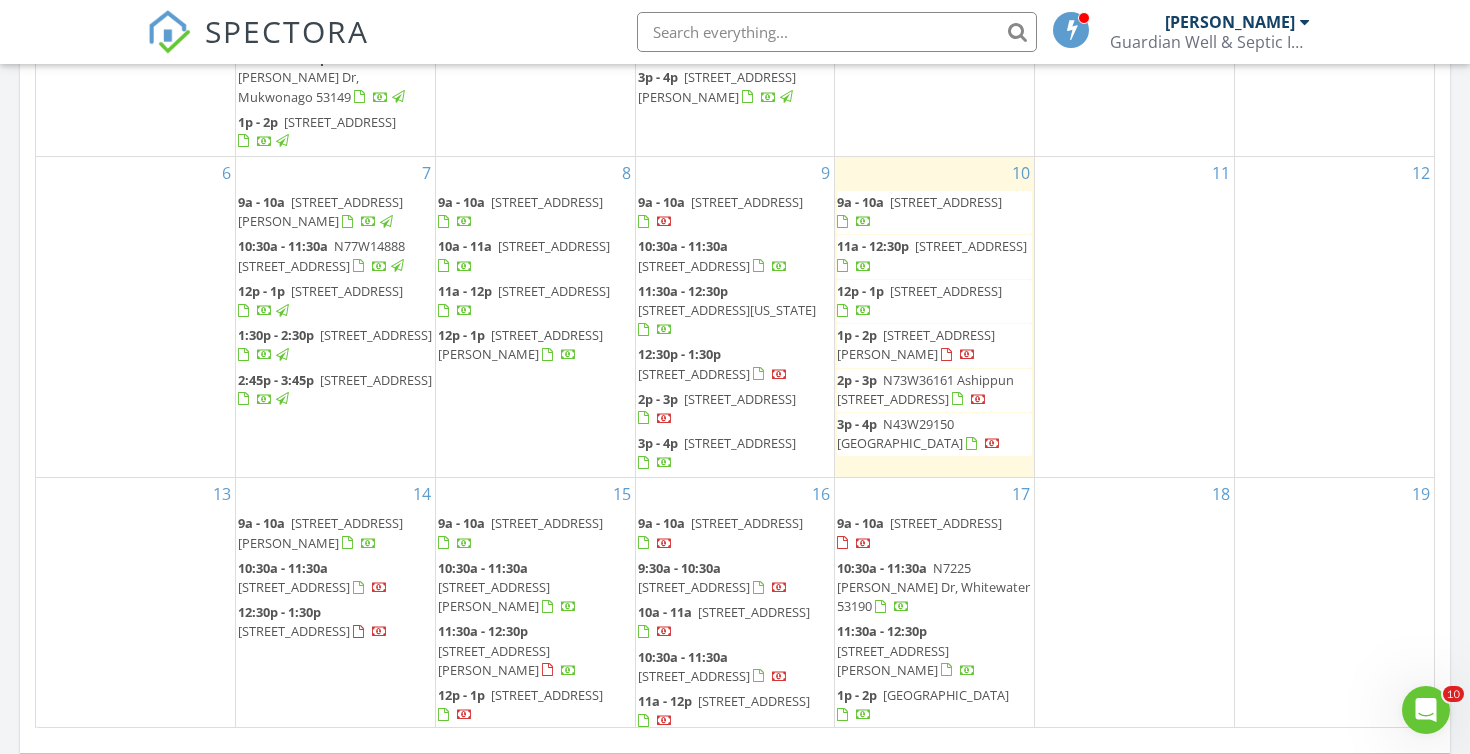 click on "605 Amy Belle Rd, Richfield 53017" at bounding box center [520, 344] 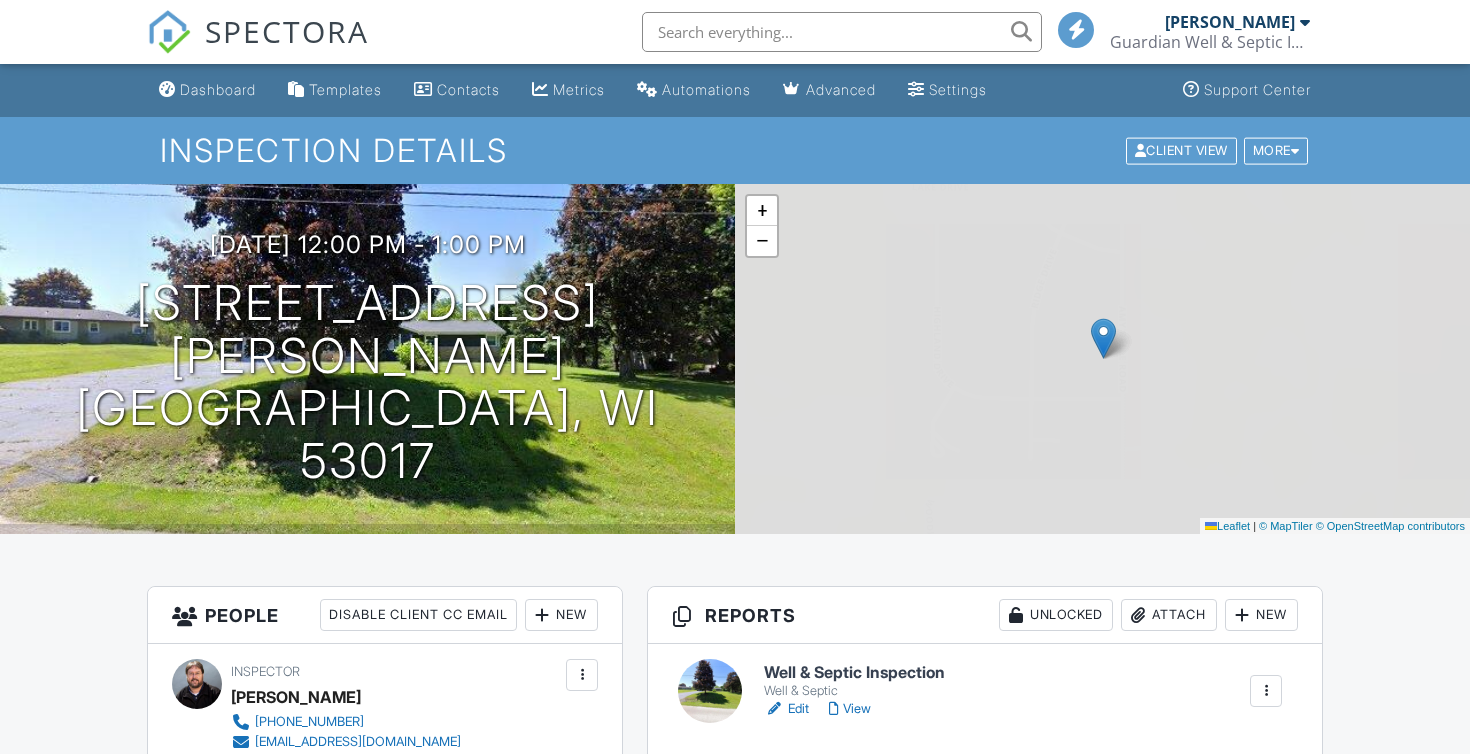 scroll, scrollTop: 0, scrollLeft: 0, axis: both 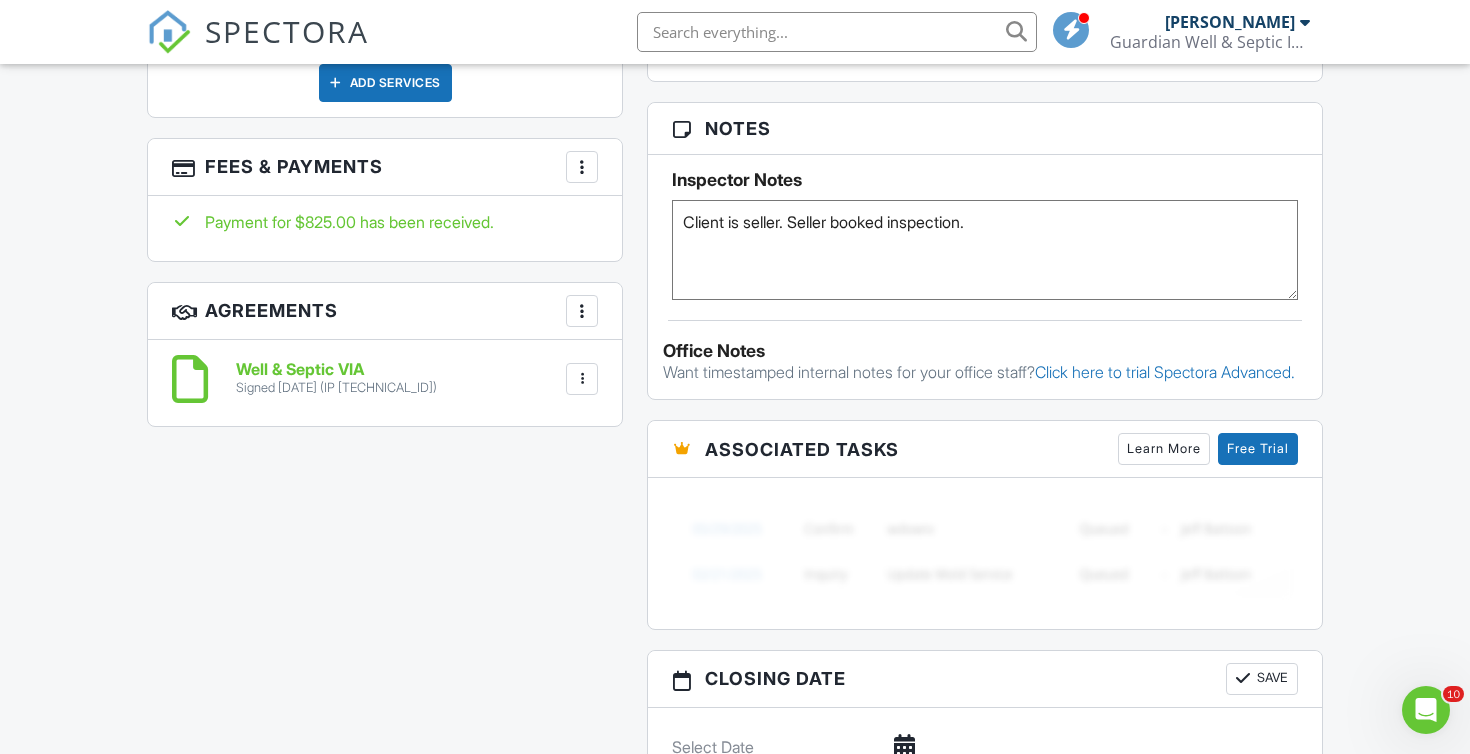 click at bounding box center (582, 167) 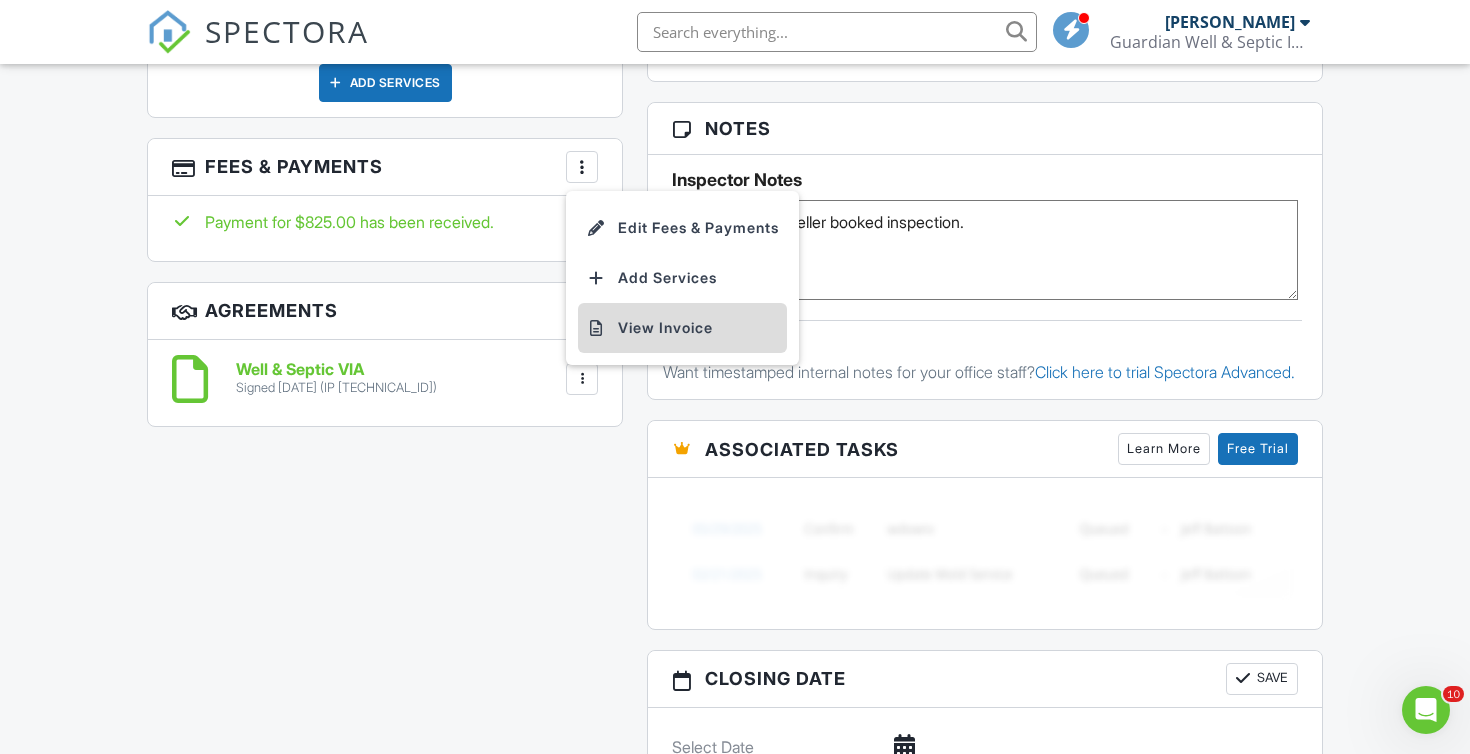 click on "View Invoice" at bounding box center (682, 328) 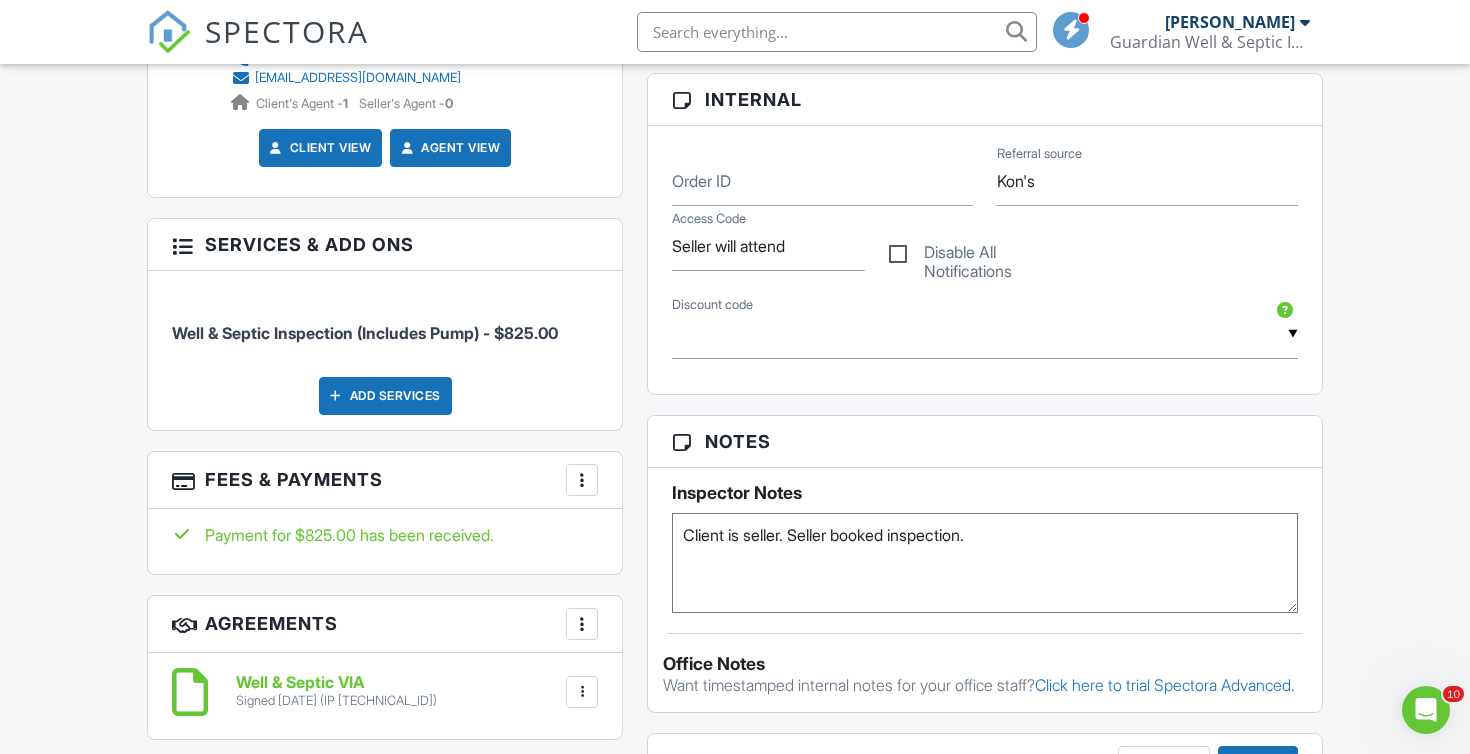 scroll, scrollTop: 368, scrollLeft: 0, axis: vertical 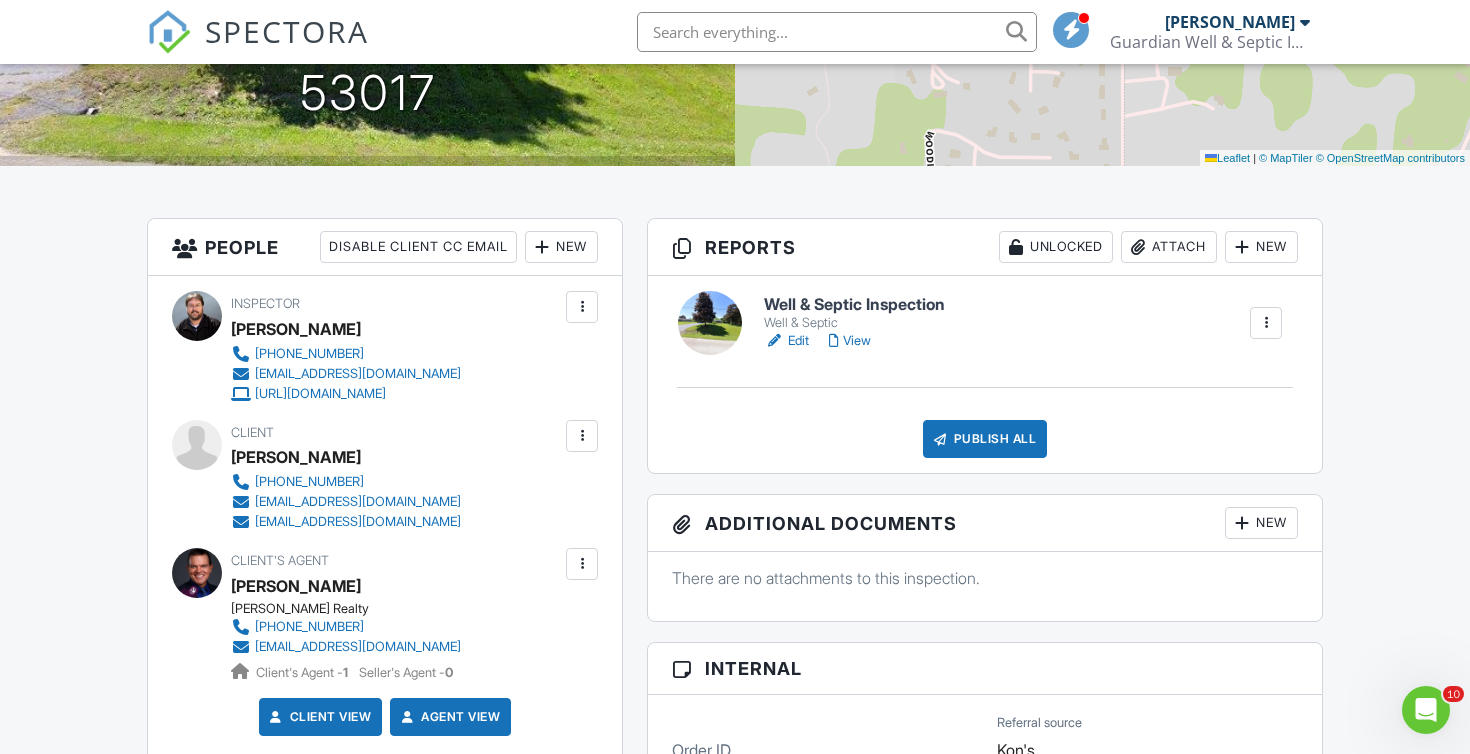click on "SPECTORA" at bounding box center [287, 31] 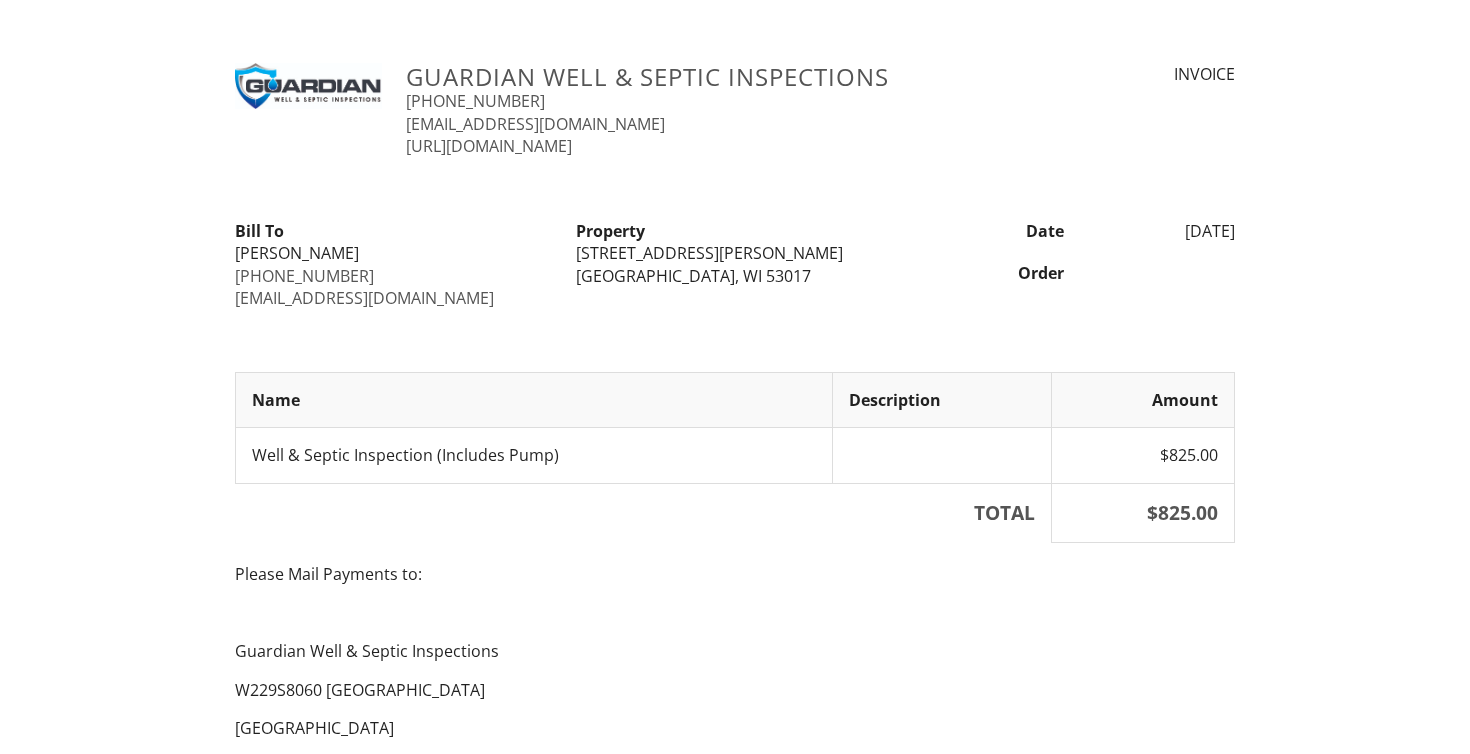 scroll, scrollTop: 0, scrollLeft: 0, axis: both 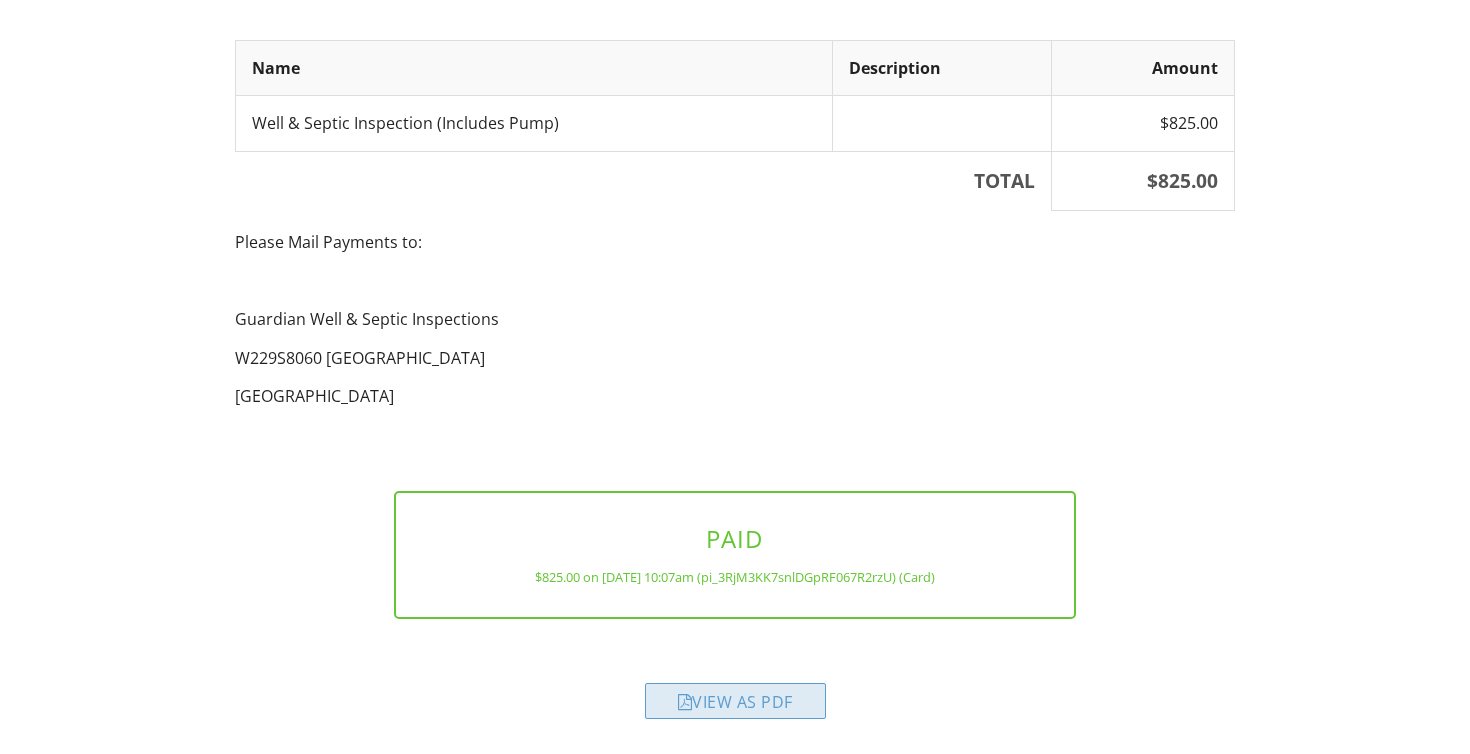 click on "View as PDF" at bounding box center (735, 701) 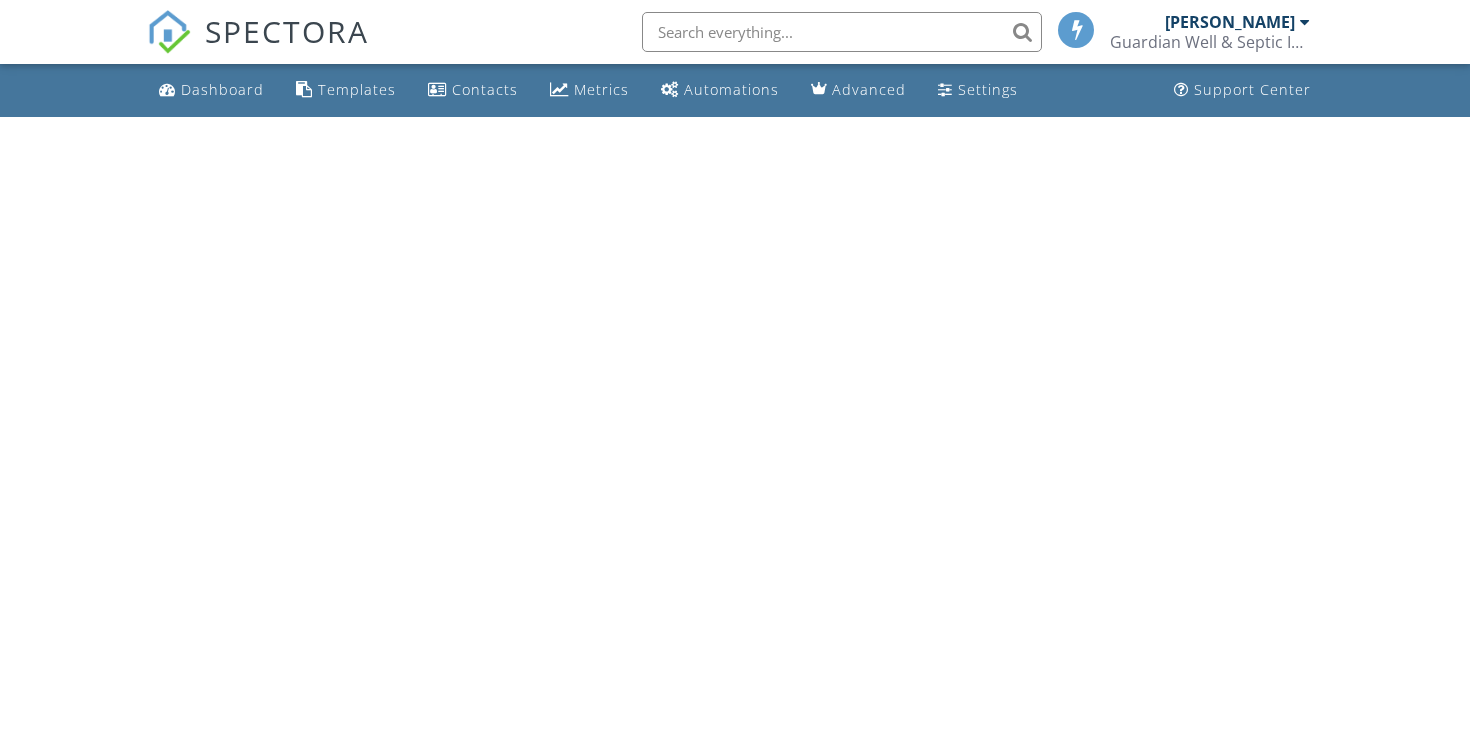 scroll, scrollTop: 0, scrollLeft: 0, axis: both 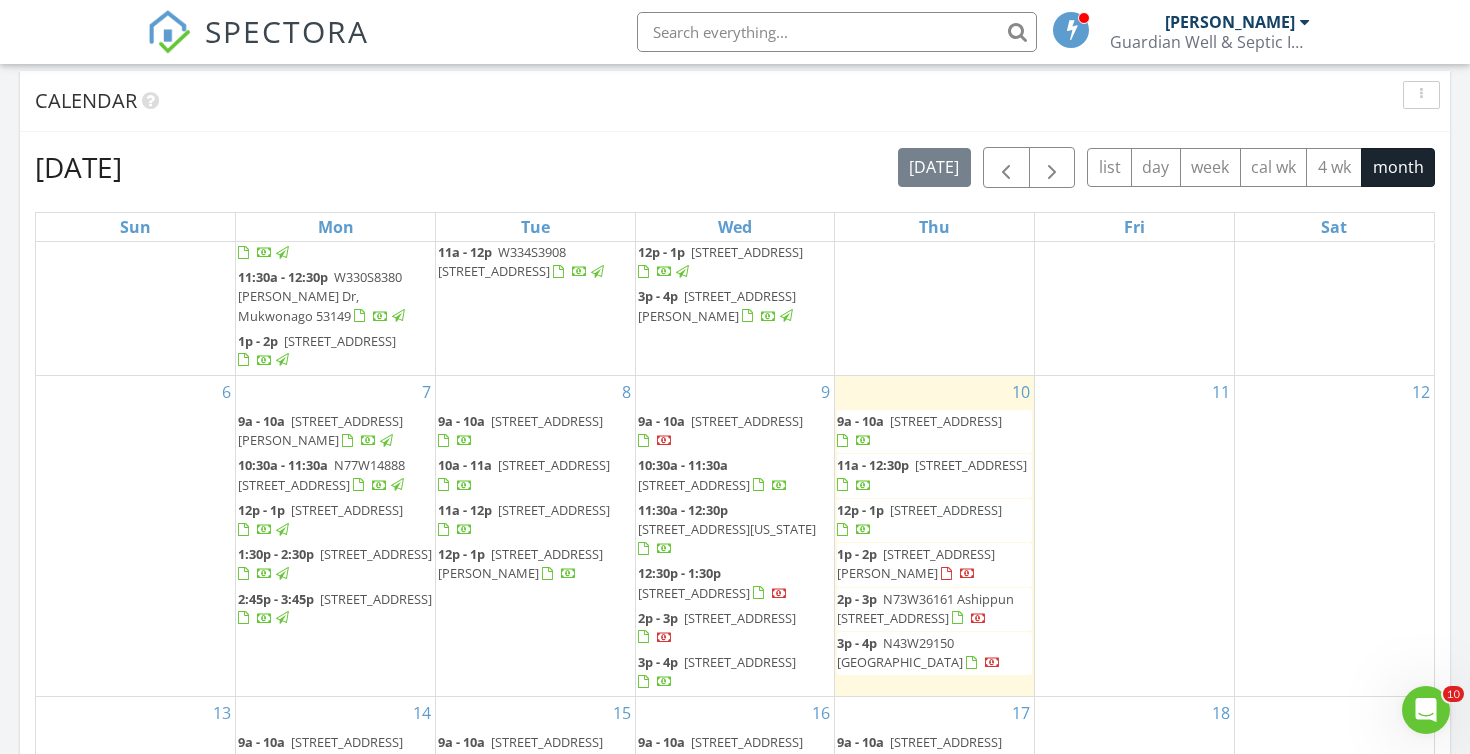 click on "9a - 10a
32665 Academy Rd, Burlington 53105" at bounding box center (720, 430) 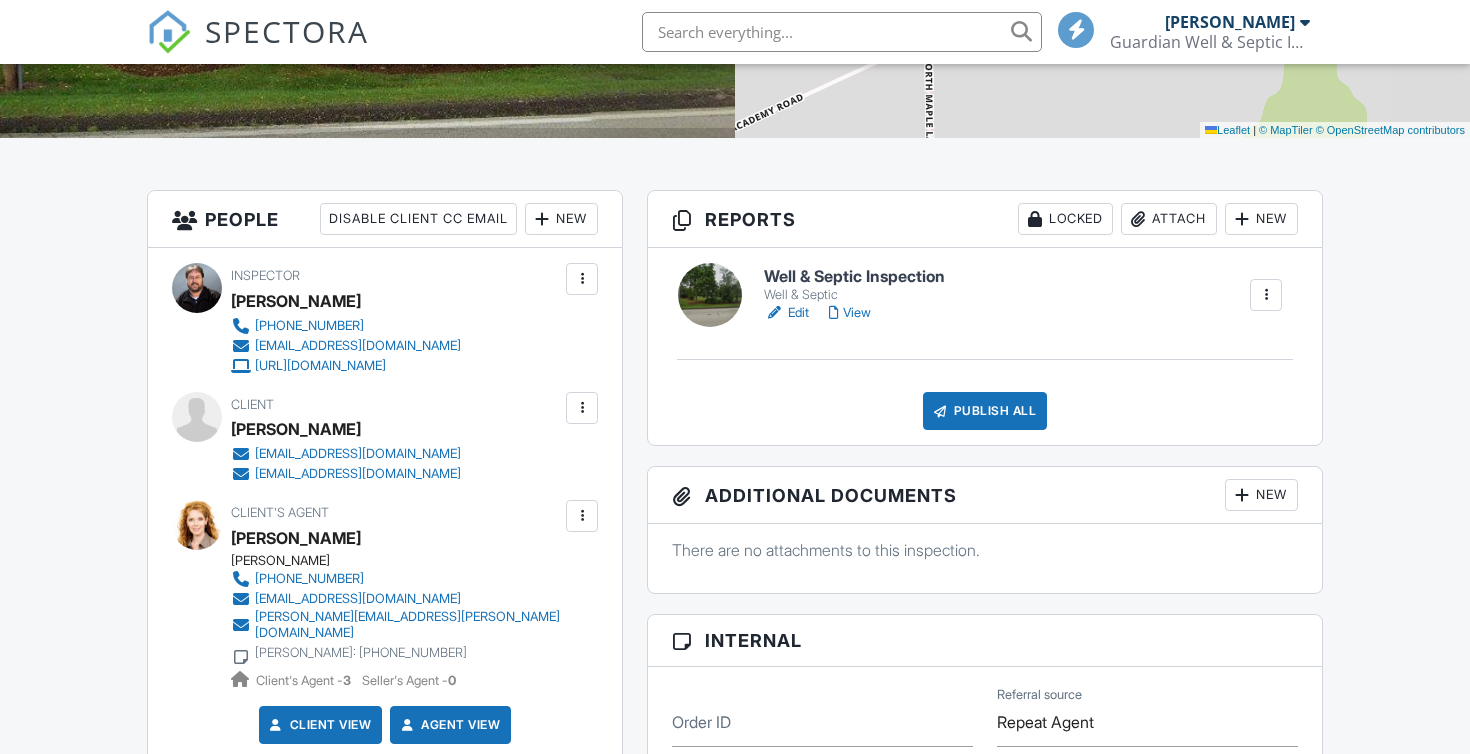 scroll, scrollTop: 507, scrollLeft: 0, axis: vertical 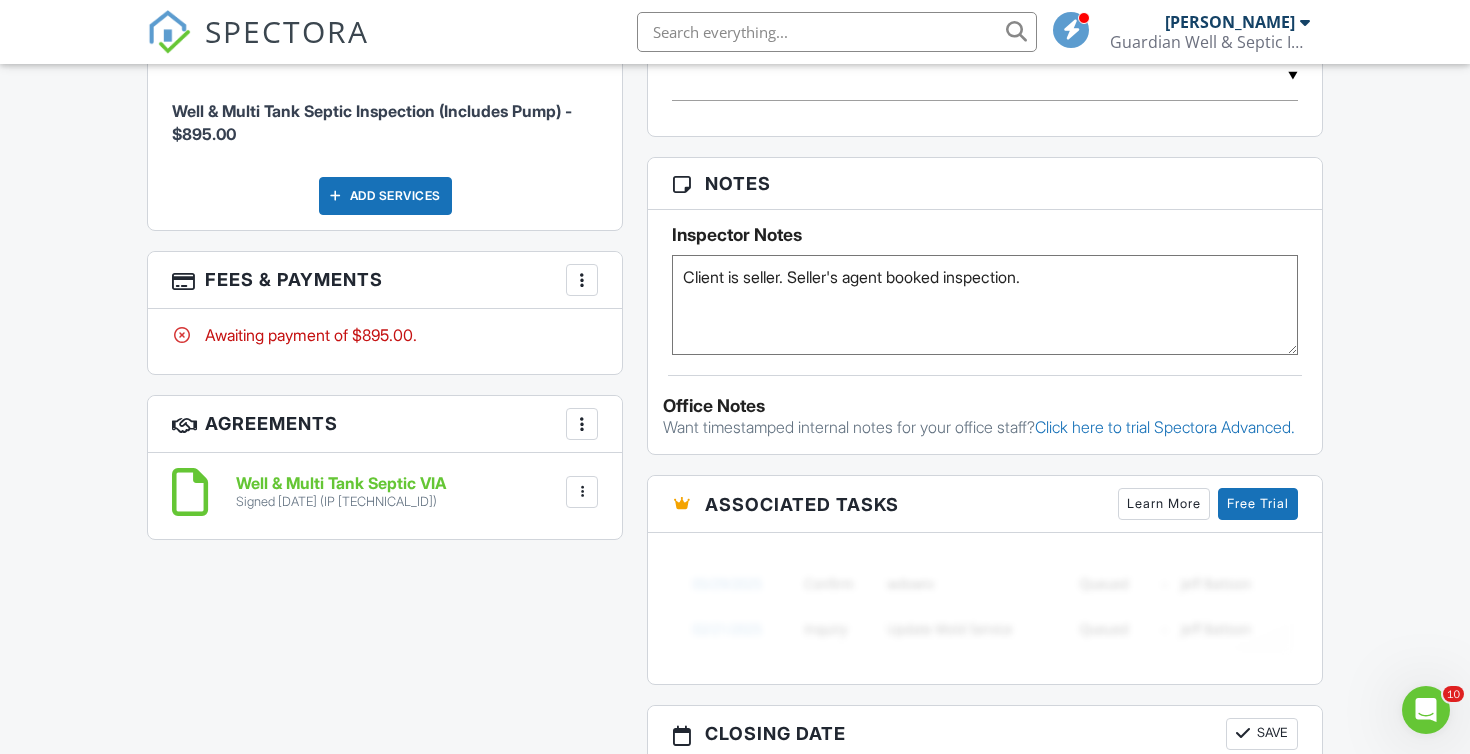 click at bounding box center (582, 280) 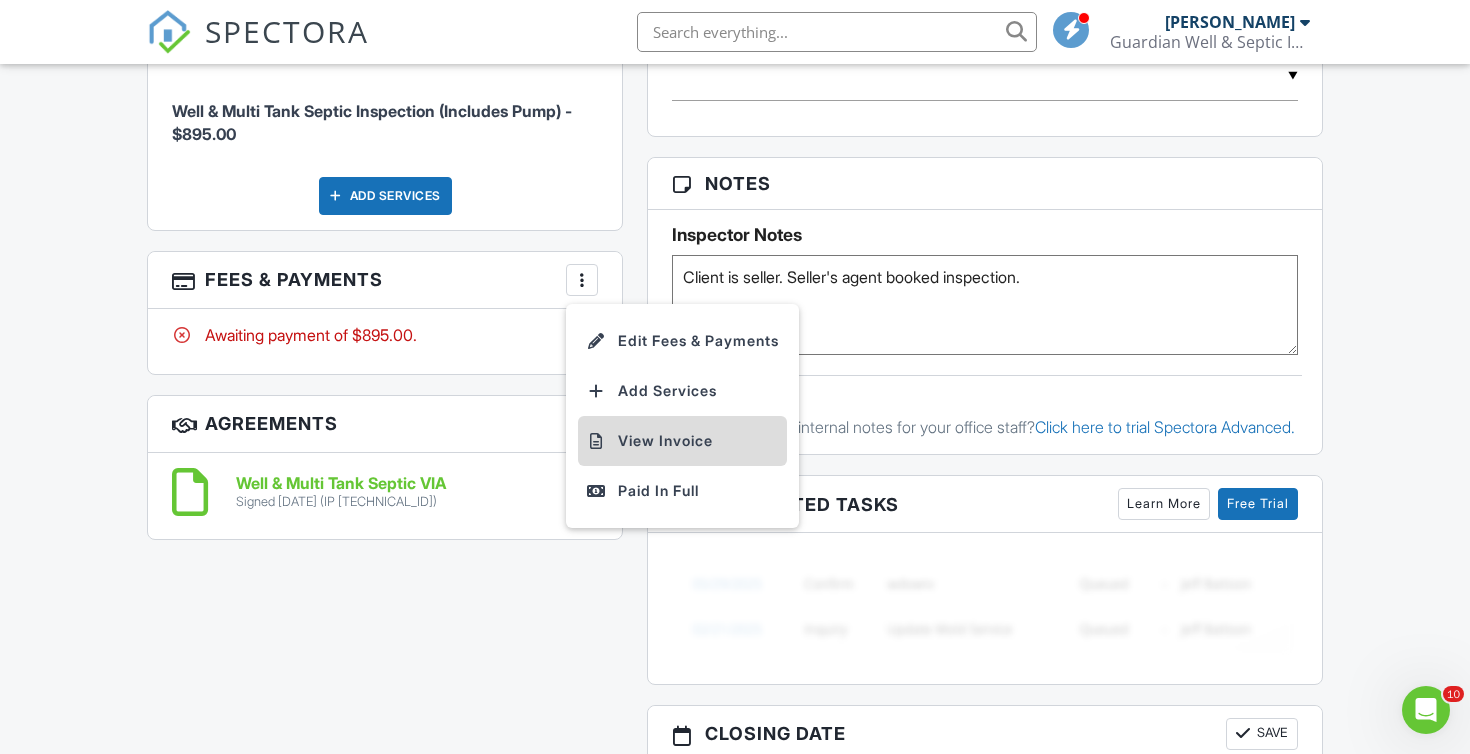 click on "View Invoice" at bounding box center (682, 441) 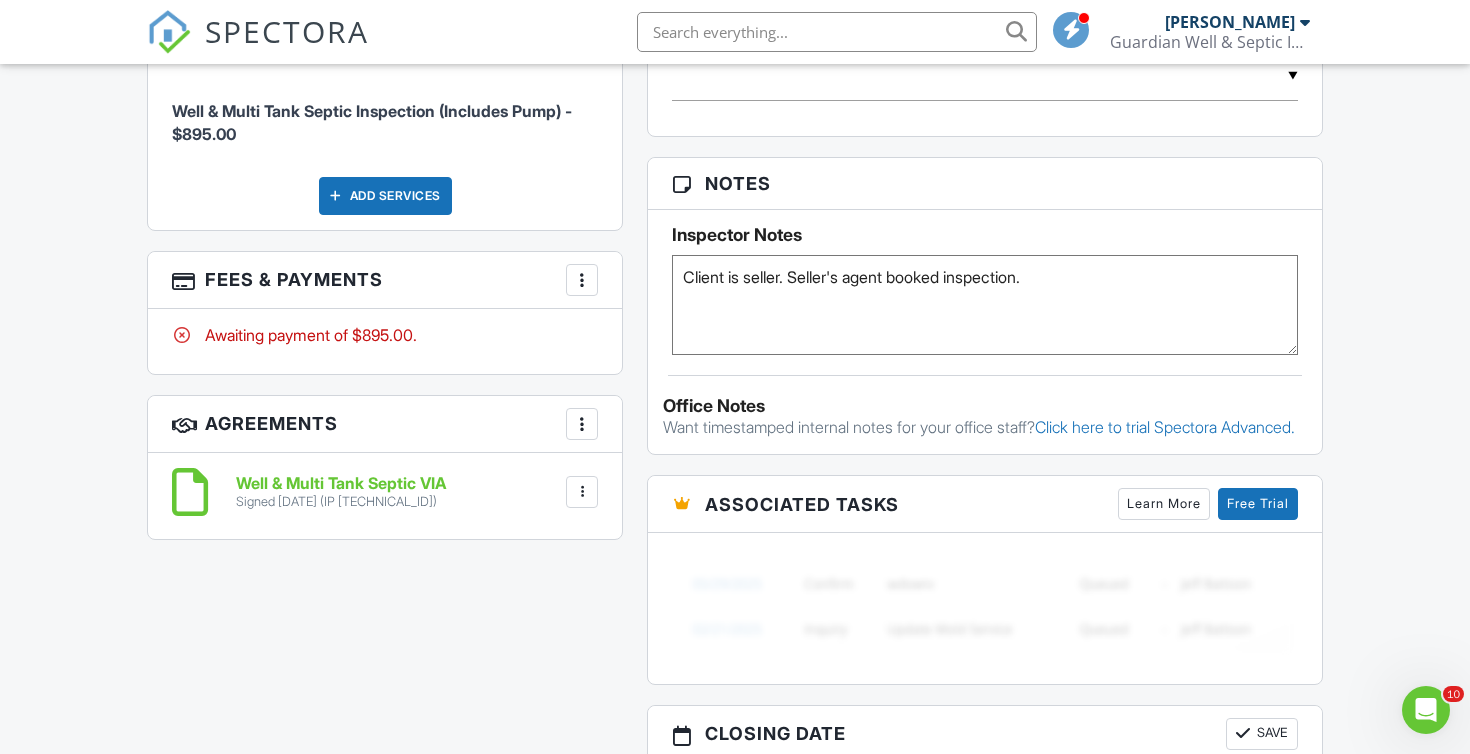 click on "SPECTORA" at bounding box center (287, 31) 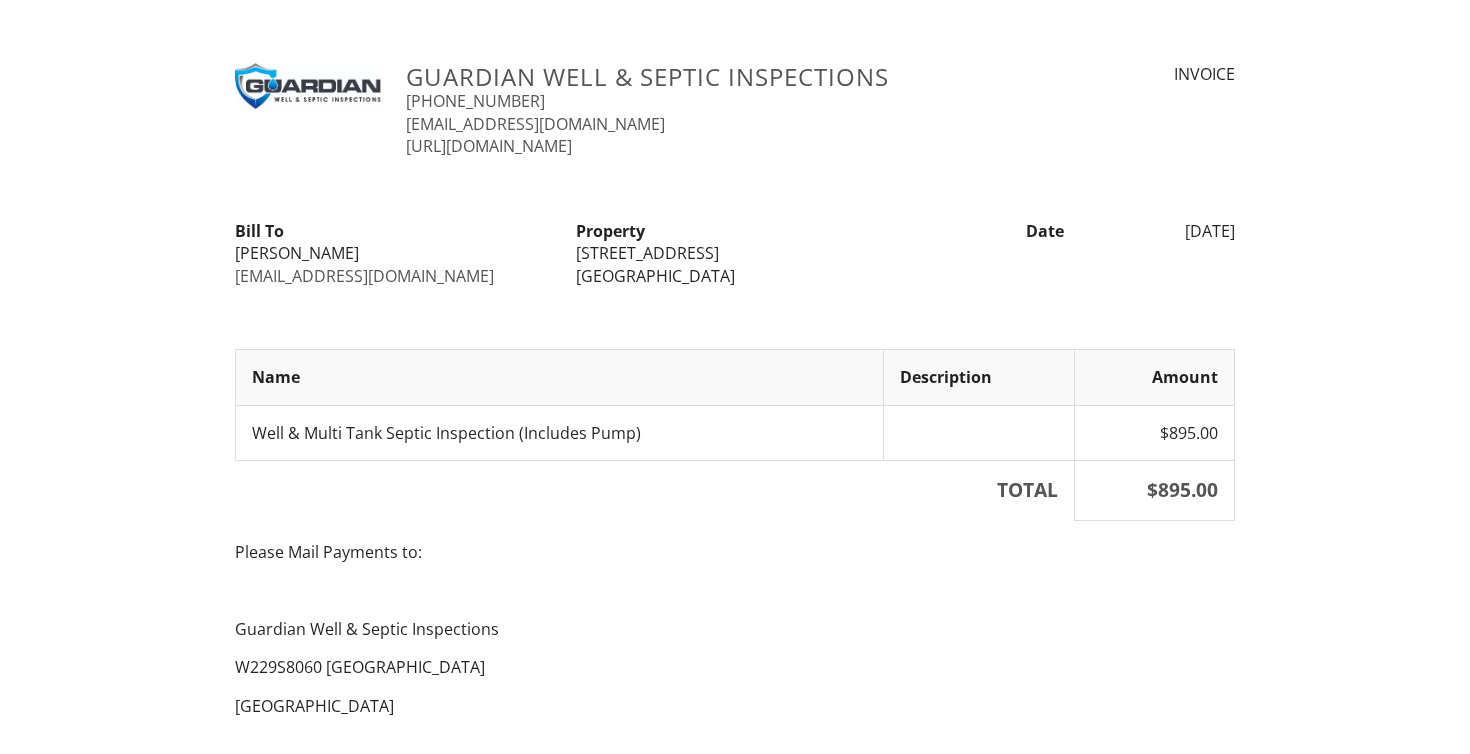scroll, scrollTop: 0, scrollLeft: 0, axis: both 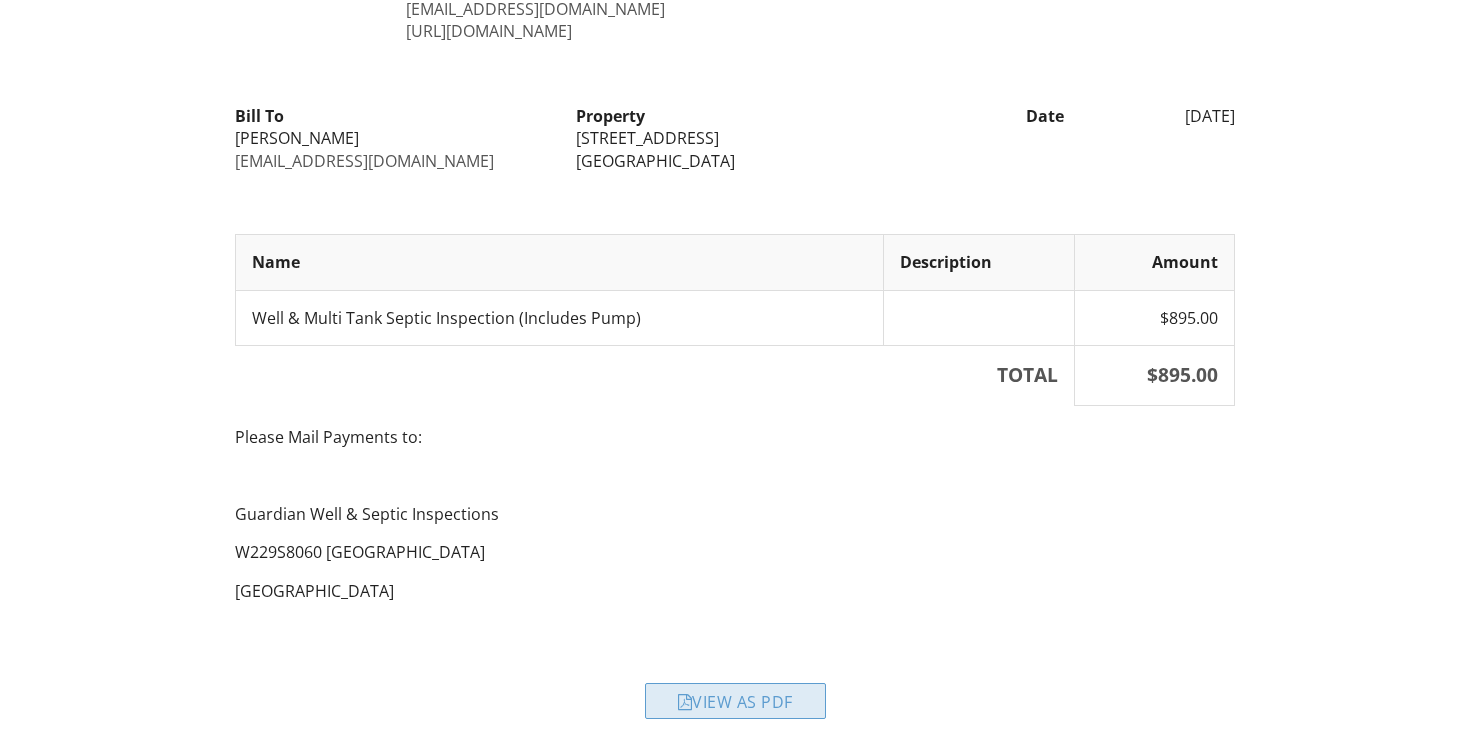 click on "View as PDF" at bounding box center (735, 701) 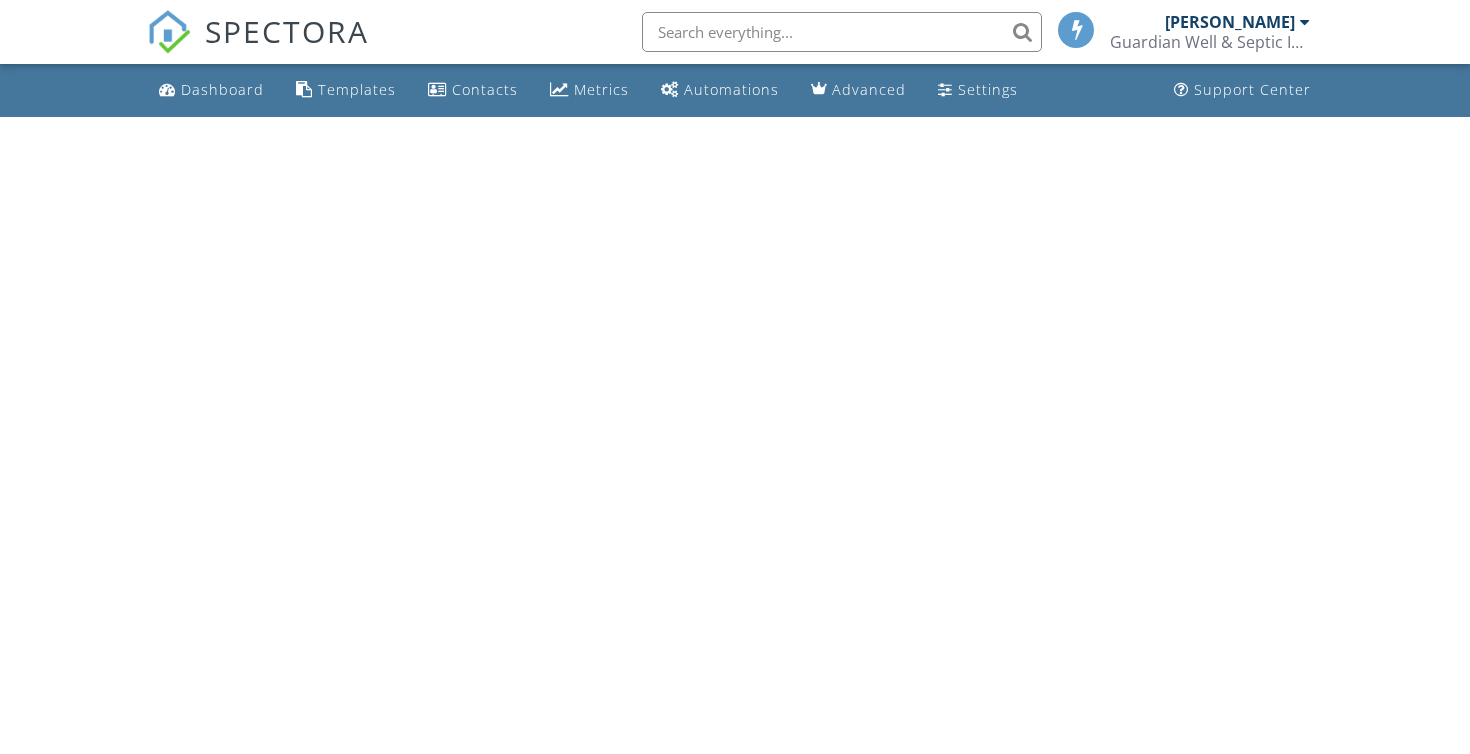 scroll, scrollTop: 0, scrollLeft: 0, axis: both 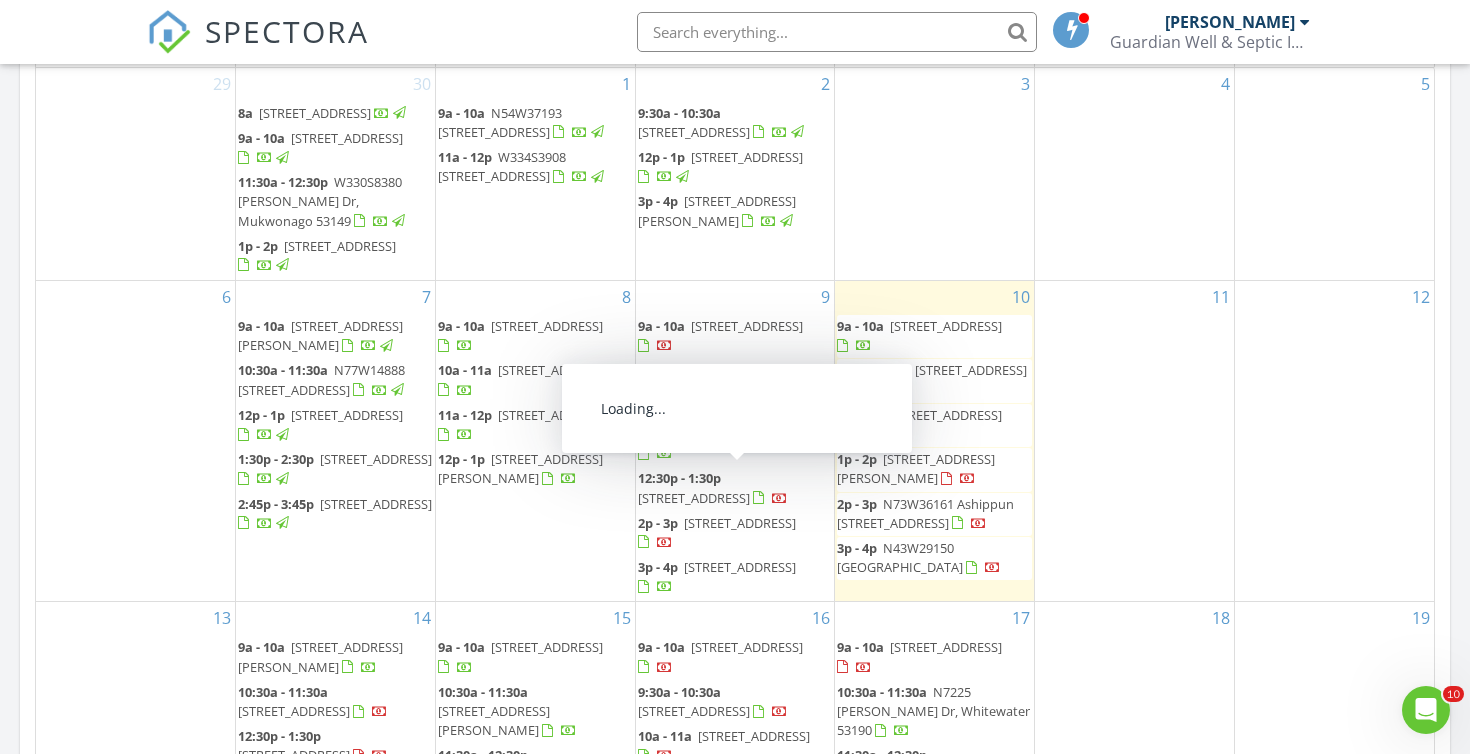 click on "W3632 Oakrest Ave, Lake Geneva 53147" at bounding box center [694, 498] 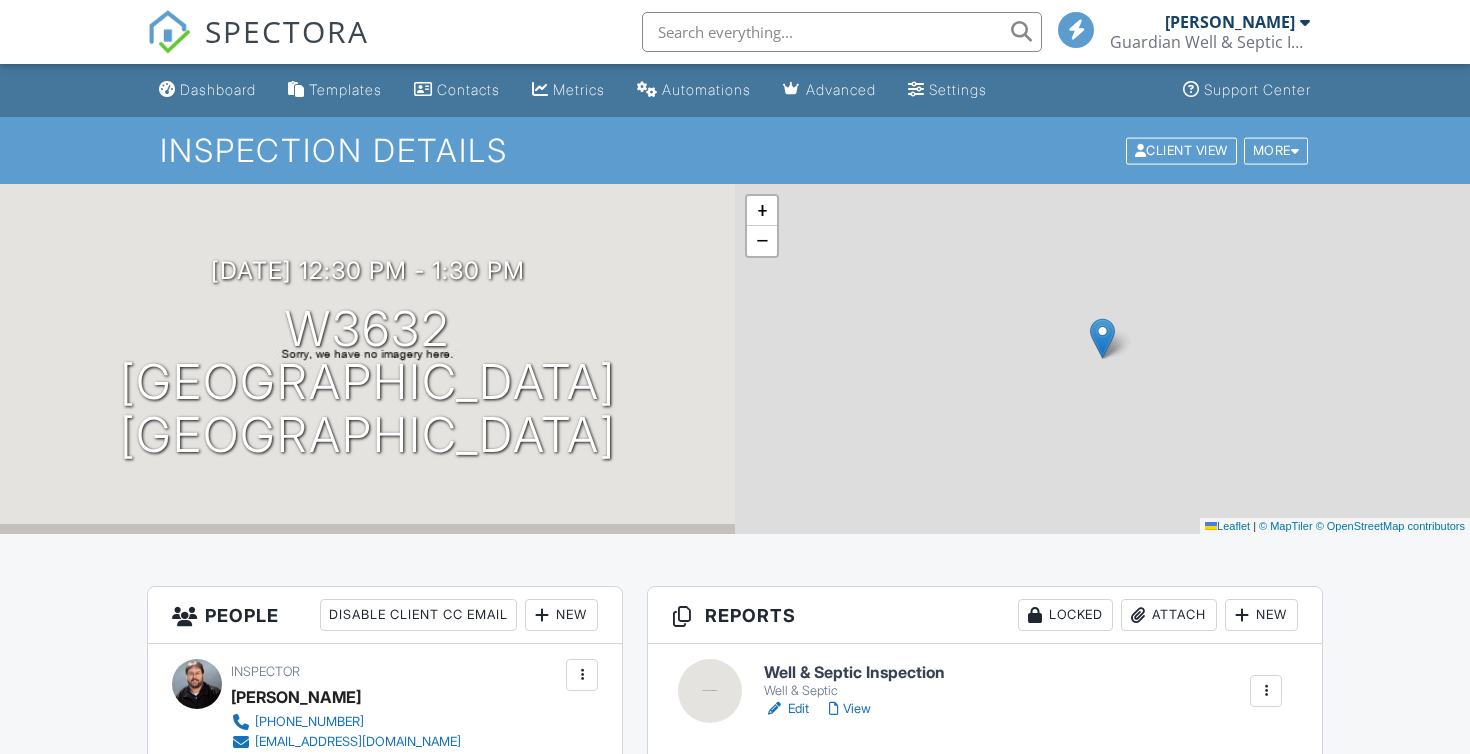 scroll, scrollTop: 0, scrollLeft: 0, axis: both 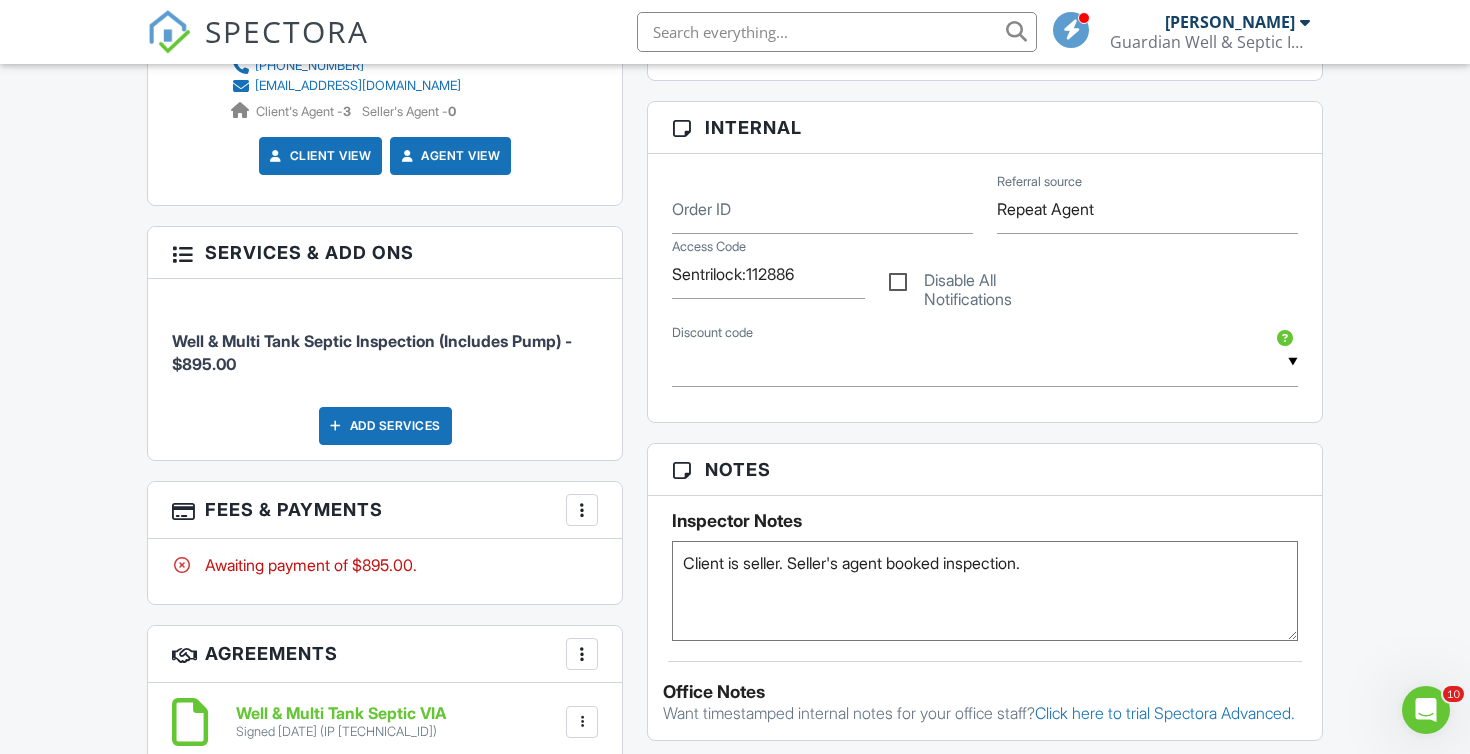 click at bounding box center [582, 510] 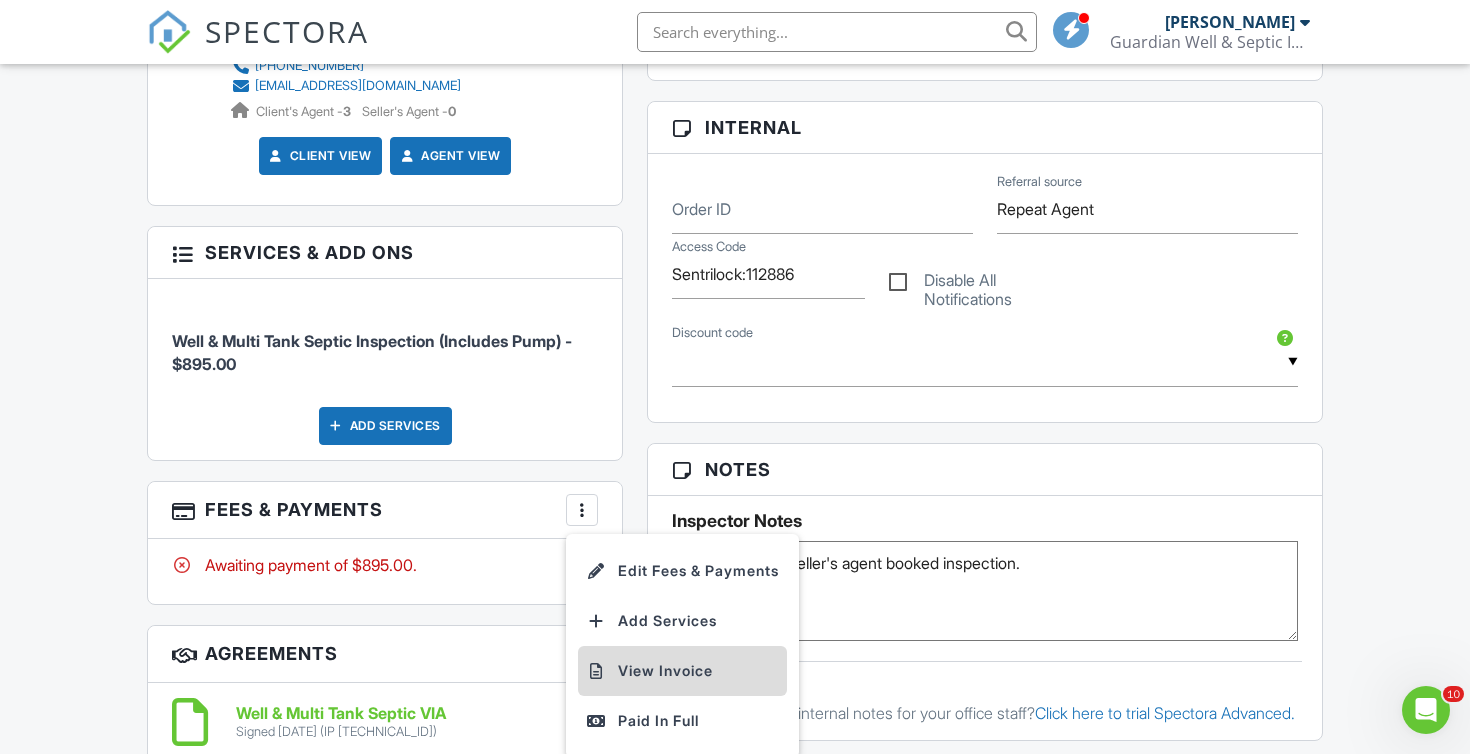 click on "View Invoice" at bounding box center [682, 671] 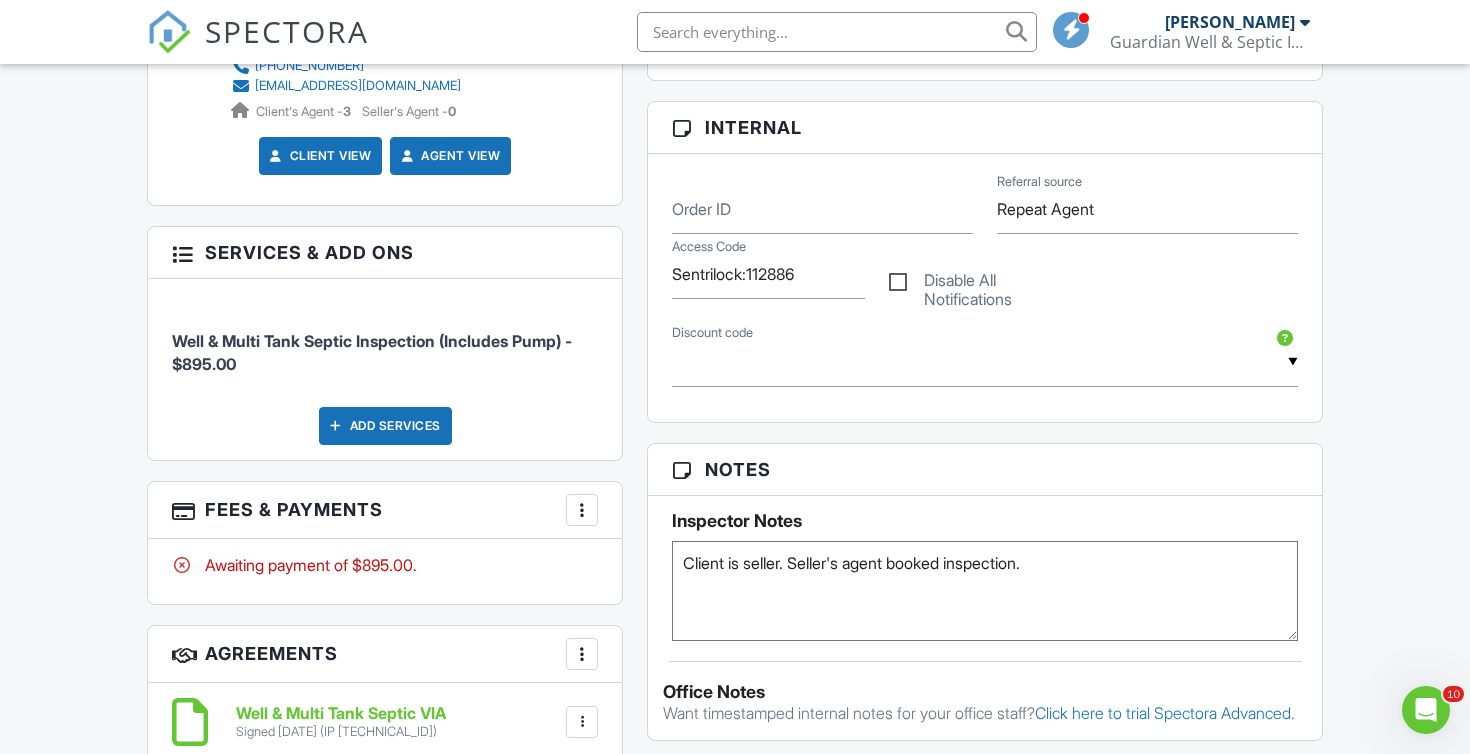 click on "SPECTORA" at bounding box center (287, 31) 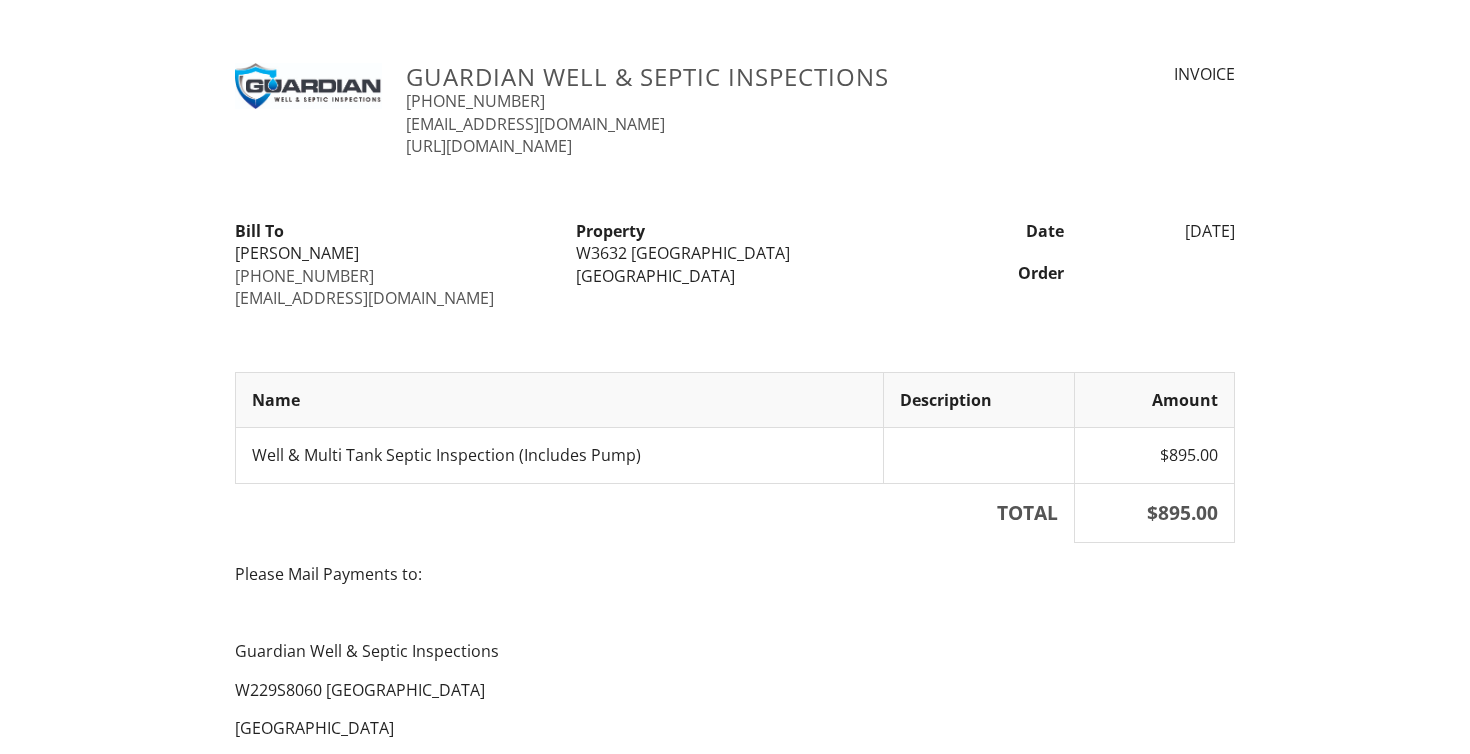 scroll, scrollTop: 0, scrollLeft: 0, axis: both 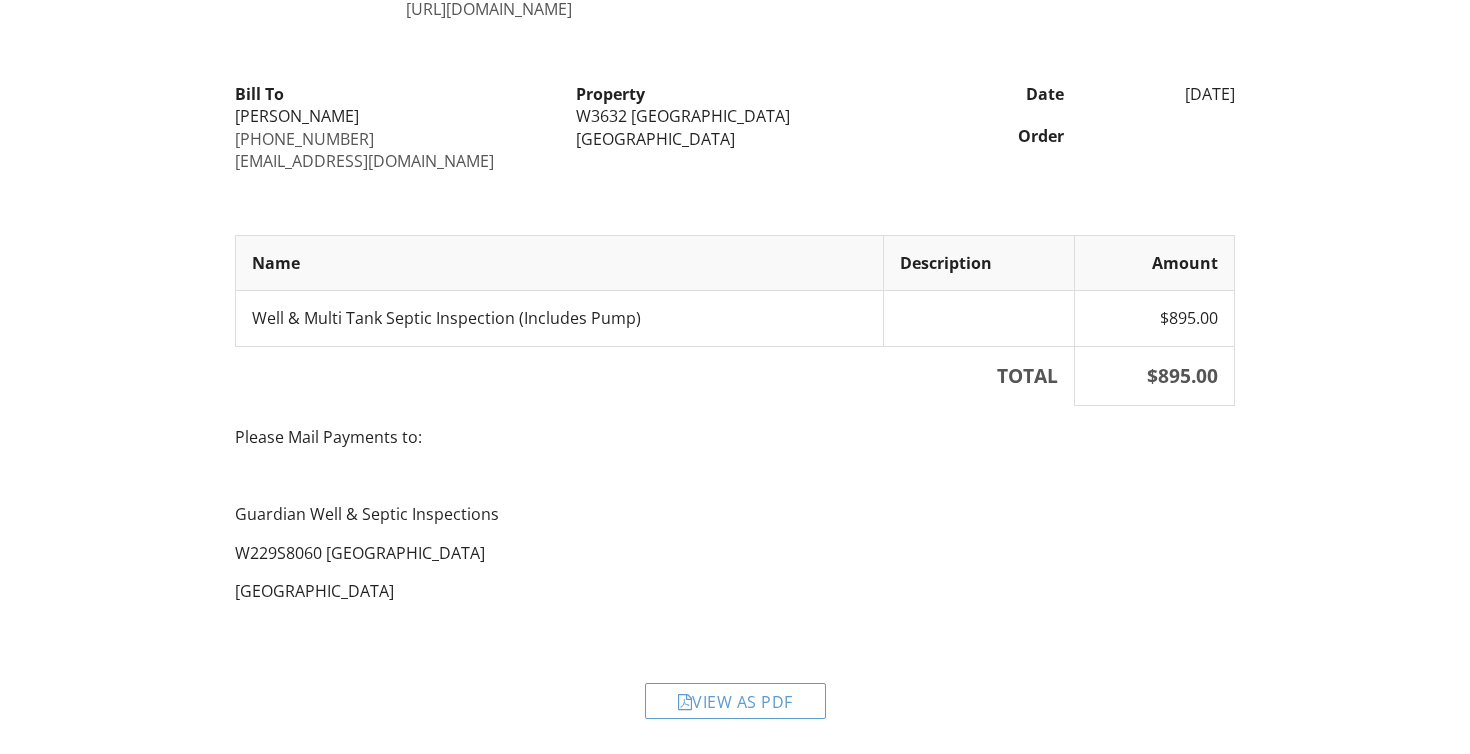click on "View as PDF" at bounding box center [735, 686] 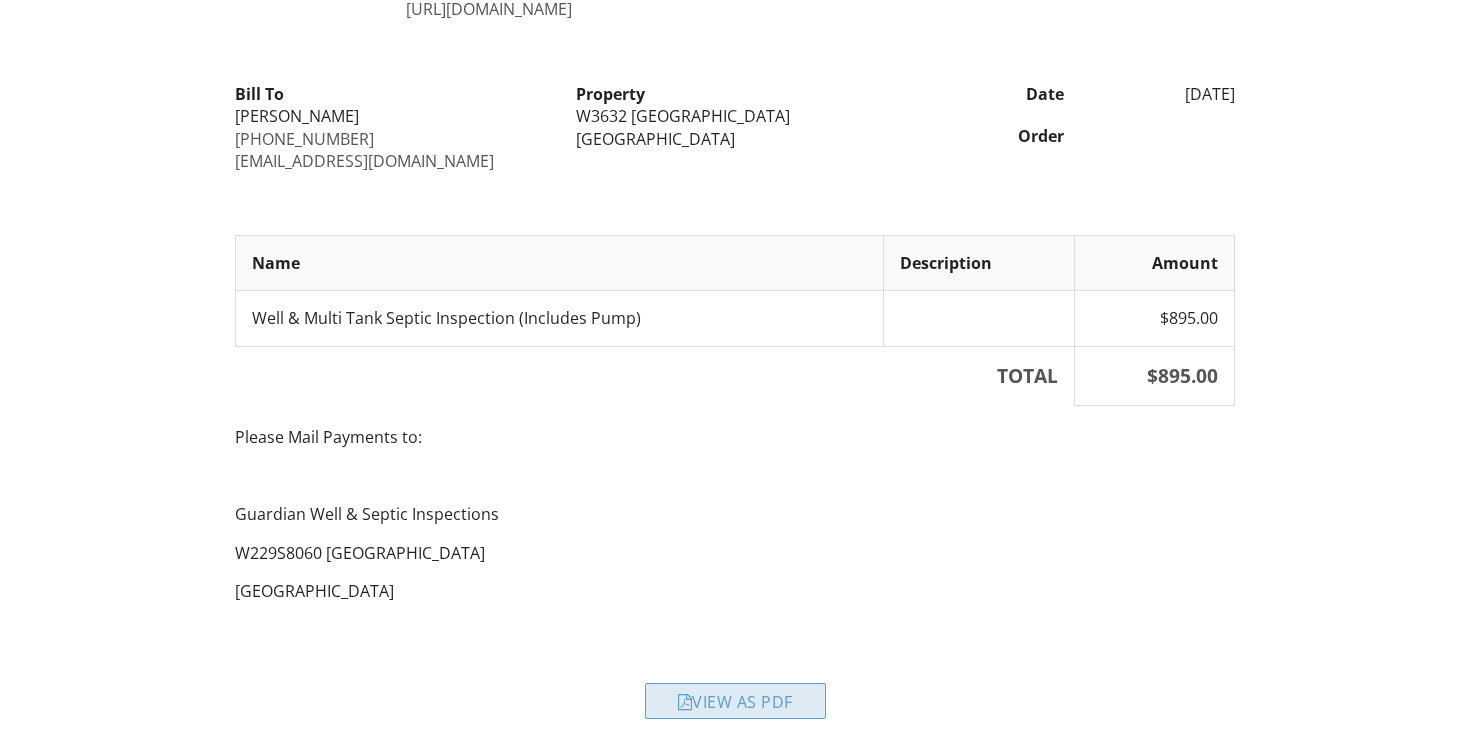 click on "View as PDF" at bounding box center [735, 701] 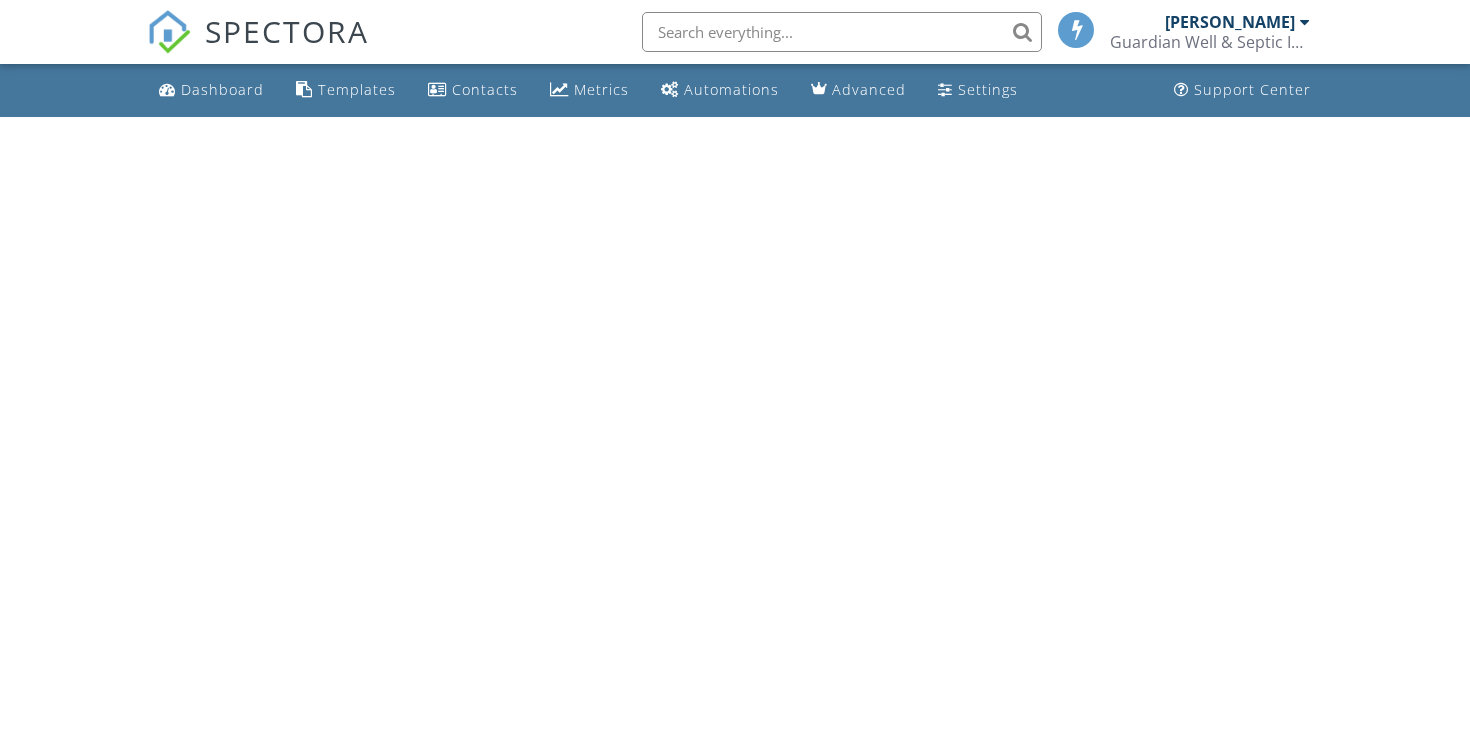 scroll, scrollTop: 0, scrollLeft: 0, axis: both 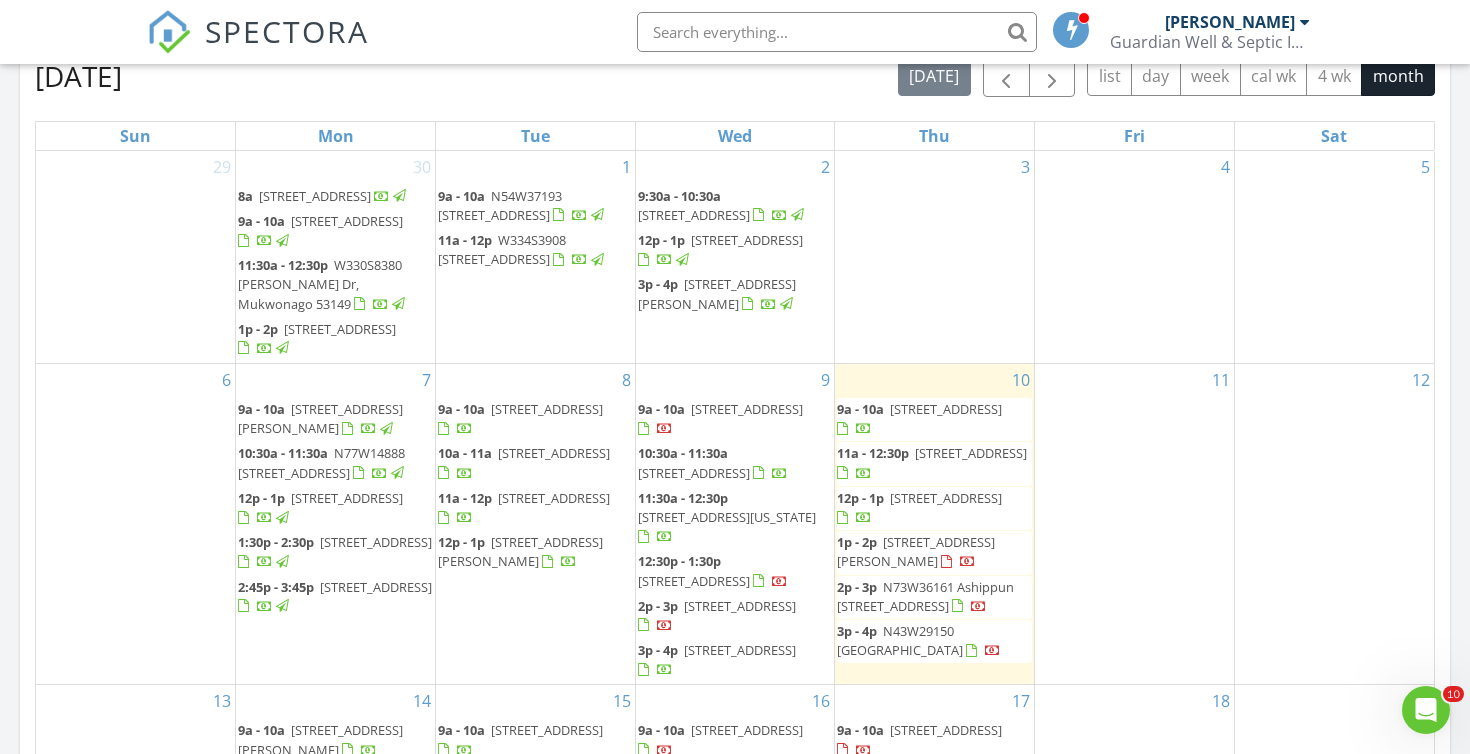 click on "W204N6612 Lannon Rd, Menomonee Falls 53051" at bounding box center (320, 418) 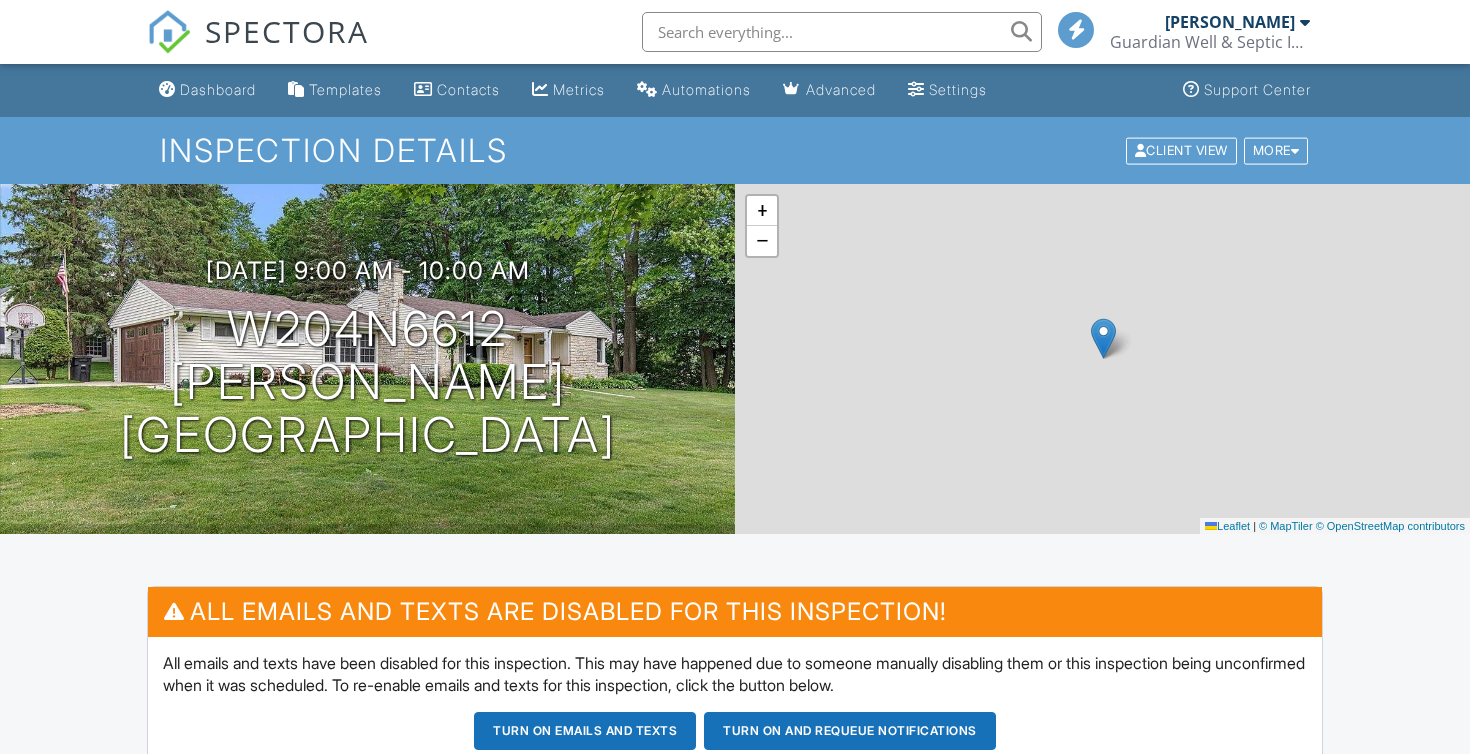 scroll, scrollTop: 0, scrollLeft: 0, axis: both 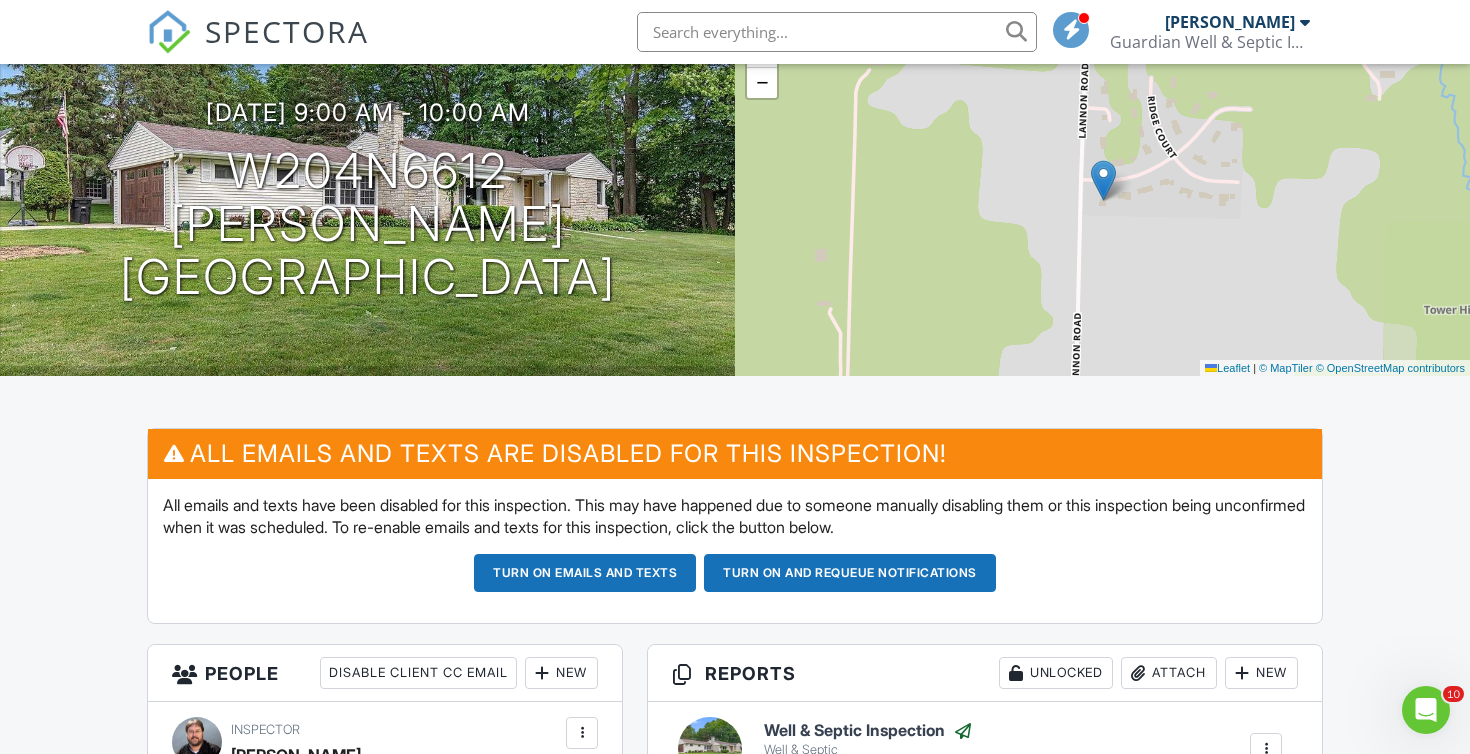 click on "SPECTORA" at bounding box center (287, 31) 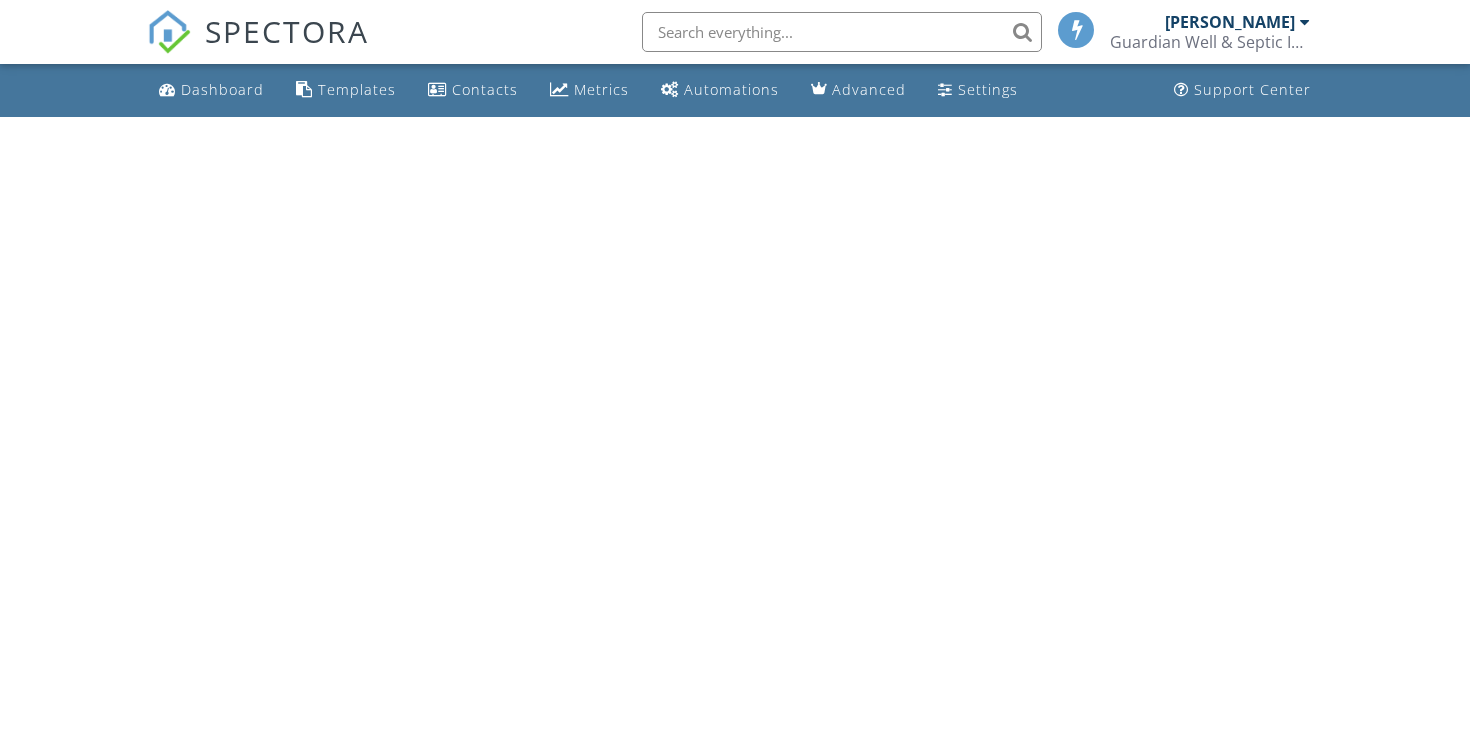 scroll, scrollTop: 0, scrollLeft: 0, axis: both 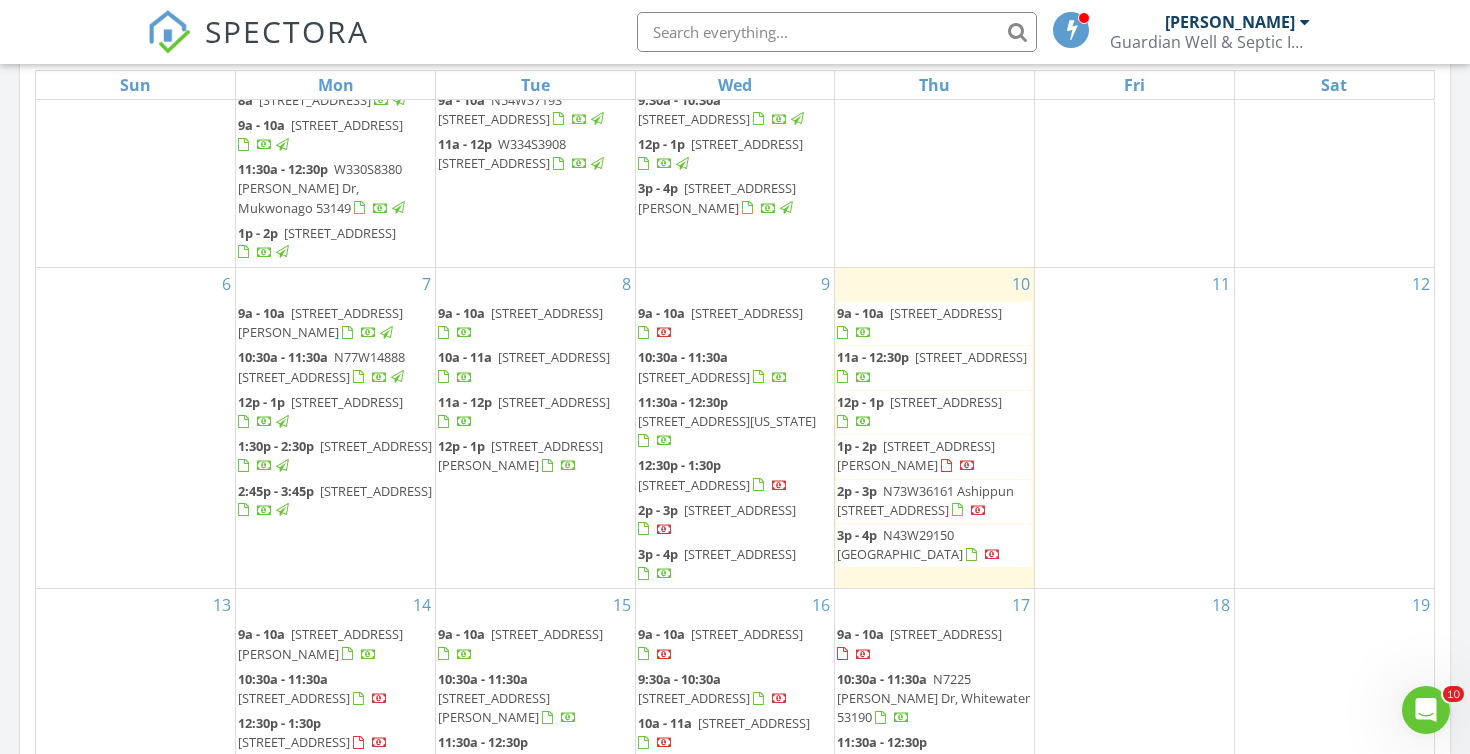 click on "W8770 Ridge Rd, Delavan 53115" at bounding box center [740, 510] 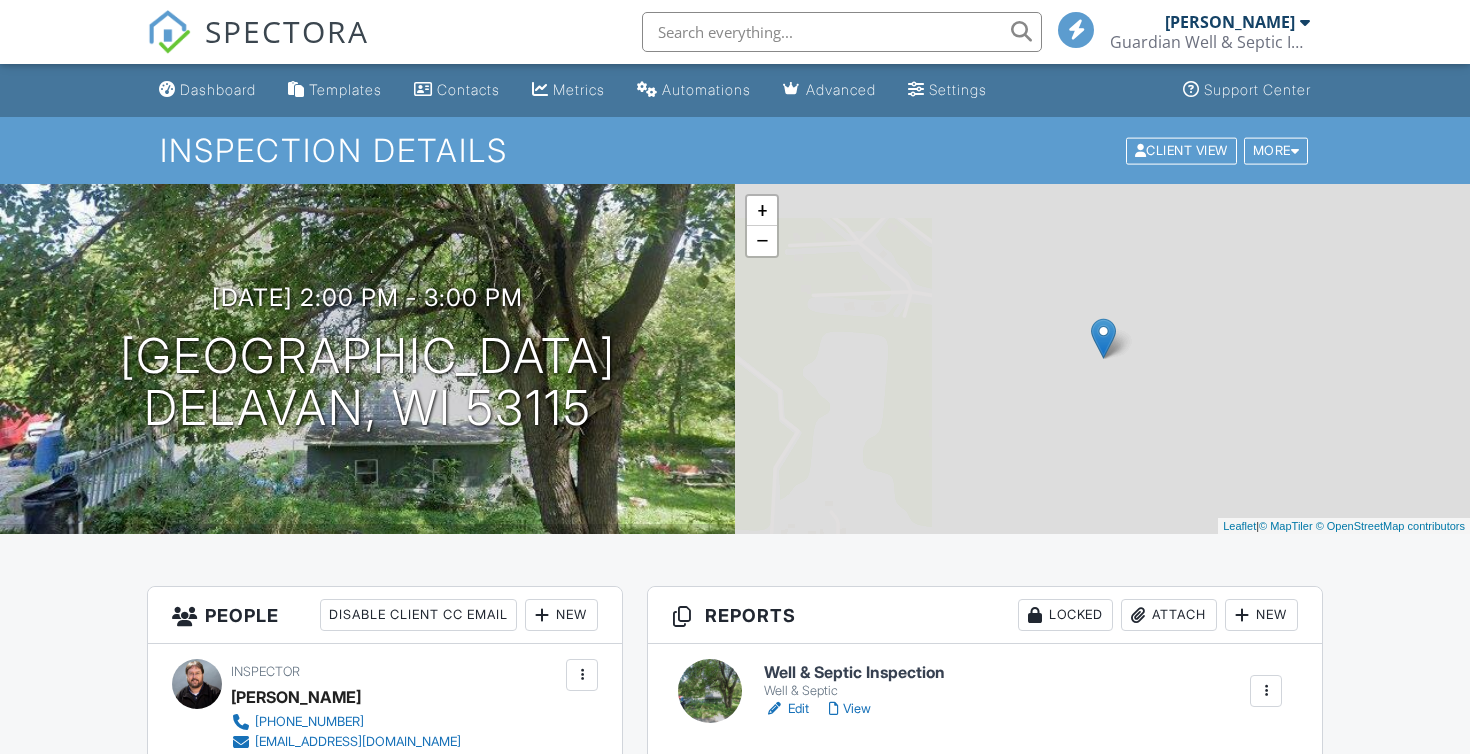 scroll, scrollTop: 0, scrollLeft: 0, axis: both 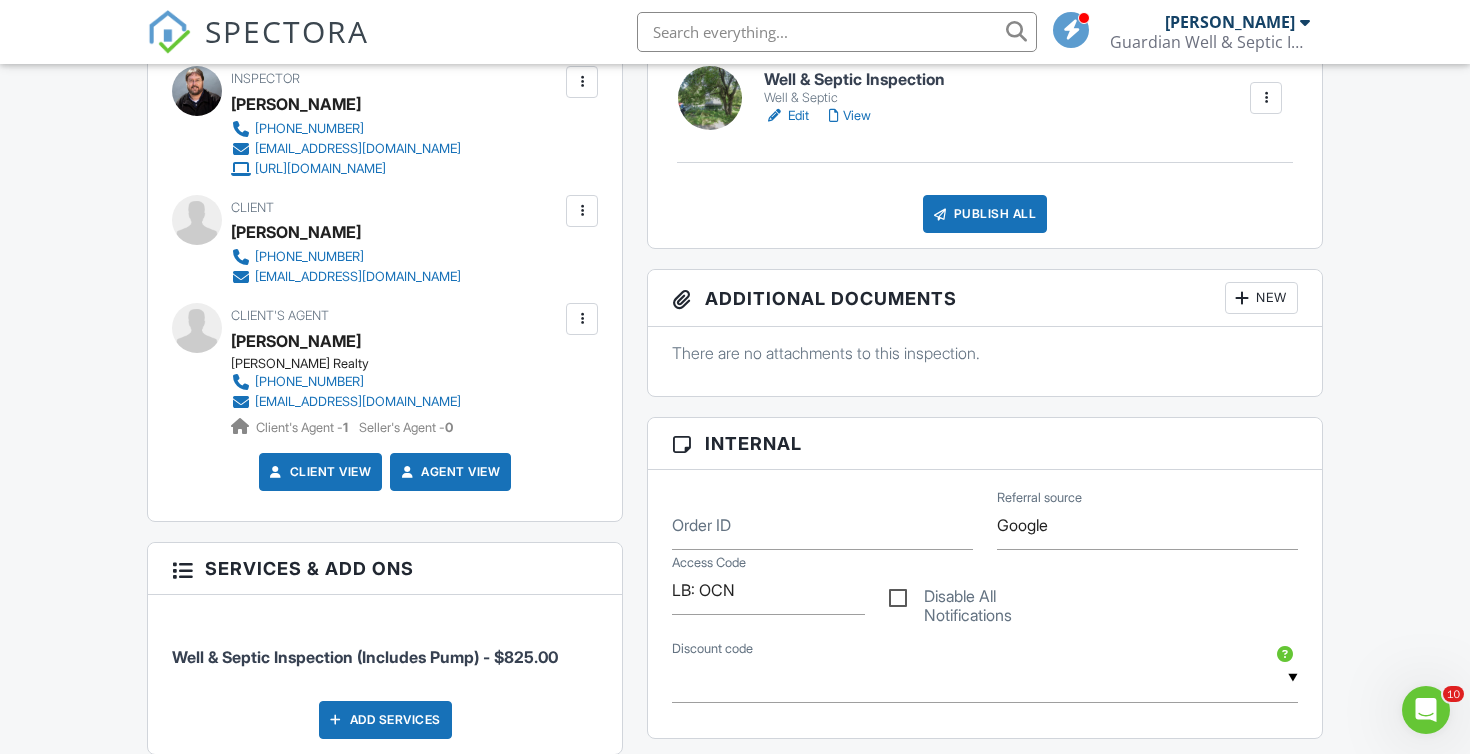 click at bounding box center (582, 211) 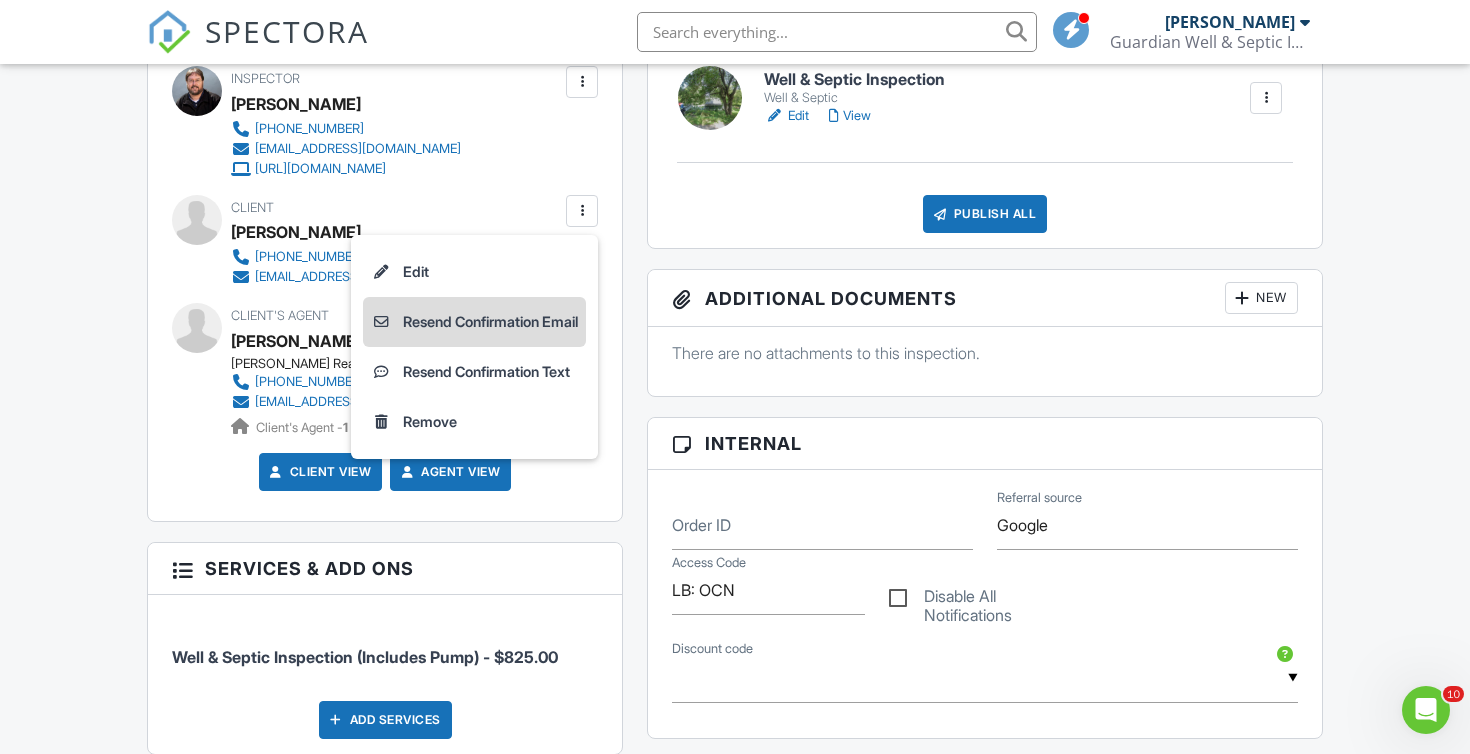 click on "Resend Confirmation Email" at bounding box center [474, 322] 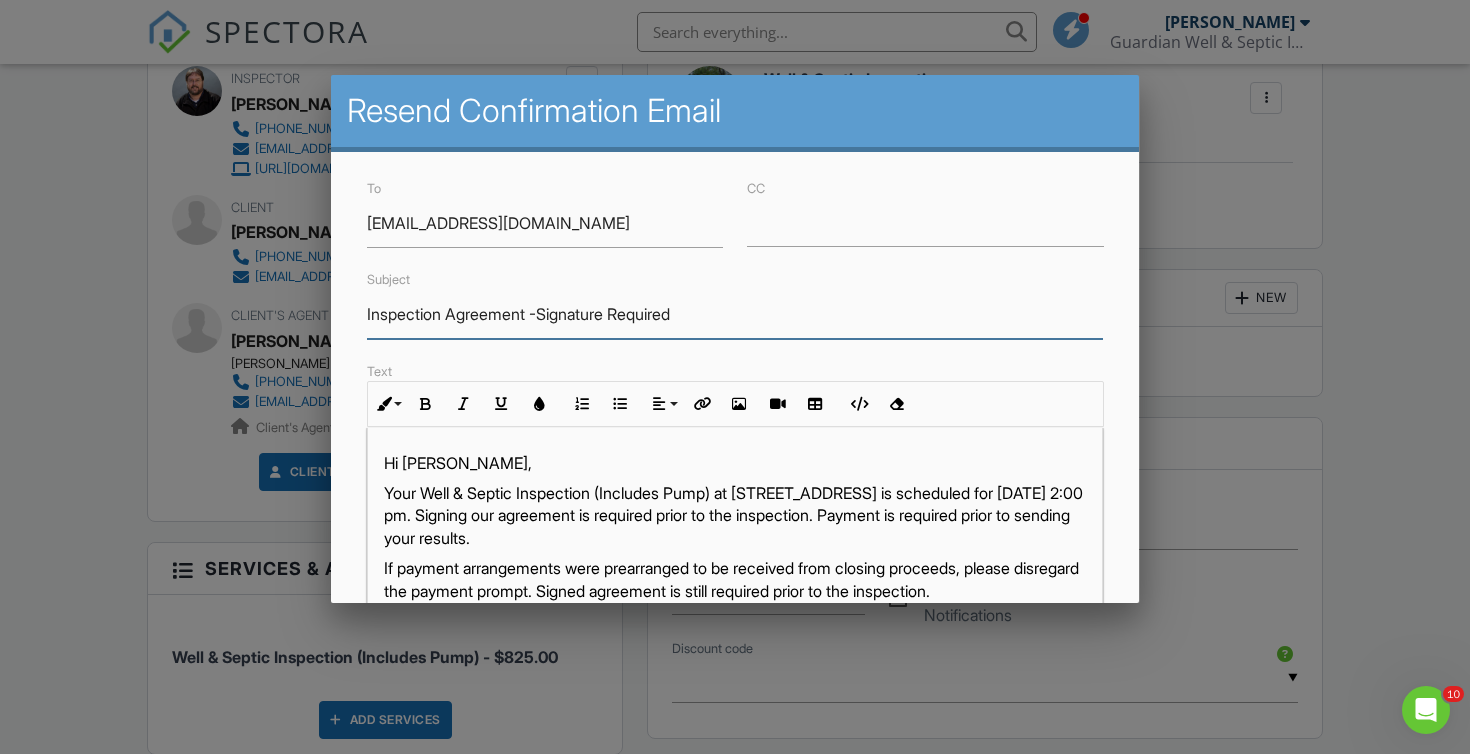 drag, startPoint x: 703, startPoint y: 321, endPoint x: 242, endPoint y: 319, distance: 461.00433 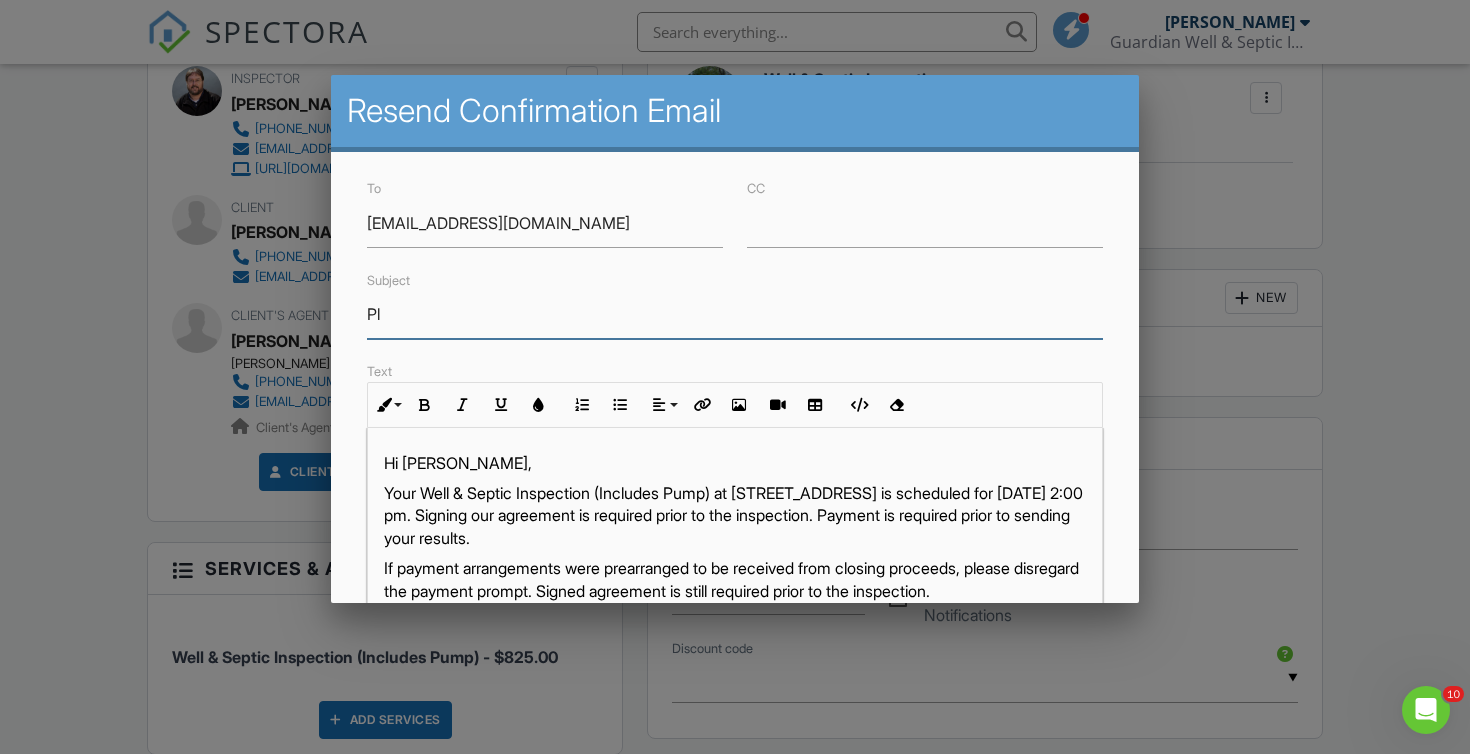 type on "Please provide payment to avoid delay in receiving your results" 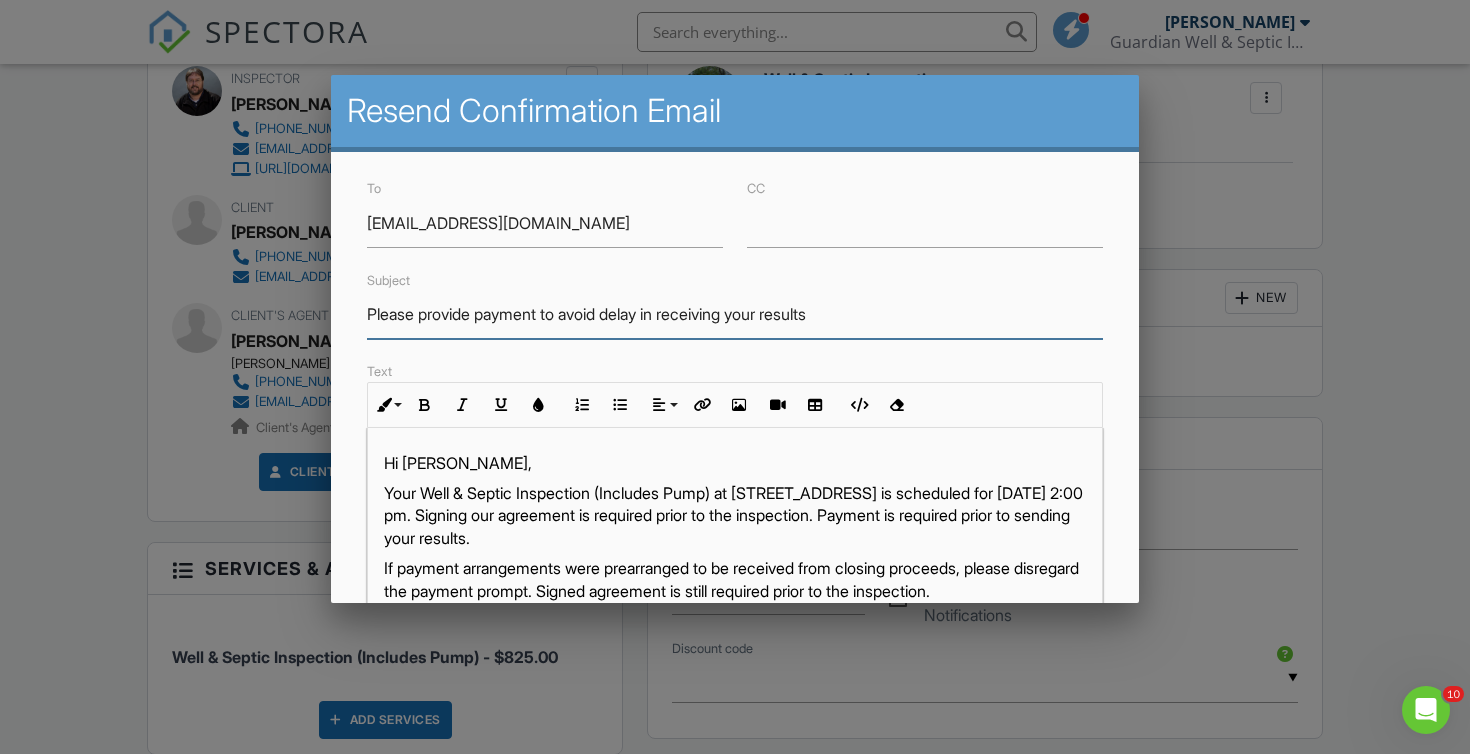 scroll, scrollTop: 1, scrollLeft: 0, axis: vertical 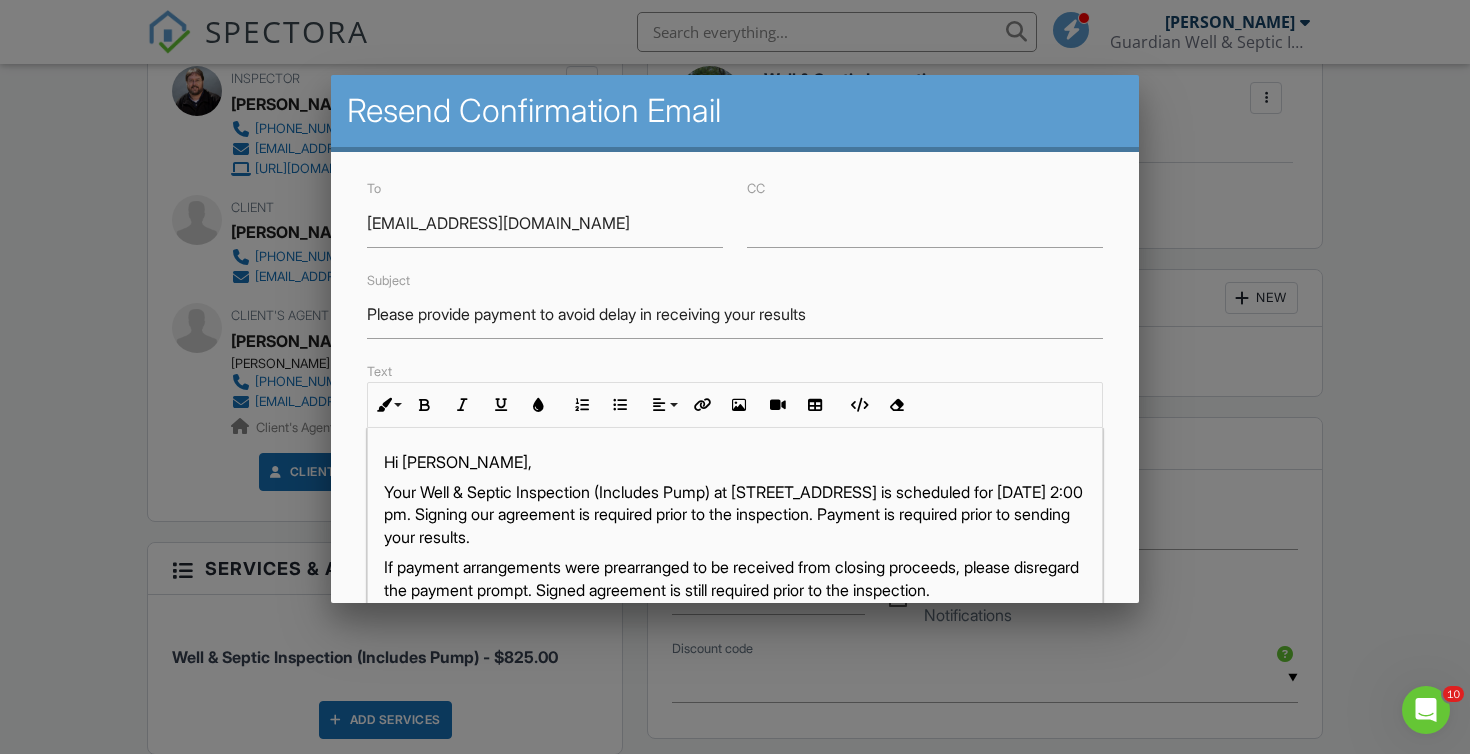 click on "Your Well & Septic Inspection (Includes Pump) at W8770 Ridge Rd, Delavan, WI 53115 is scheduled for 07/09/2025 at 2:00 pm. Signing our agreement is required prior to the inspection. Payment is required prior to sending your results." at bounding box center (735, 514) 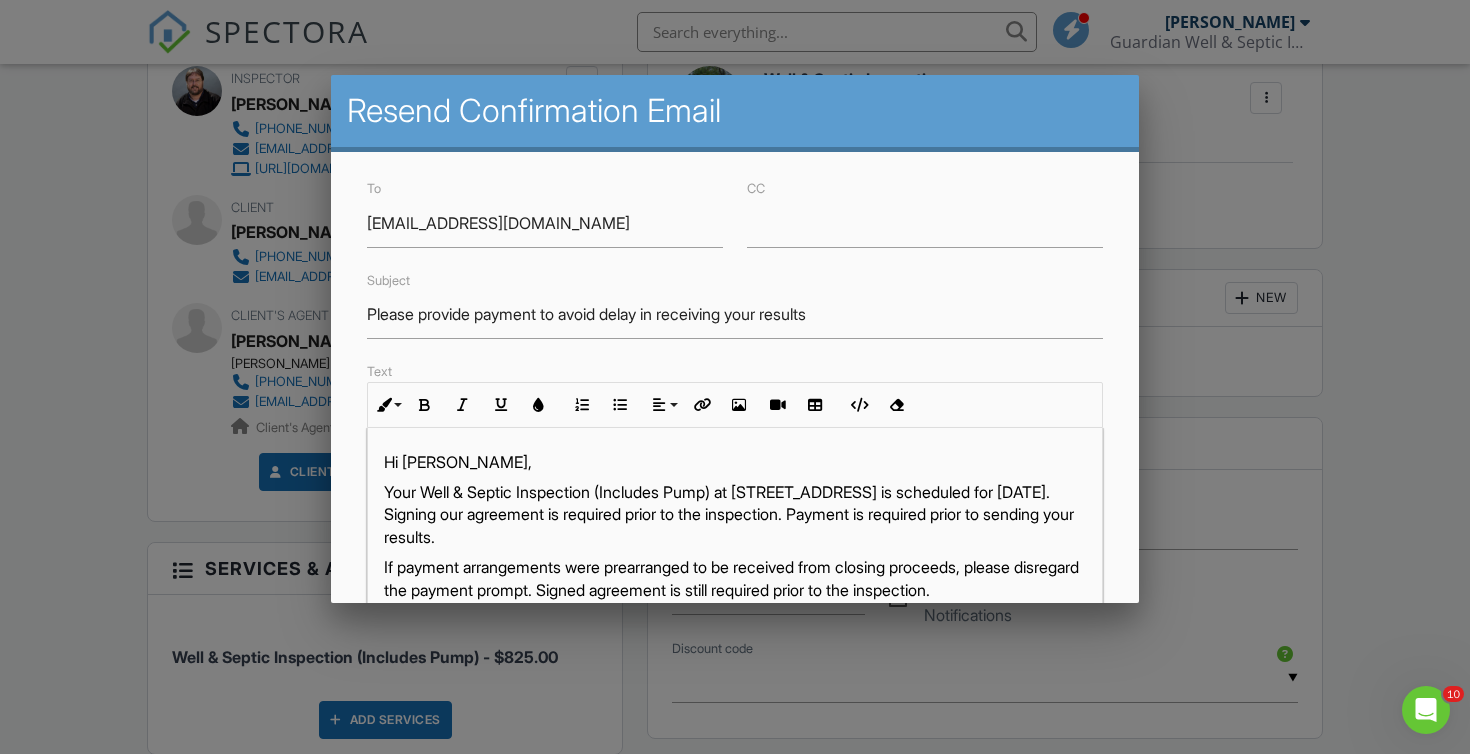 click on "Your Well & Septic Inspection (Includes Pump) at W8770 Ridge Rd, Delavan, WI 53115 is scheduled for 07/09/2025. Signing our agreement is required prior to the inspection. Payment is required prior to sending your results." at bounding box center [735, 514] 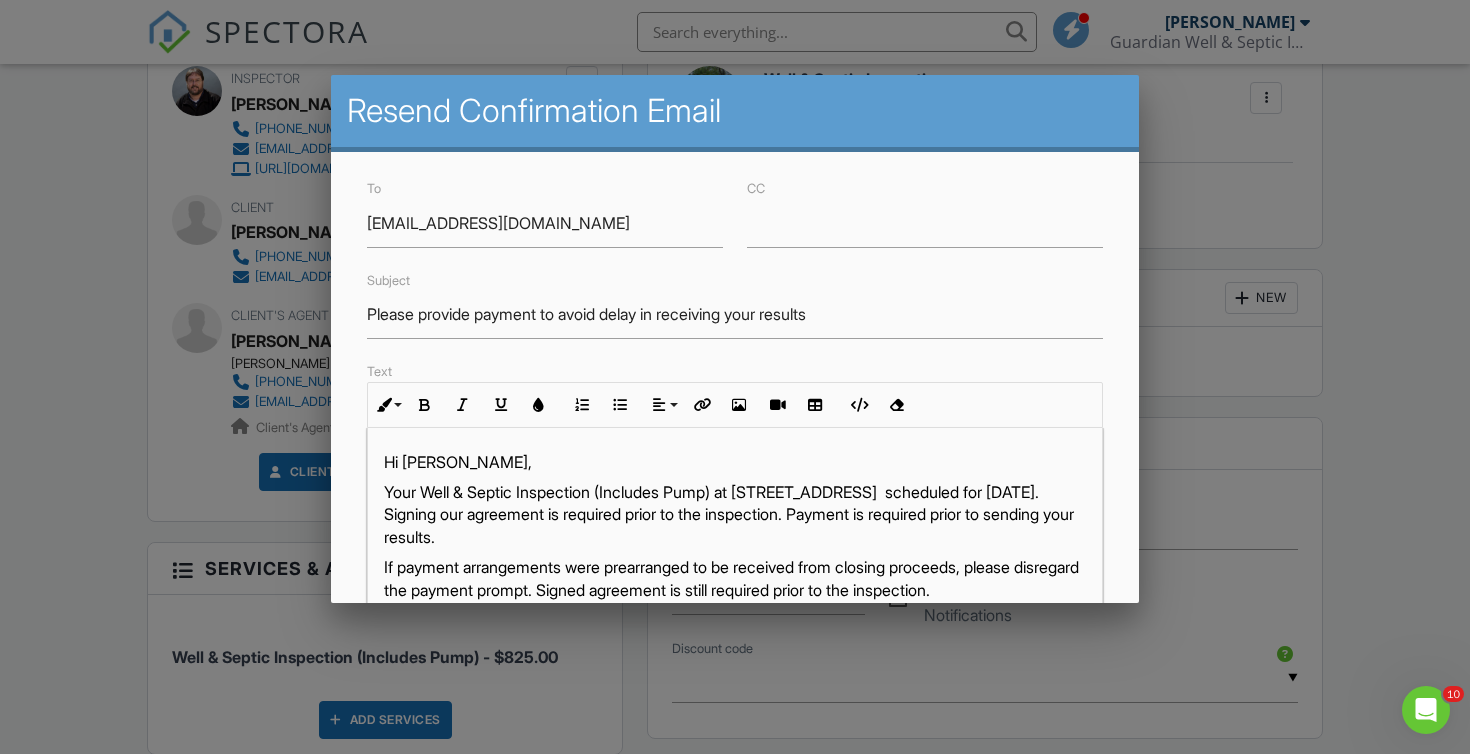 type 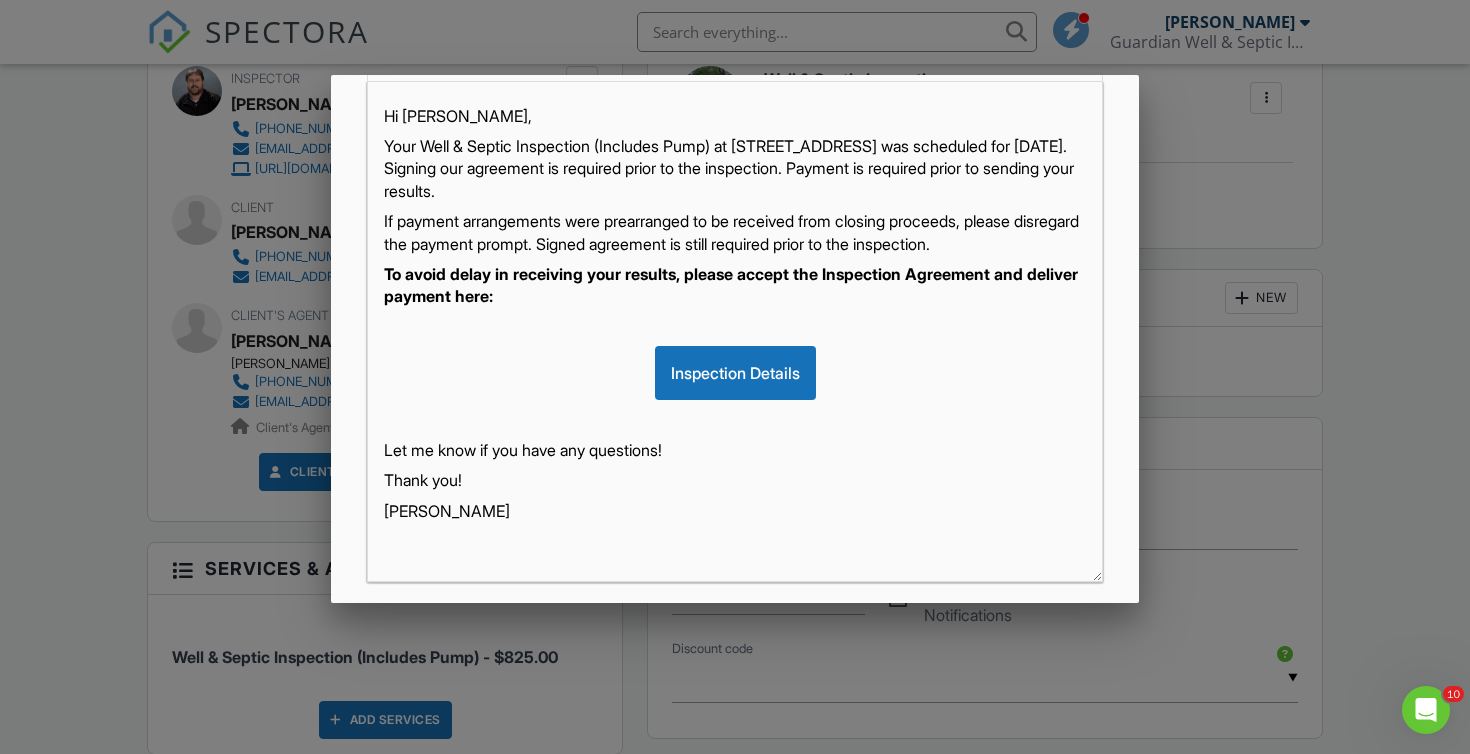 scroll, scrollTop: 347, scrollLeft: 0, axis: vertical 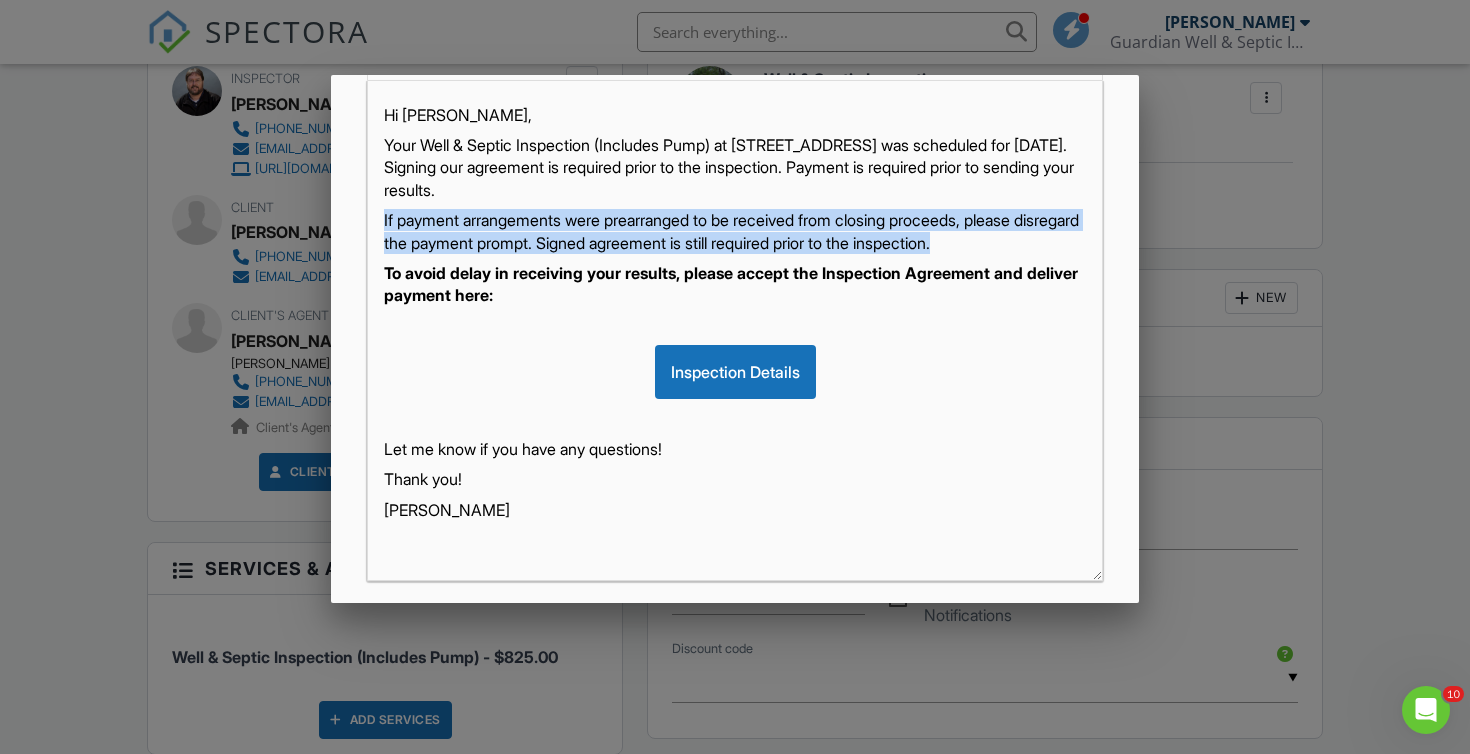 drag, startPoint x: 1057, startPoint y: 247, endPoint x: 379, endPoint y: 217, distance: 678.6634 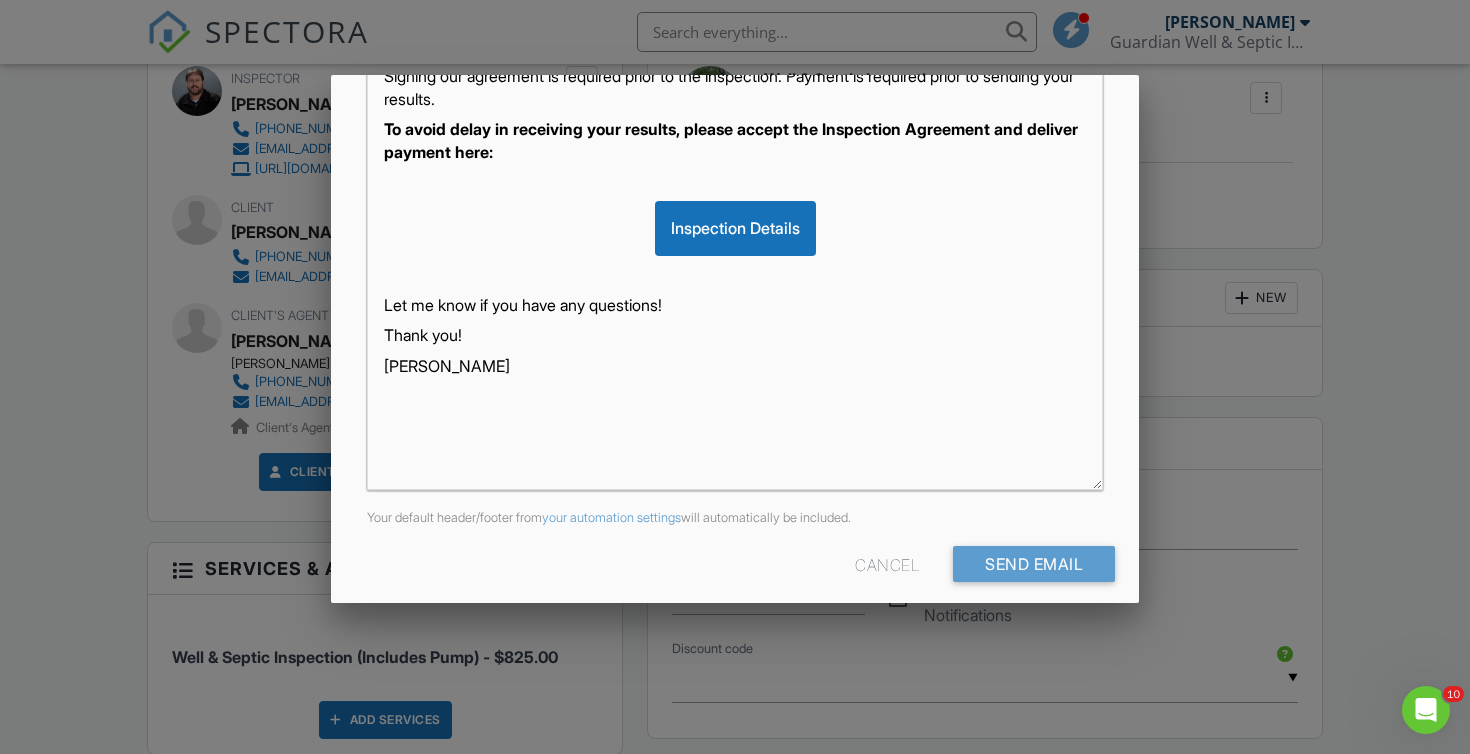 scroll, scrollTop: 455, scrollLeft: 0, axis: vertical 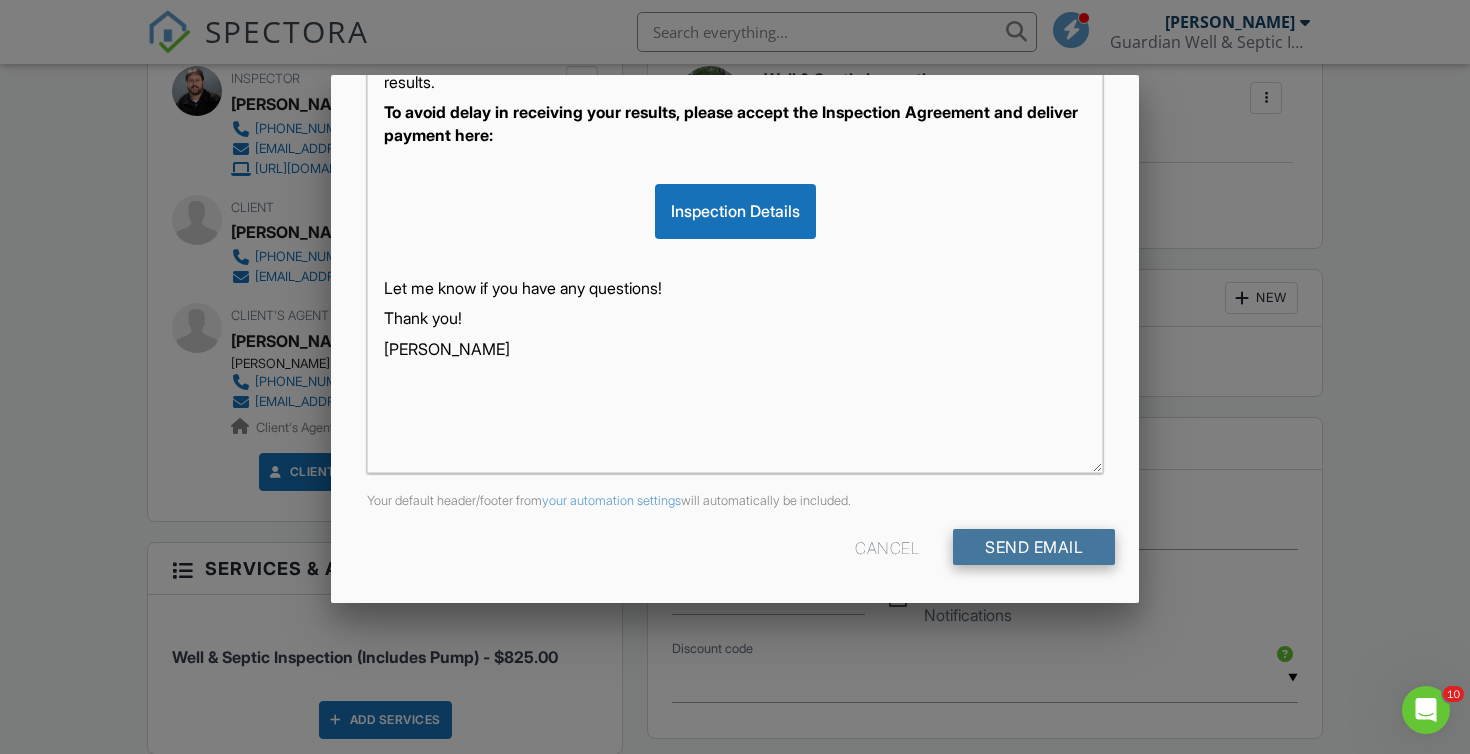 click on "Send Email" at bounding box center (1034, 547) 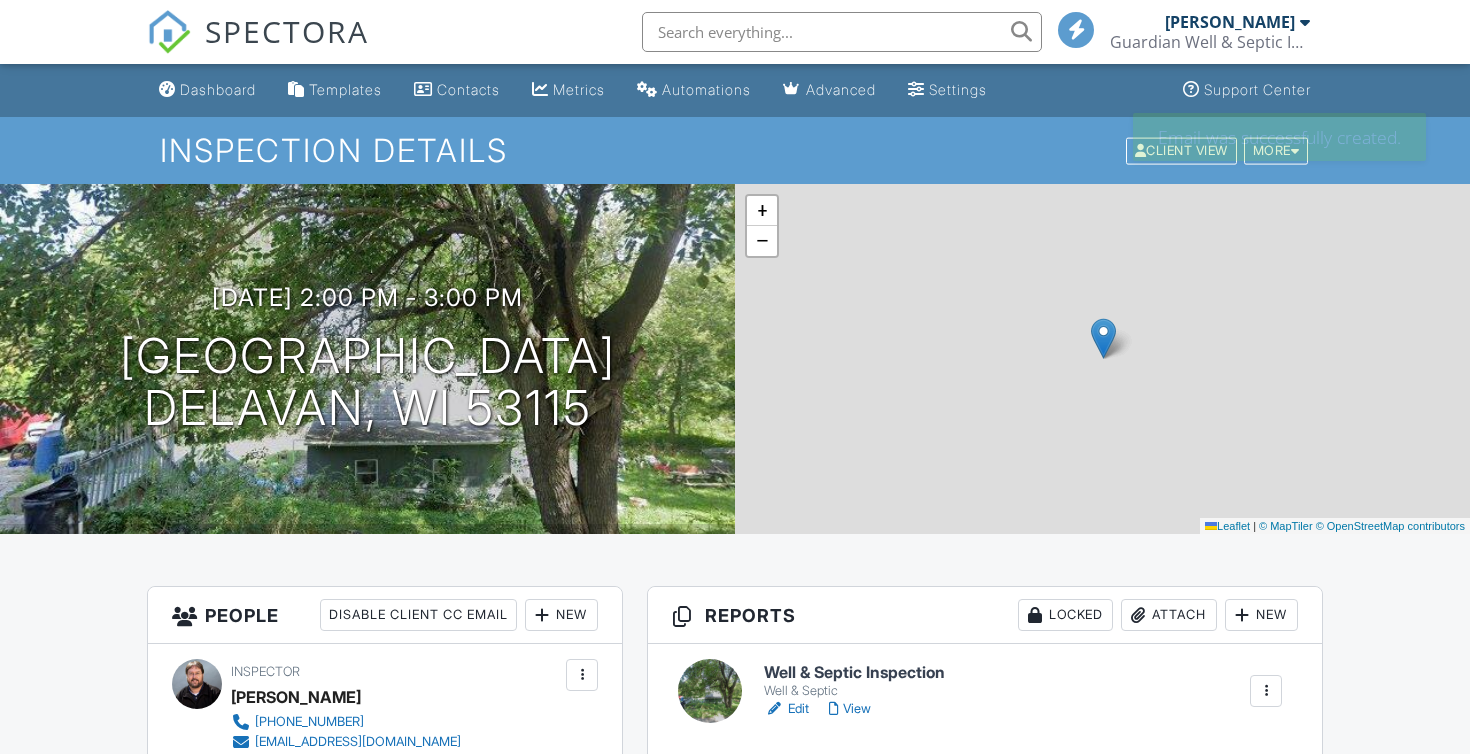 scroll, scrollTop: 0, scrollLeft: 0, axis: both 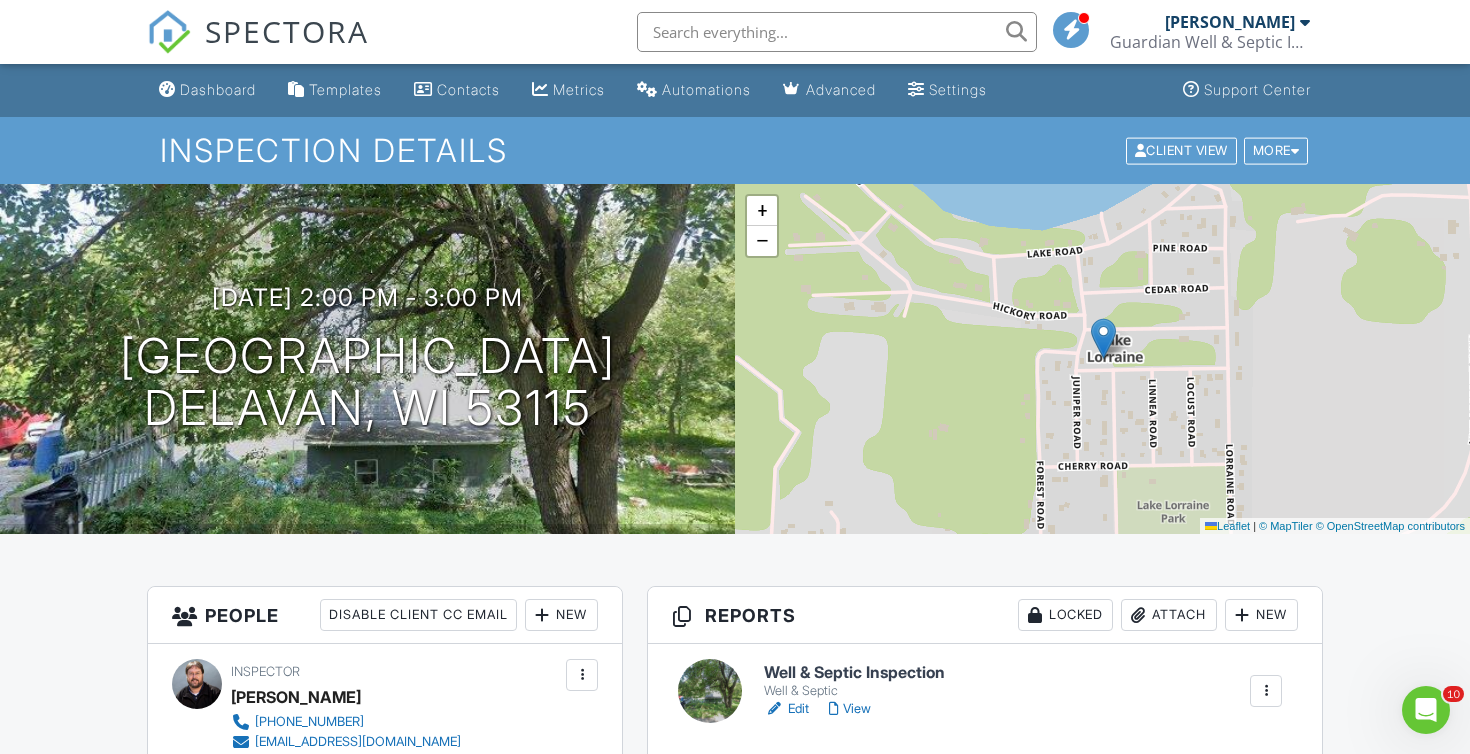 click on "SPECTORA" at bounding box center (287, 31) 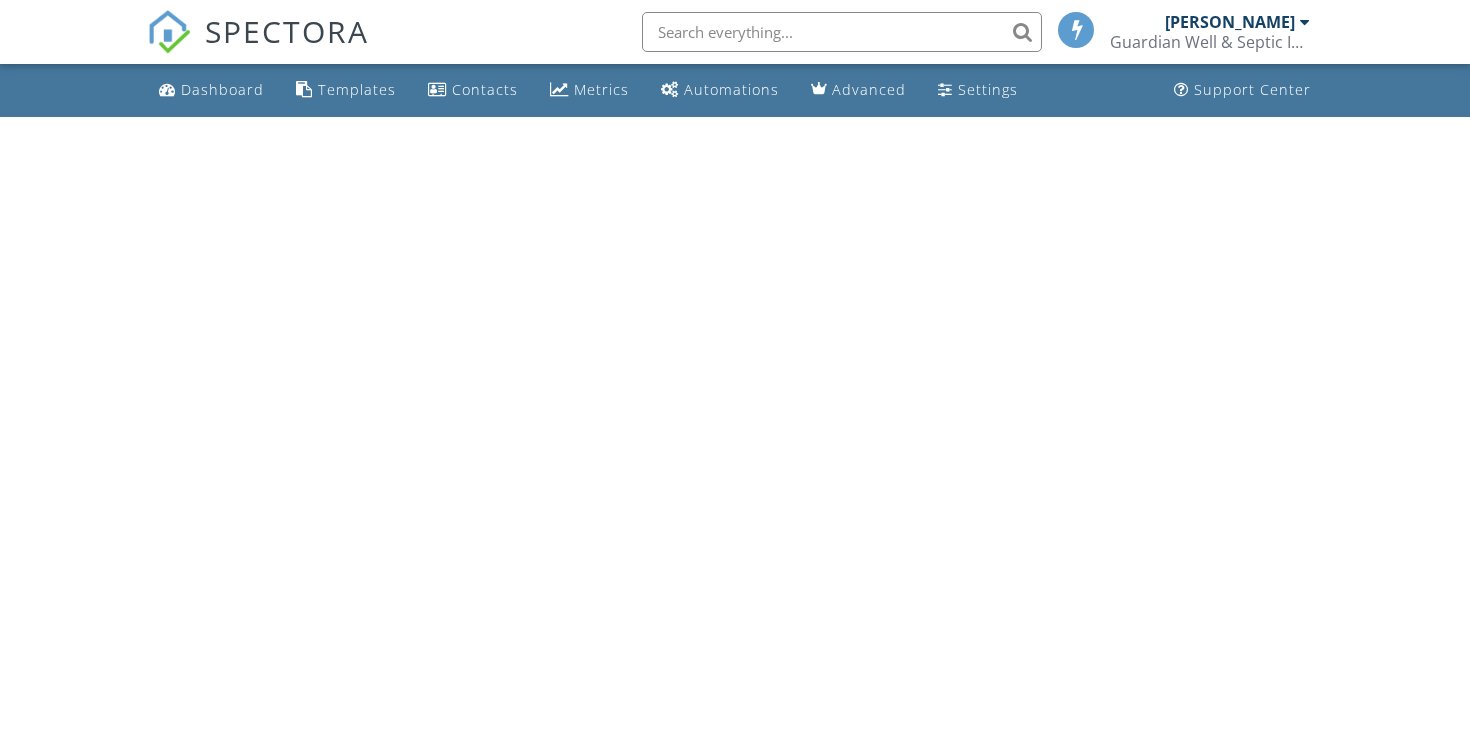 scroll, scrollTop: 0, scrollLeft: 0, axis: both 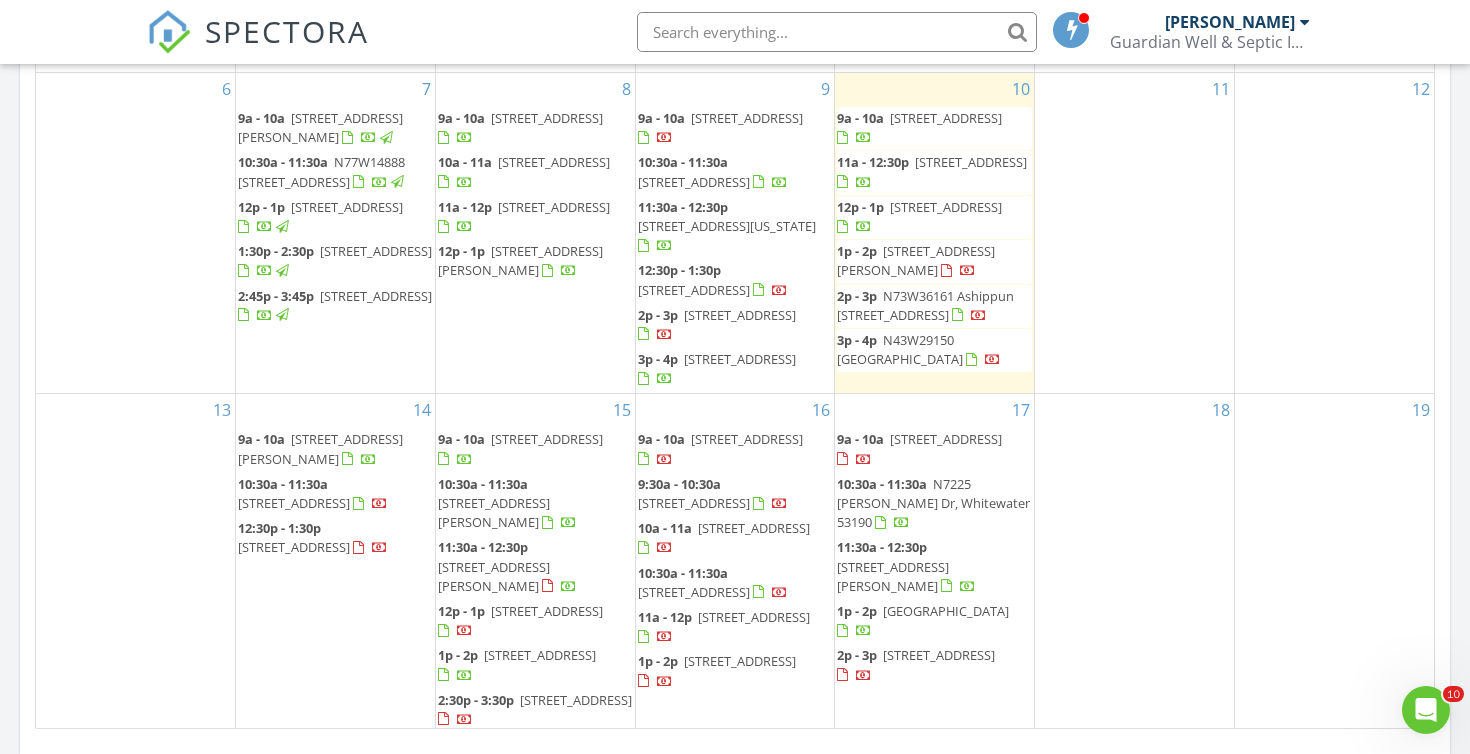 click on "9332 Skyline Dr, Allenton 53002" at bounding box center [294, 547] 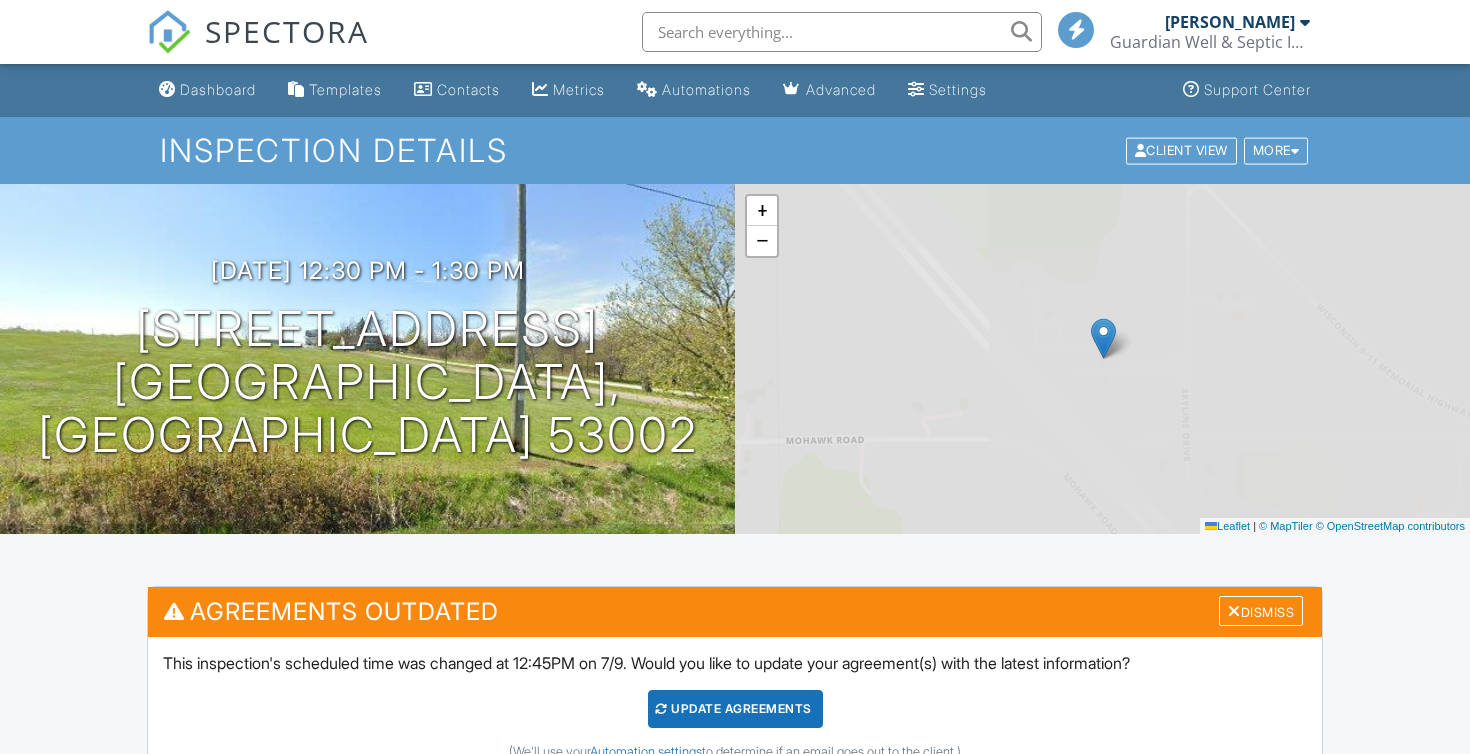 scroll, scrollTop: 0, scrollLeft: 0, axis: both 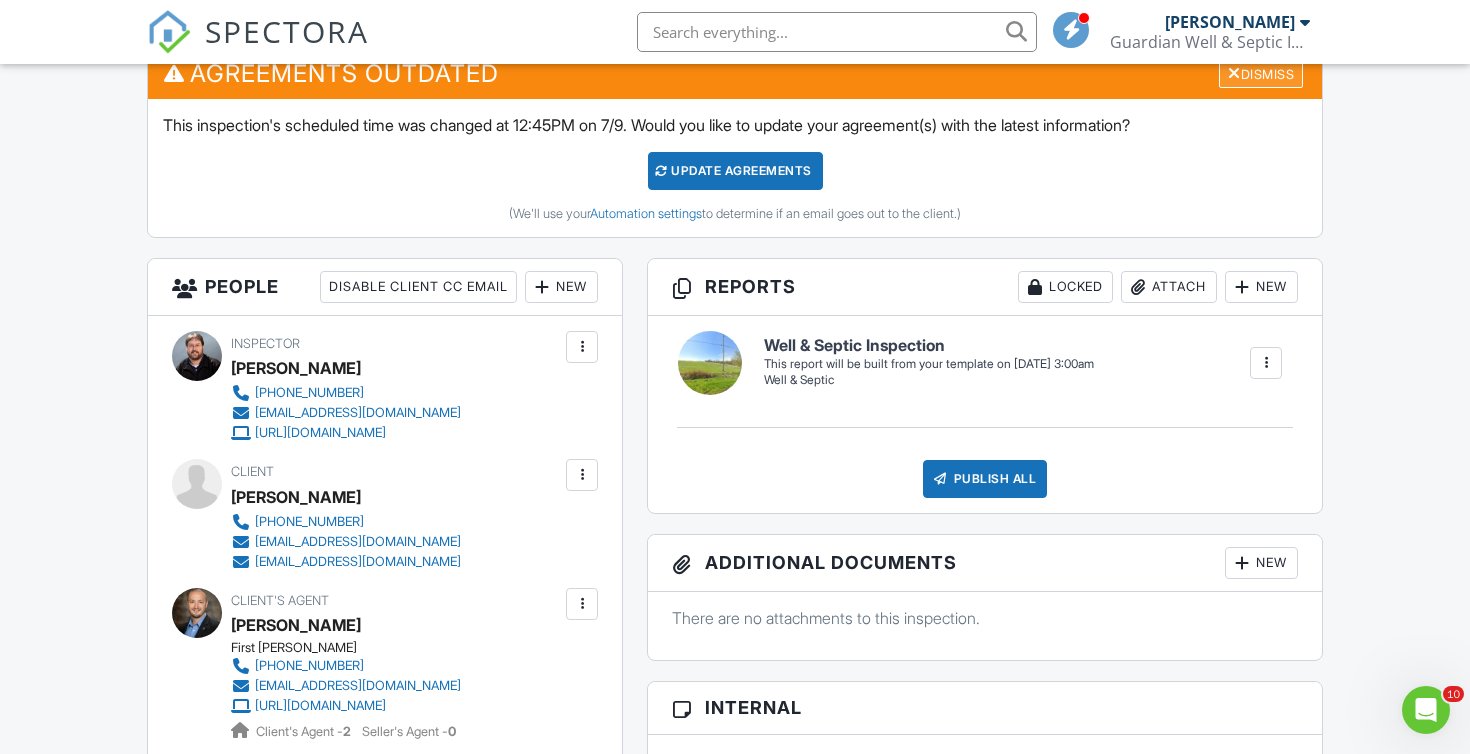 click on "Dismiss" at bounding box center (1261, 73) 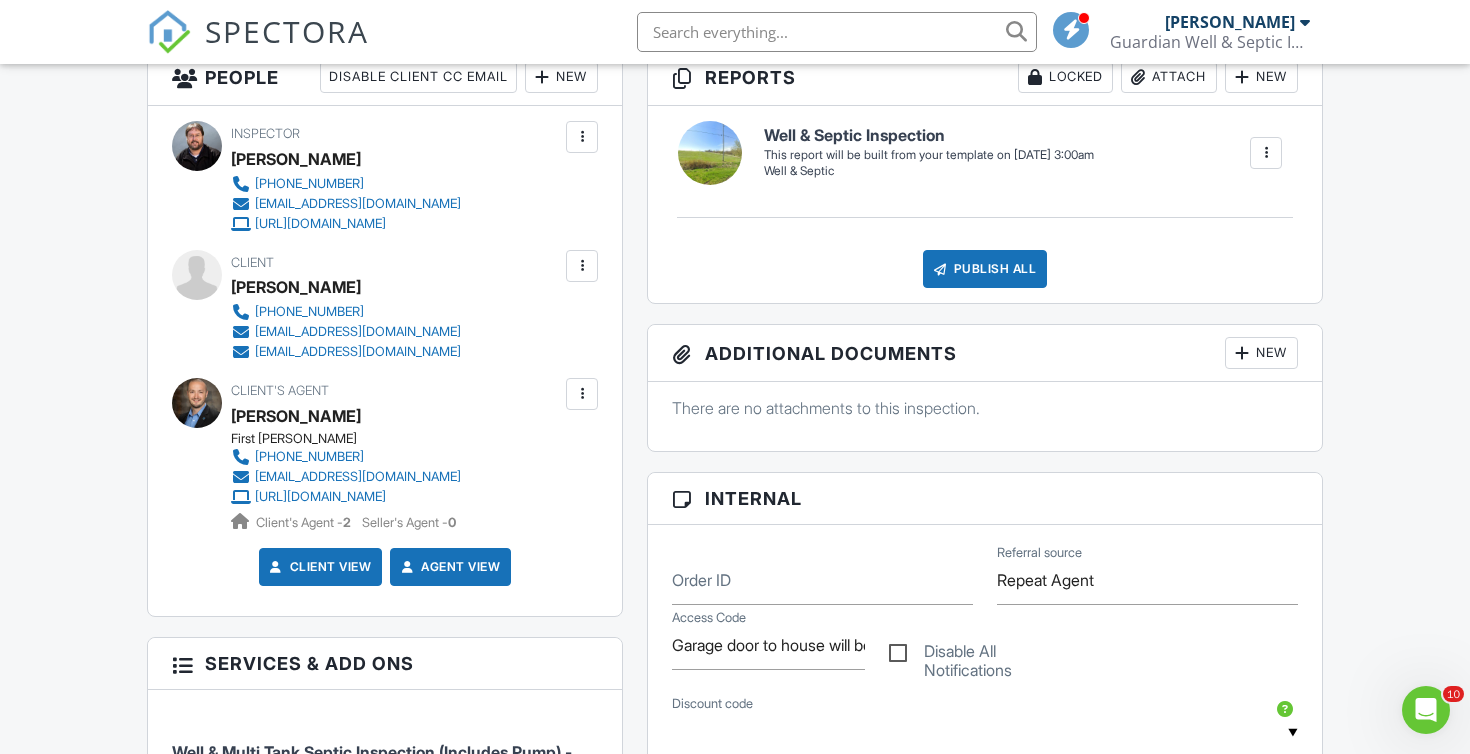 scroll, scrollTop: 537, scrollLeft: 0, axis: vertical 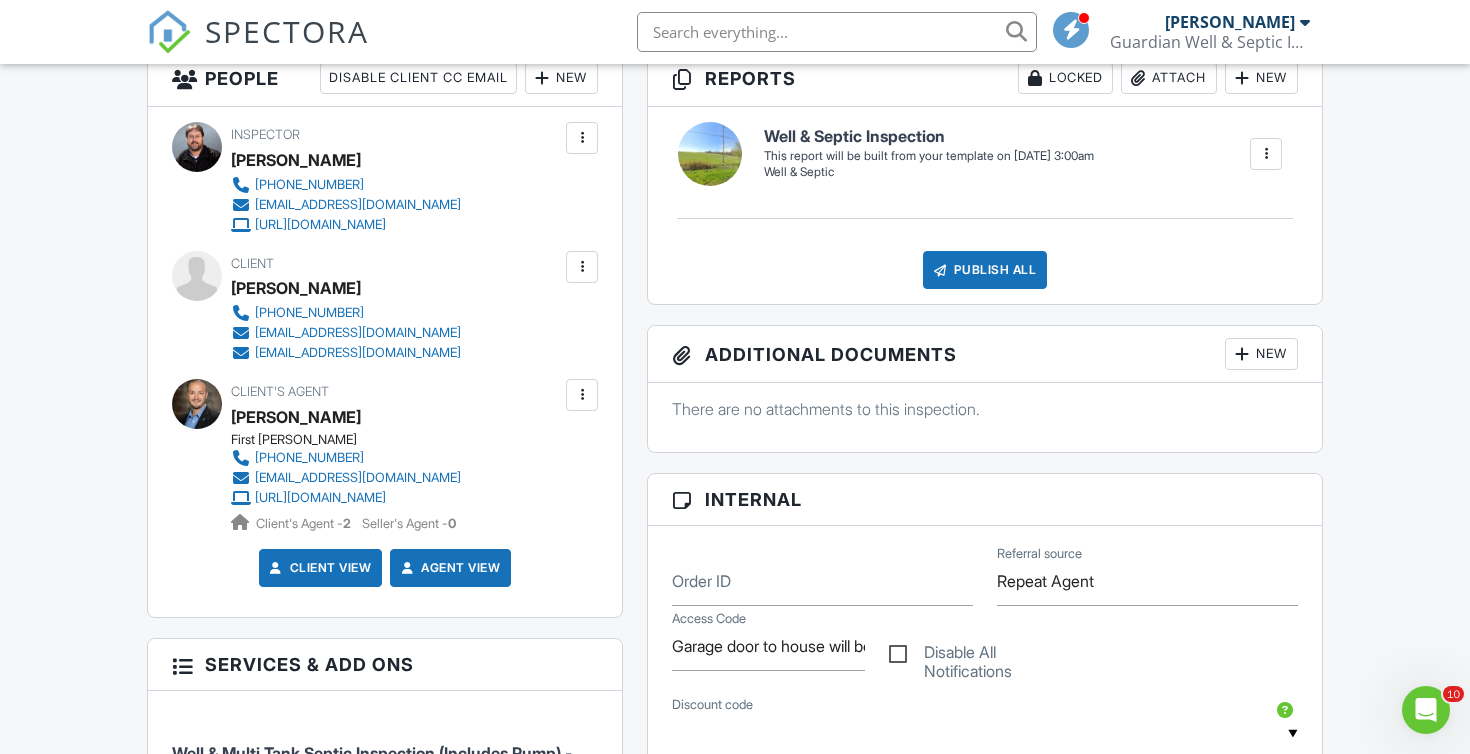 click at bounding box center (582, 267) 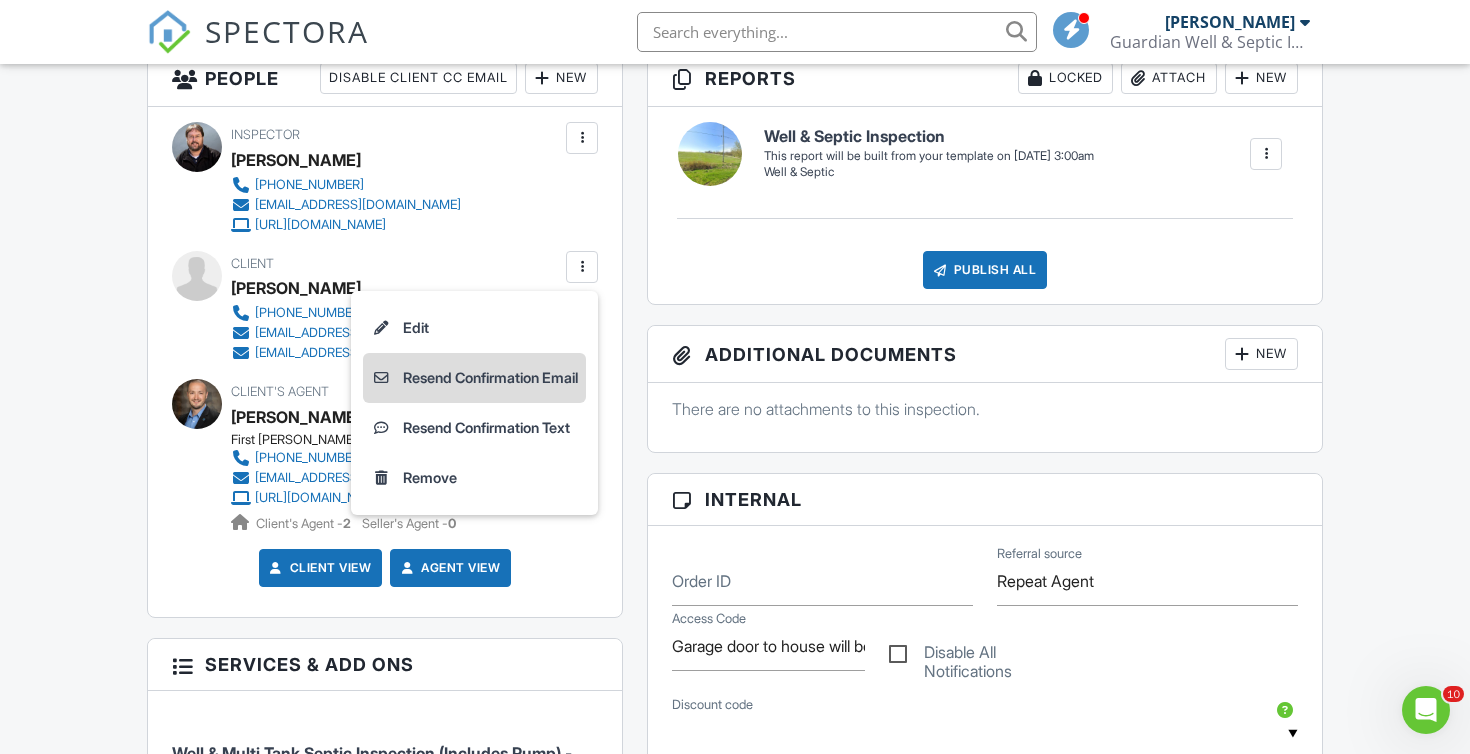 click on "Resend Confirmation Email" at bounding box center [474, 378] 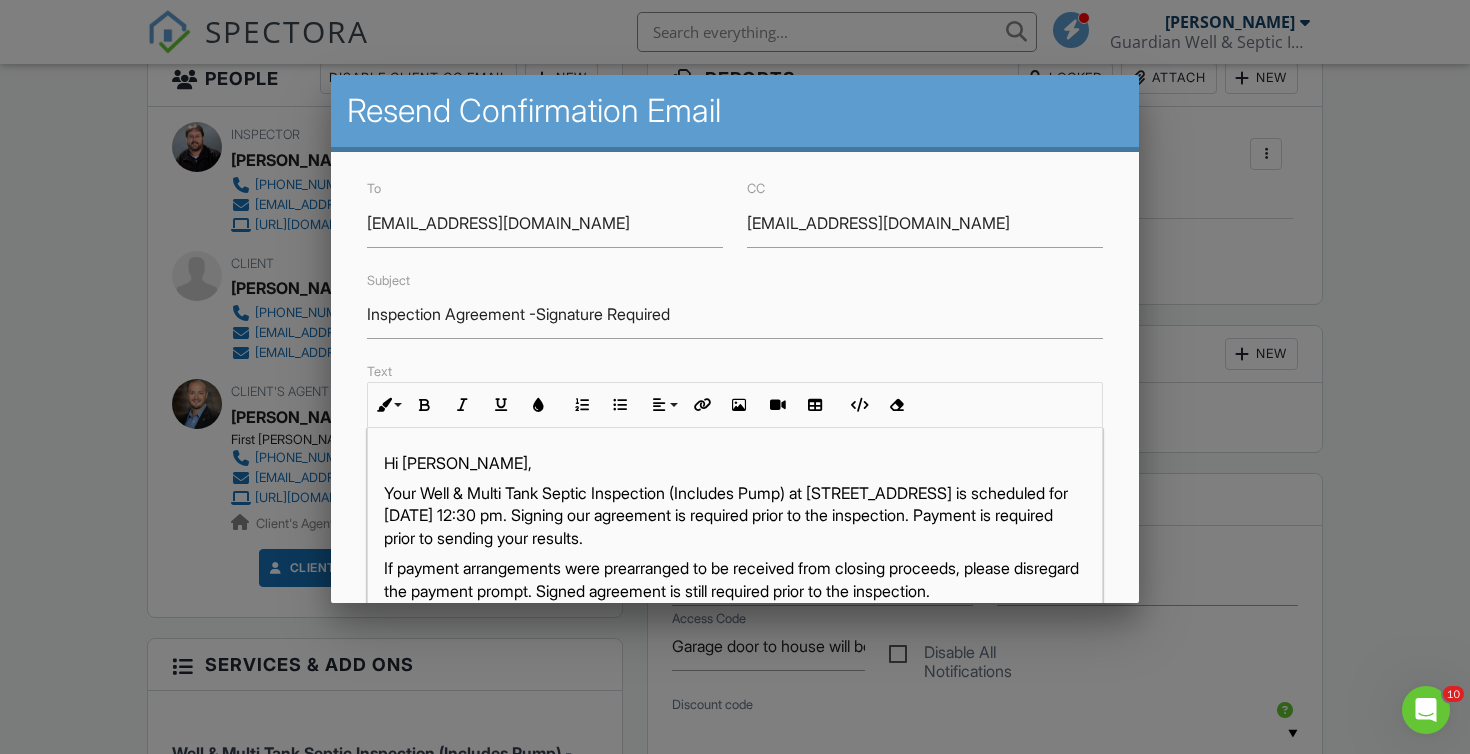 click on "Your Well & Multi Tank Septic Inspection (Includes Pump) at [STREET_ADDRESS] is scheduled for [DATE] 12:30 pm. Signing our agreement is required prior to the inspection. Payment is required prior to sending your results." at bounding box center (735, 515) 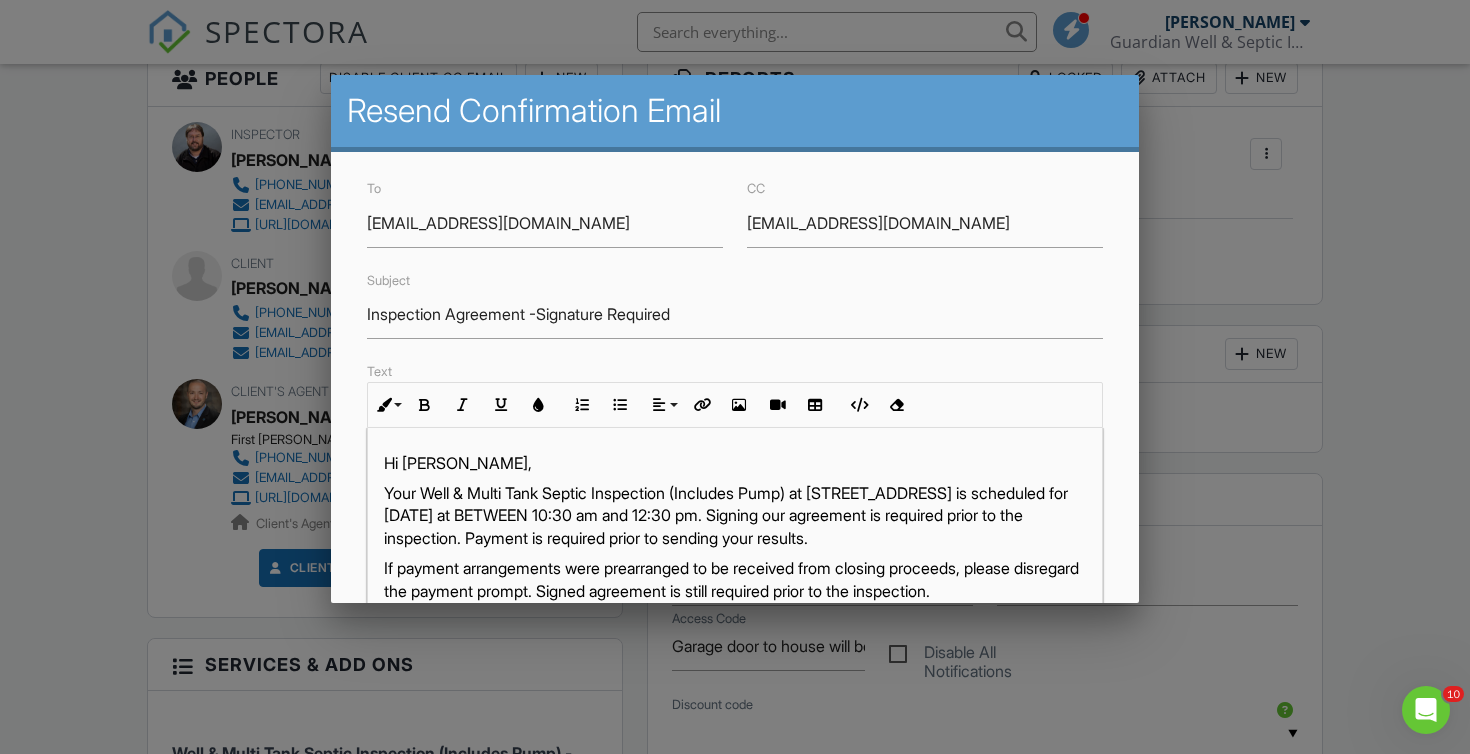 scroll, scrollTop: 1, scrollLeft: 0, axis: vertical 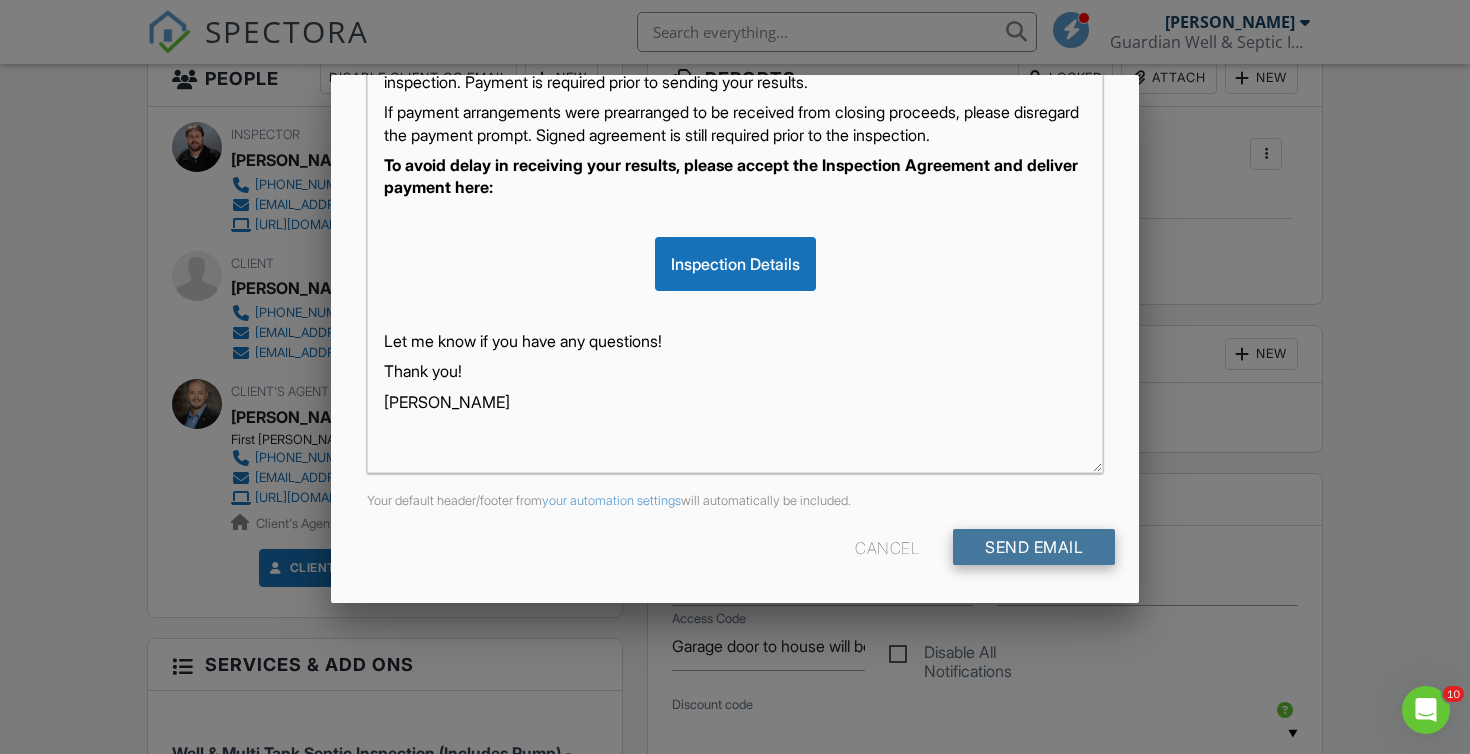 click on "Send Email" at bounding box center (1034, 547) 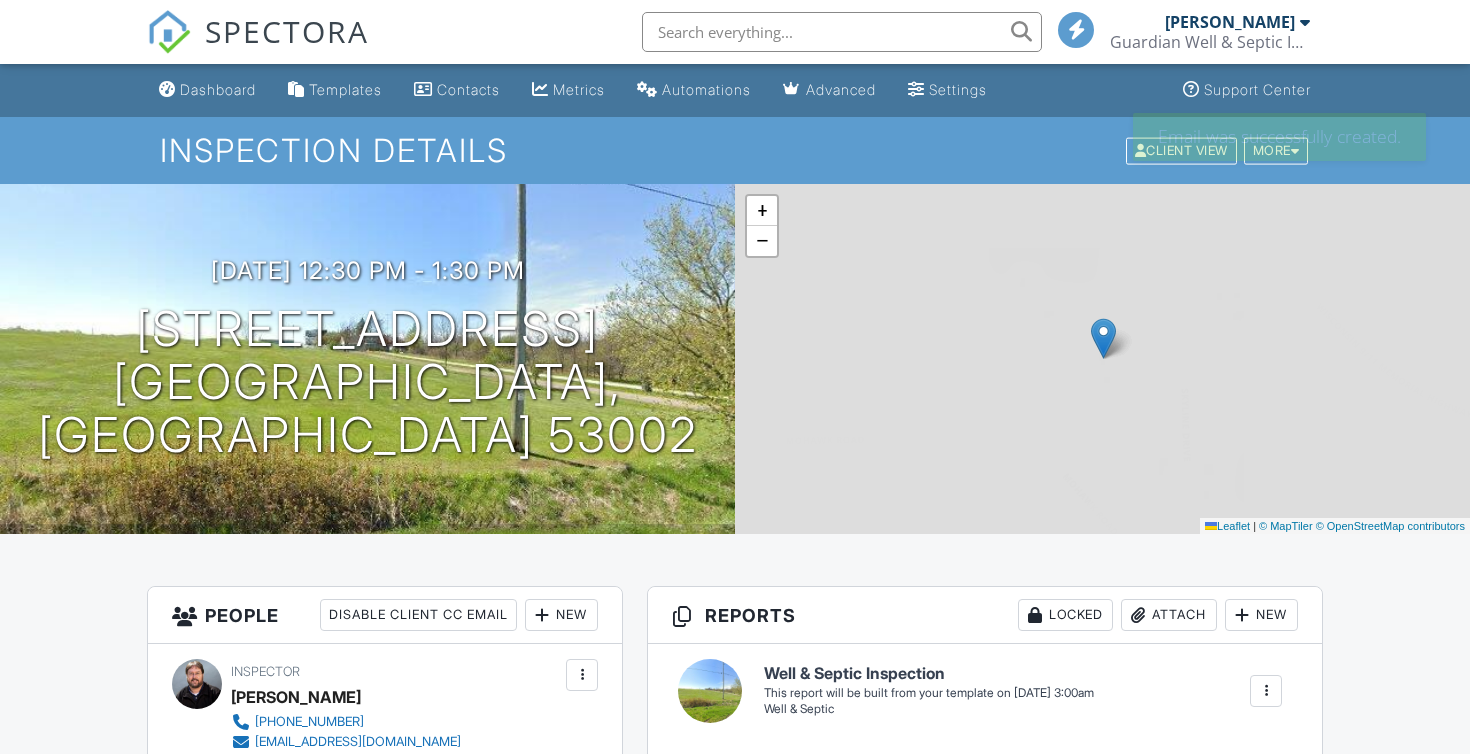 scroll, scrollTop: 0, scrollLeft: 0, axis: both 